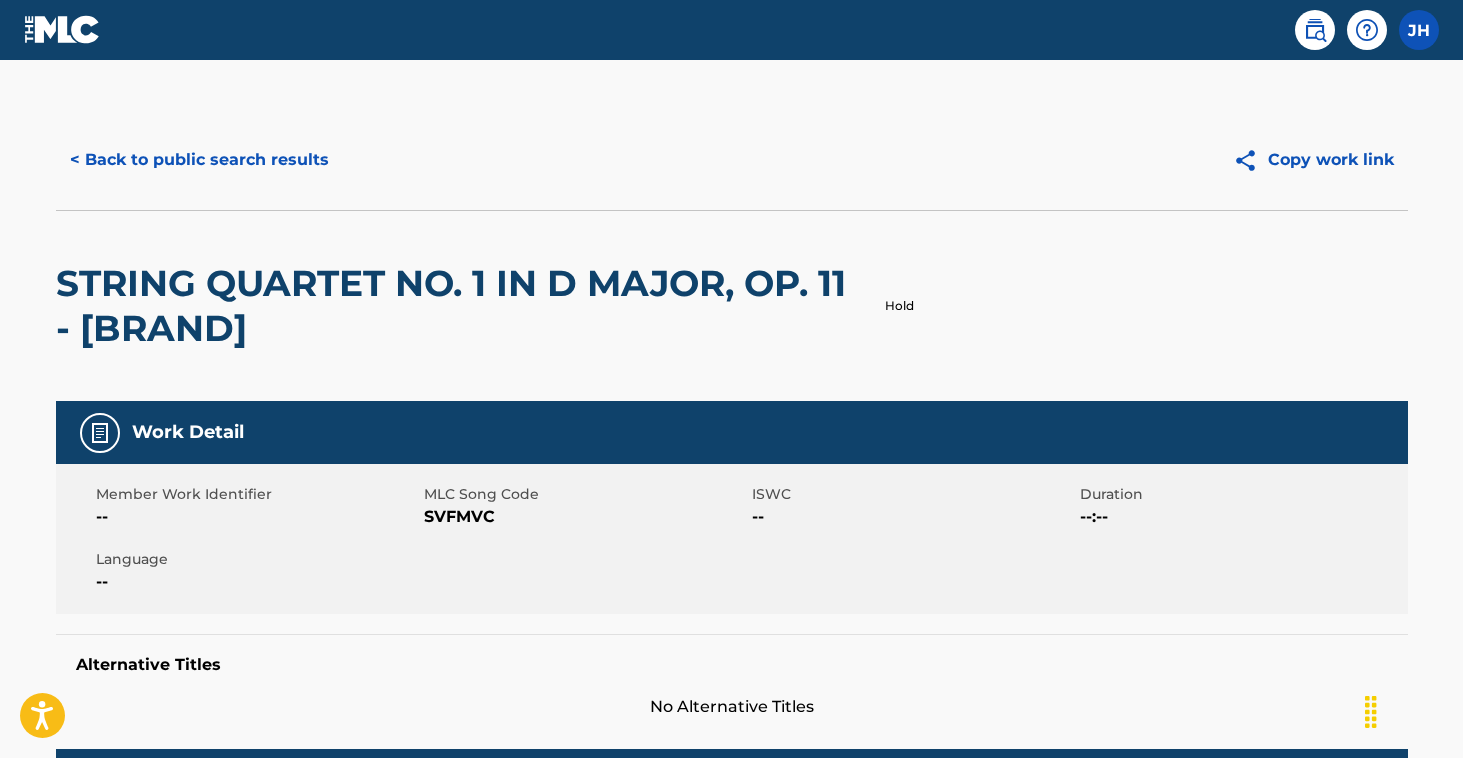 scroll, scrollTop: 75, scrollLeft: 12, axis: both 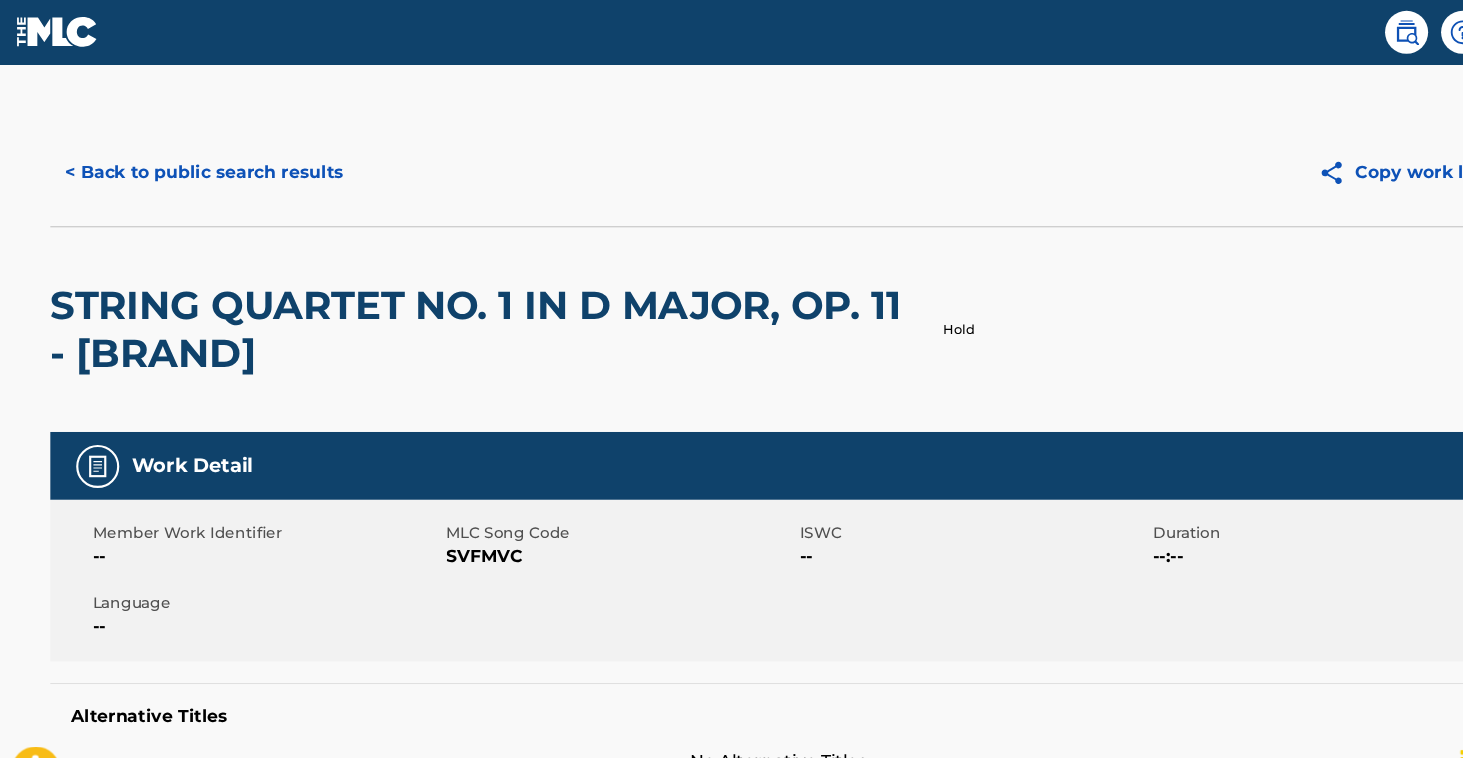 click on "< Back to public search results" at bounding box center [199, 160] 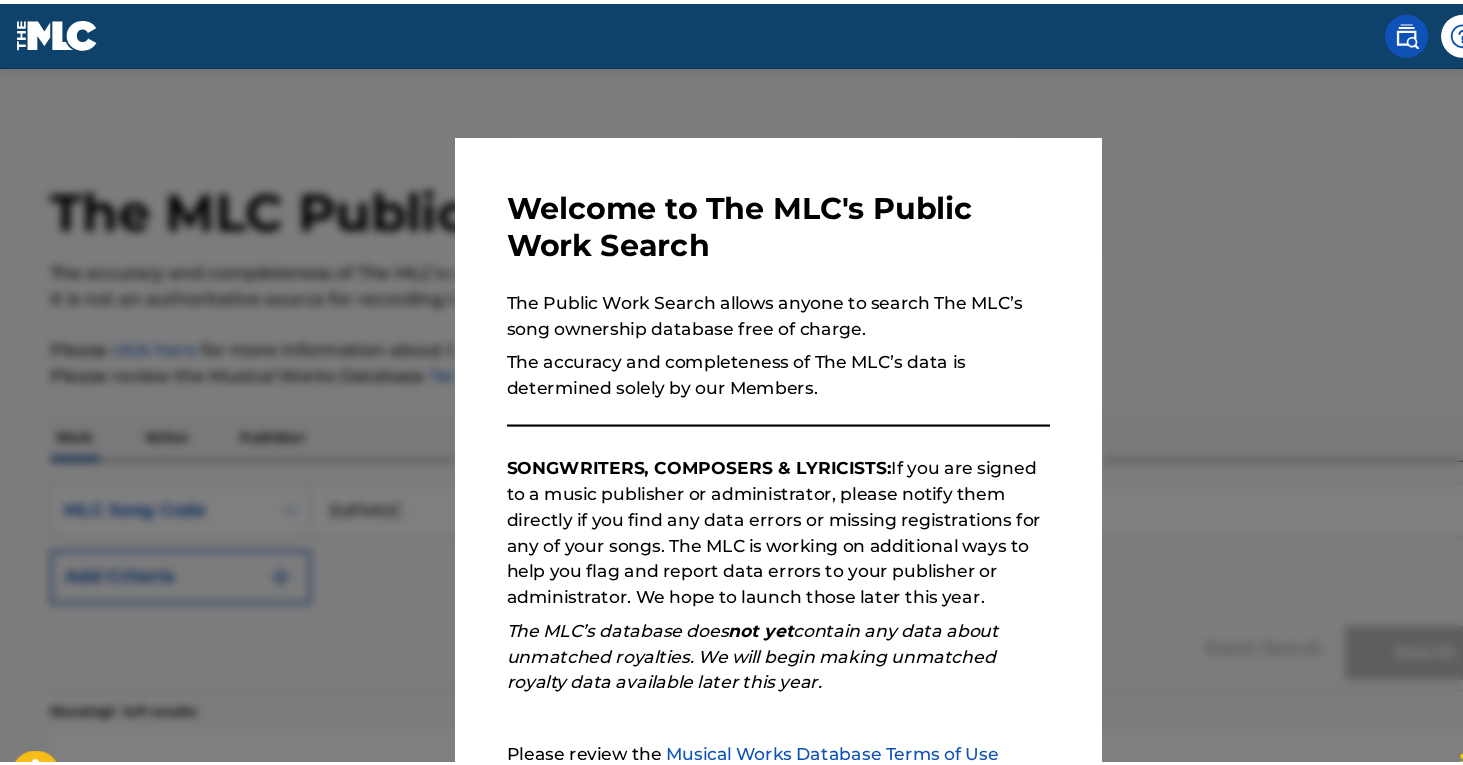 scroll, scrollTop: 189, scrollLeft: 0, axis: vertical 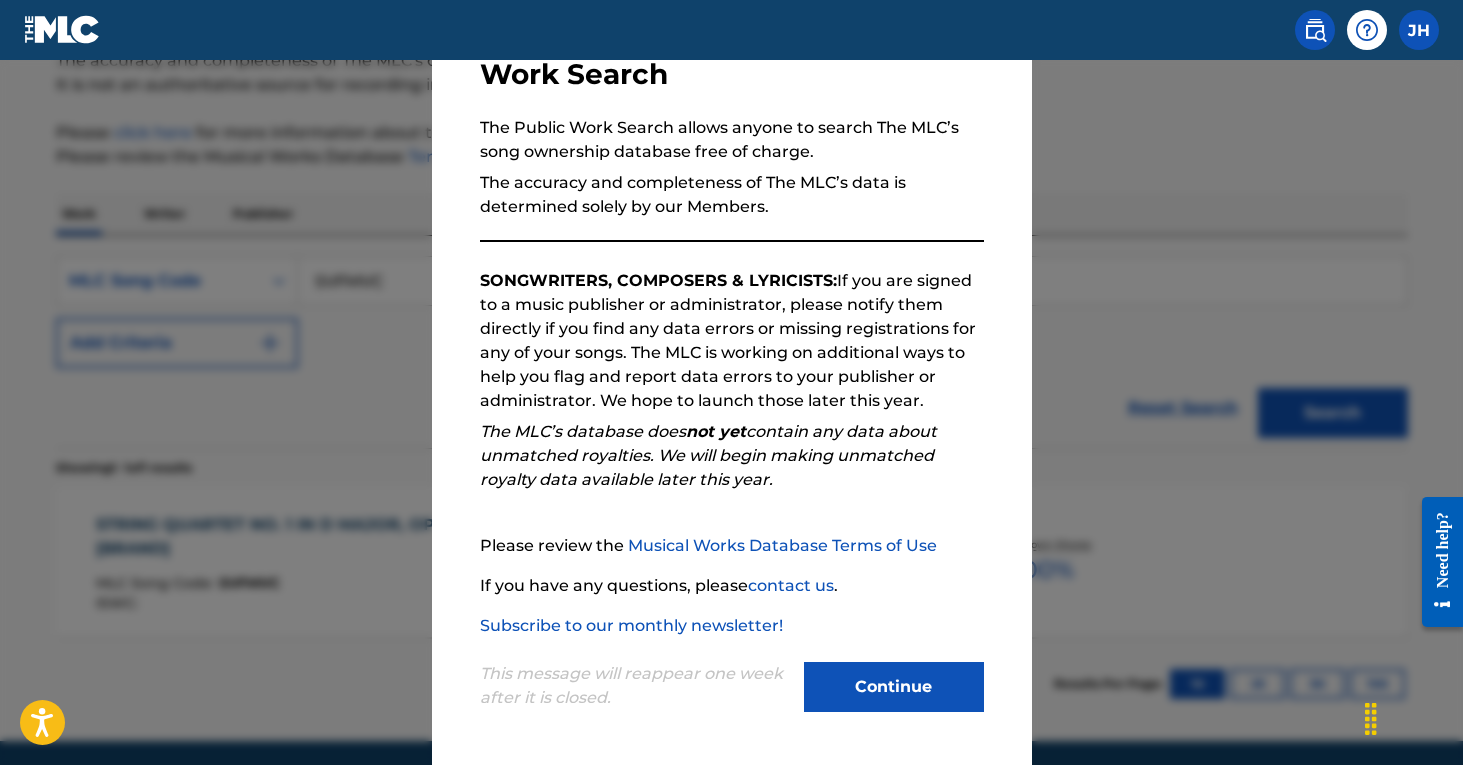 click on "Continue" at bounding box center (894, 687) 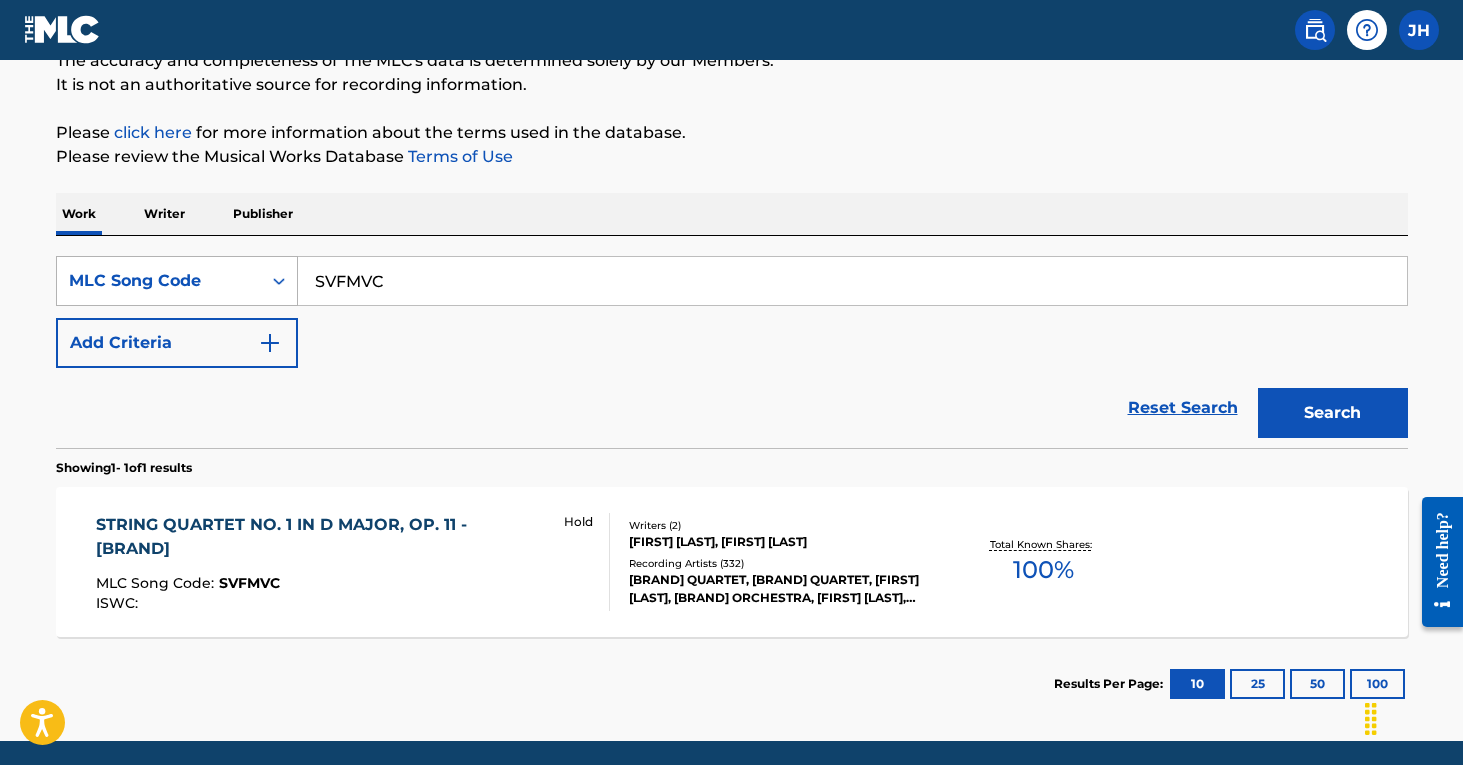 drag, startPoint x: 415, startPoint y: 283, endPoint x: 295, endPoint y: 273, distance: 120.41595 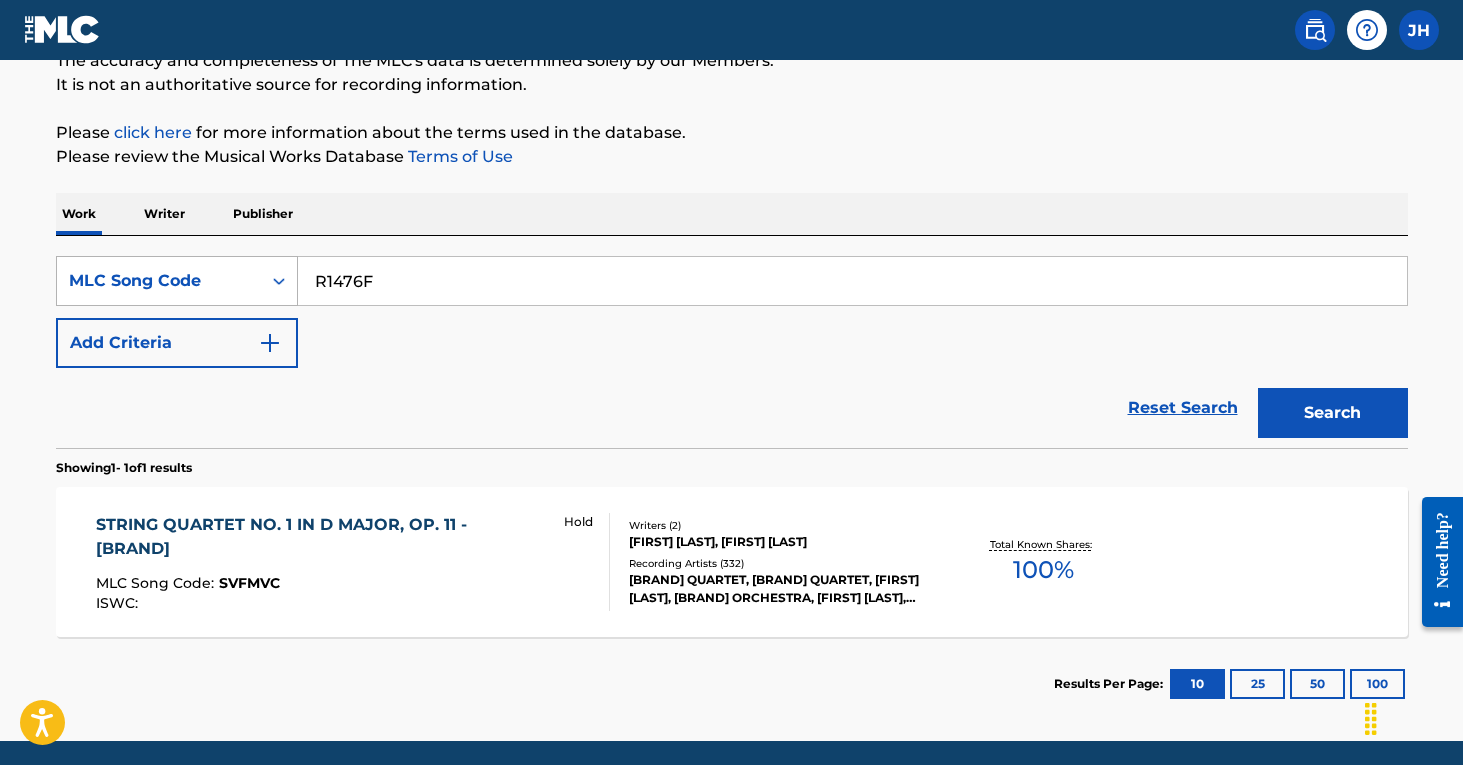 type on "R1476F" 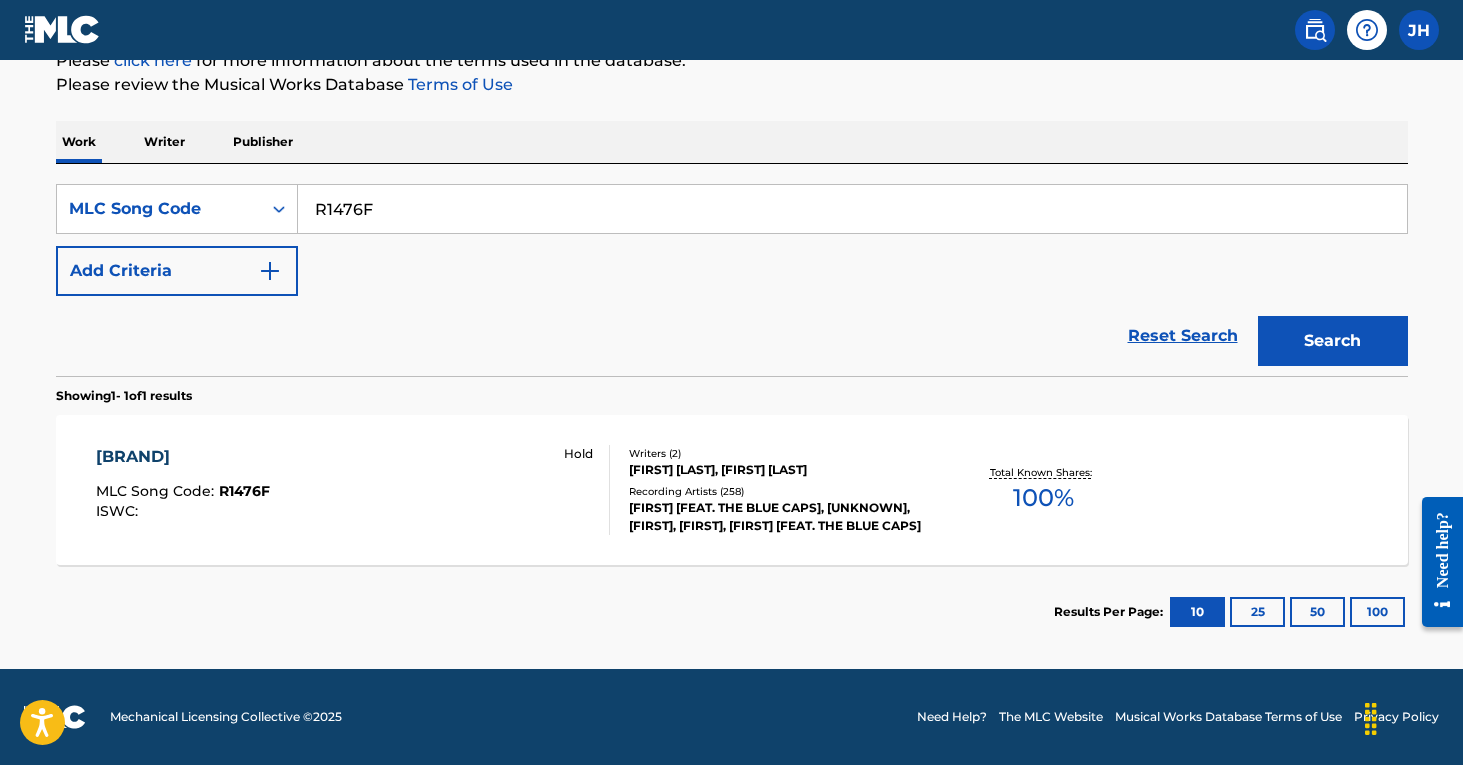 scroll, scrollTop: 261, scrollLeft: 0, axis: vertical 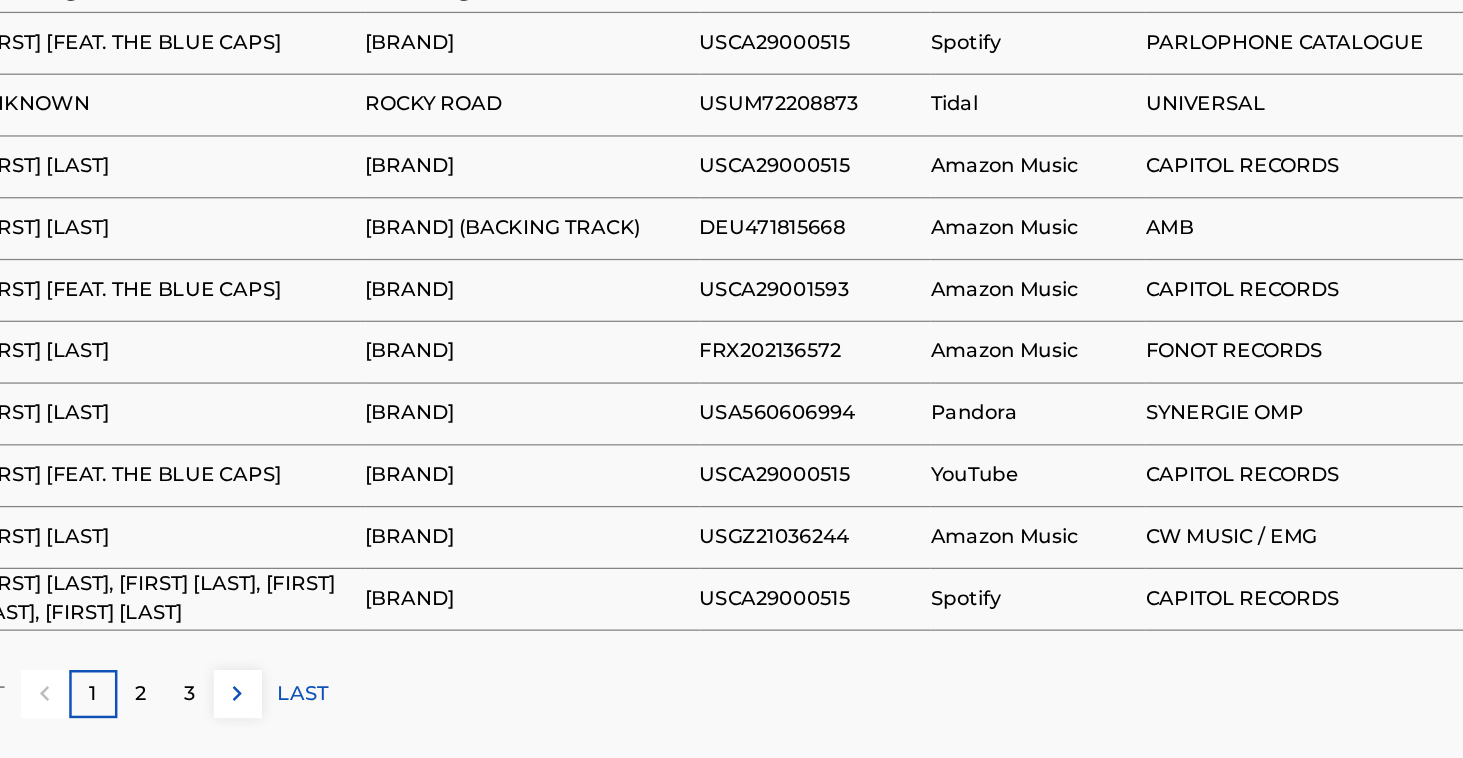 click on "2" at bounding box center [212, 706] 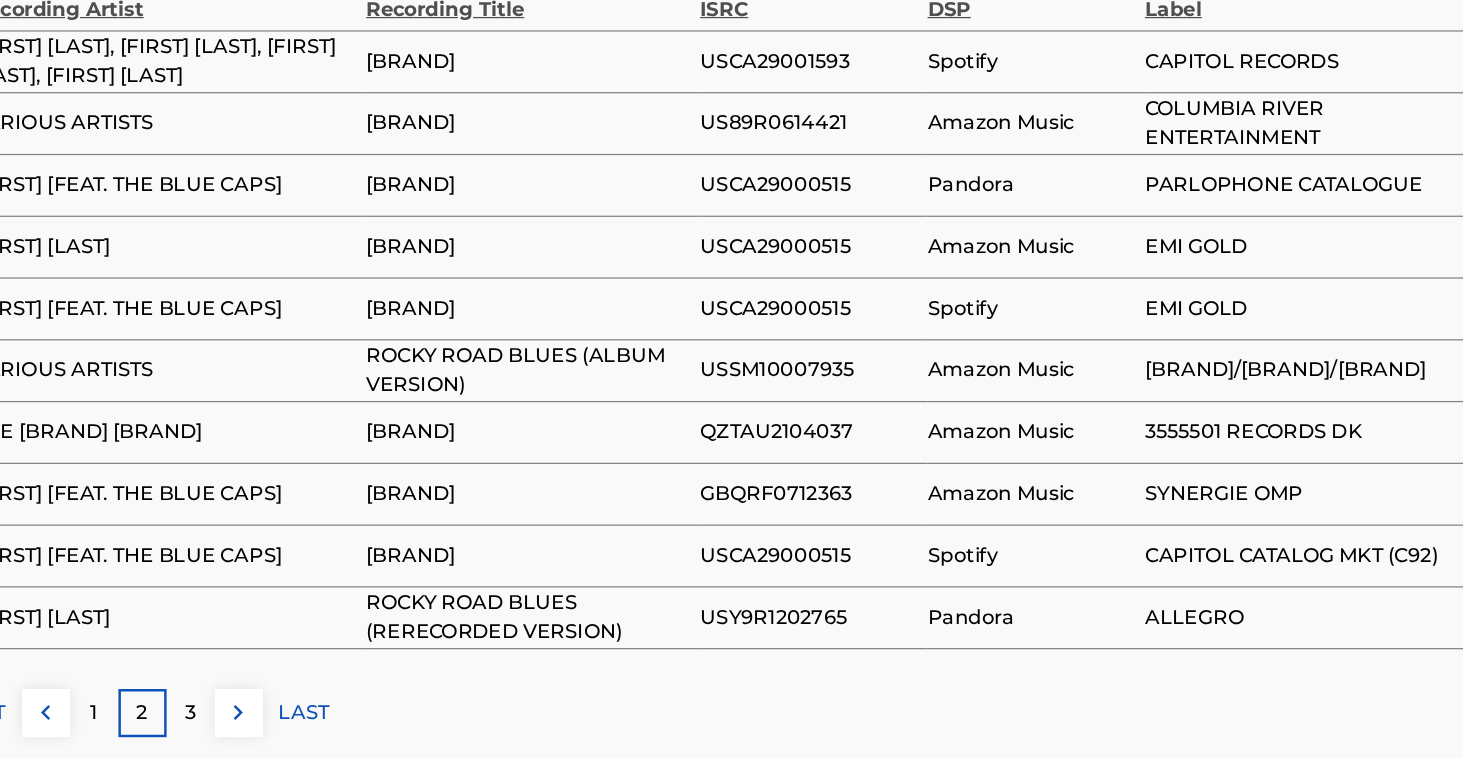 scroll, scrollTop: 1203, scrollLeft: 0, axis: vertical 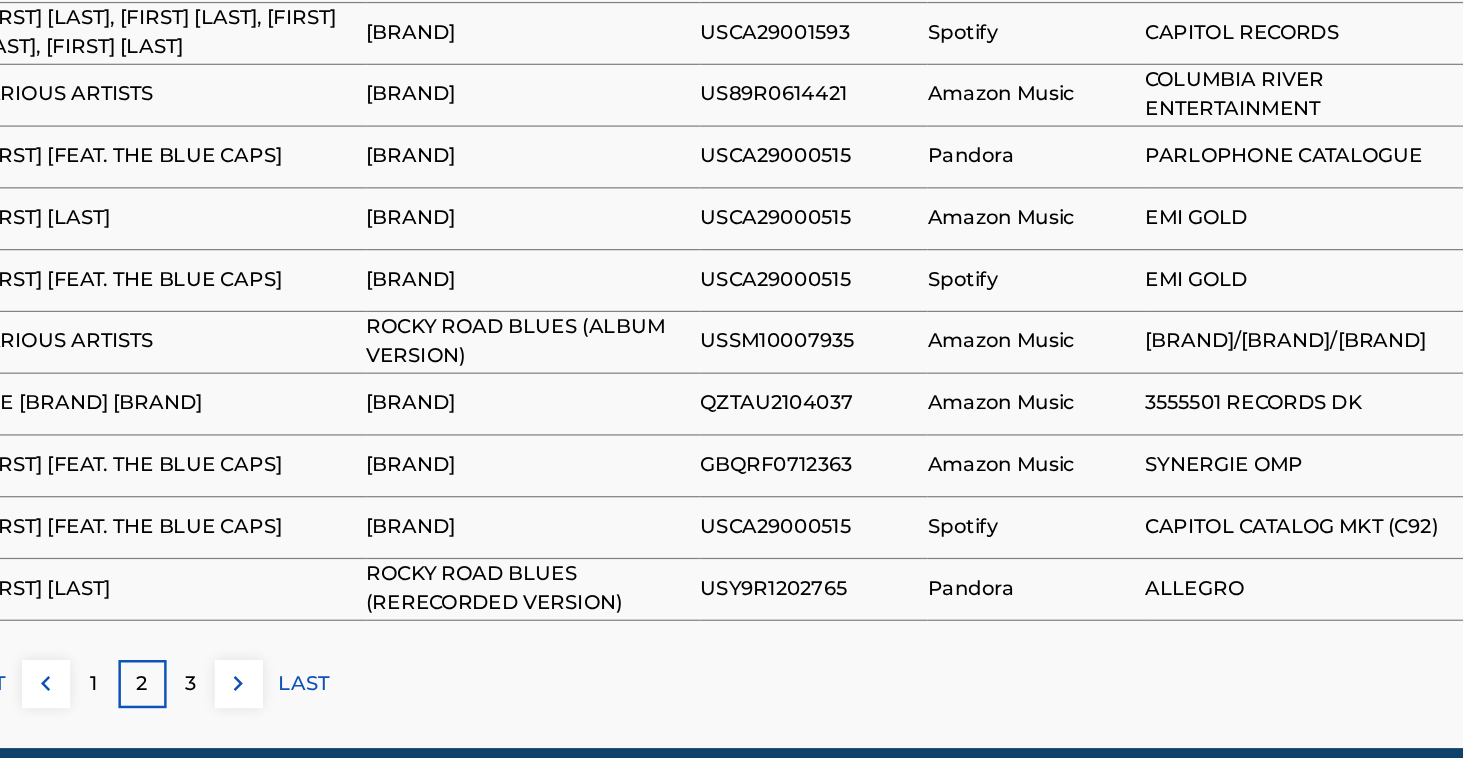 click on "3" at bounding box center [251, 698] 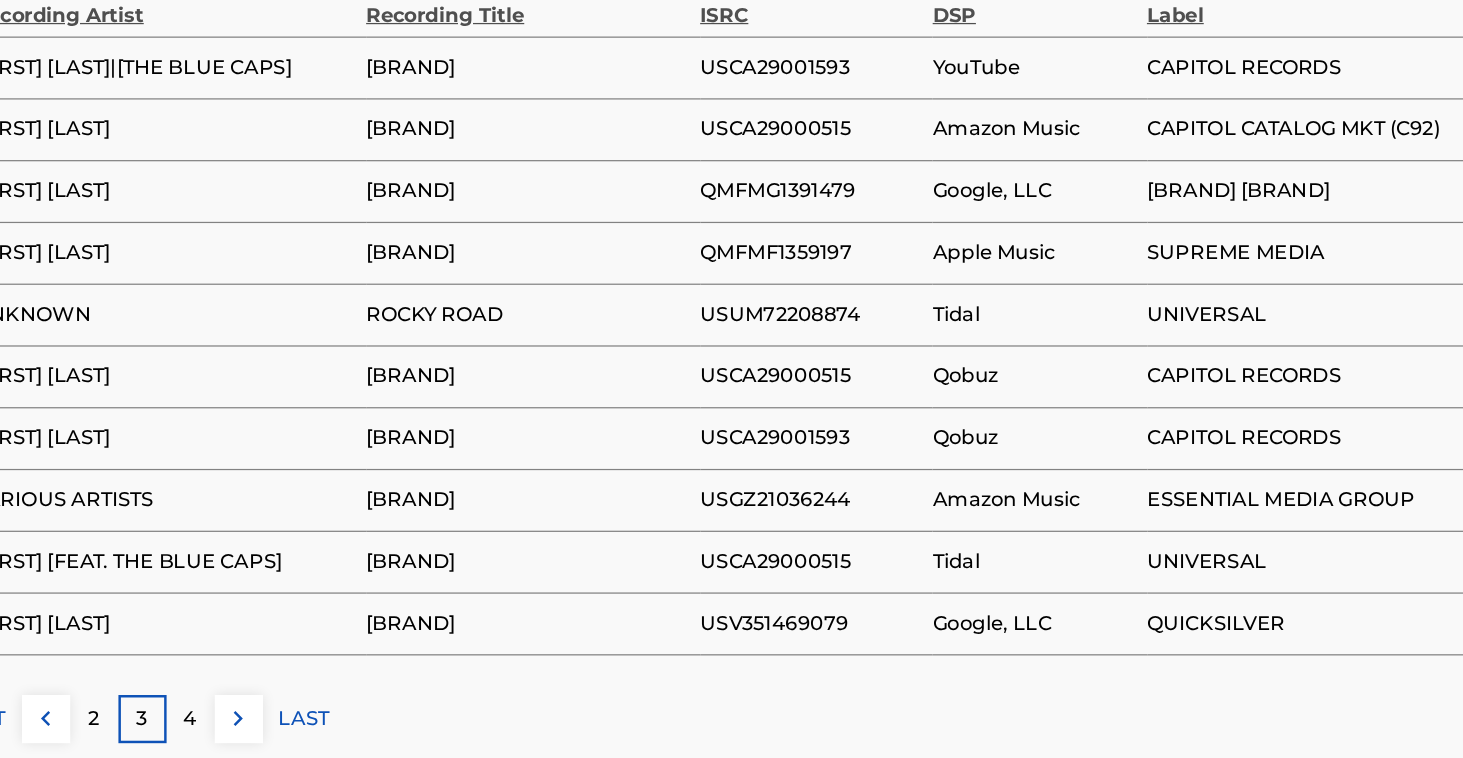 scroll, scrollTop: 1196, scrollLeft: 0, axis: vertical 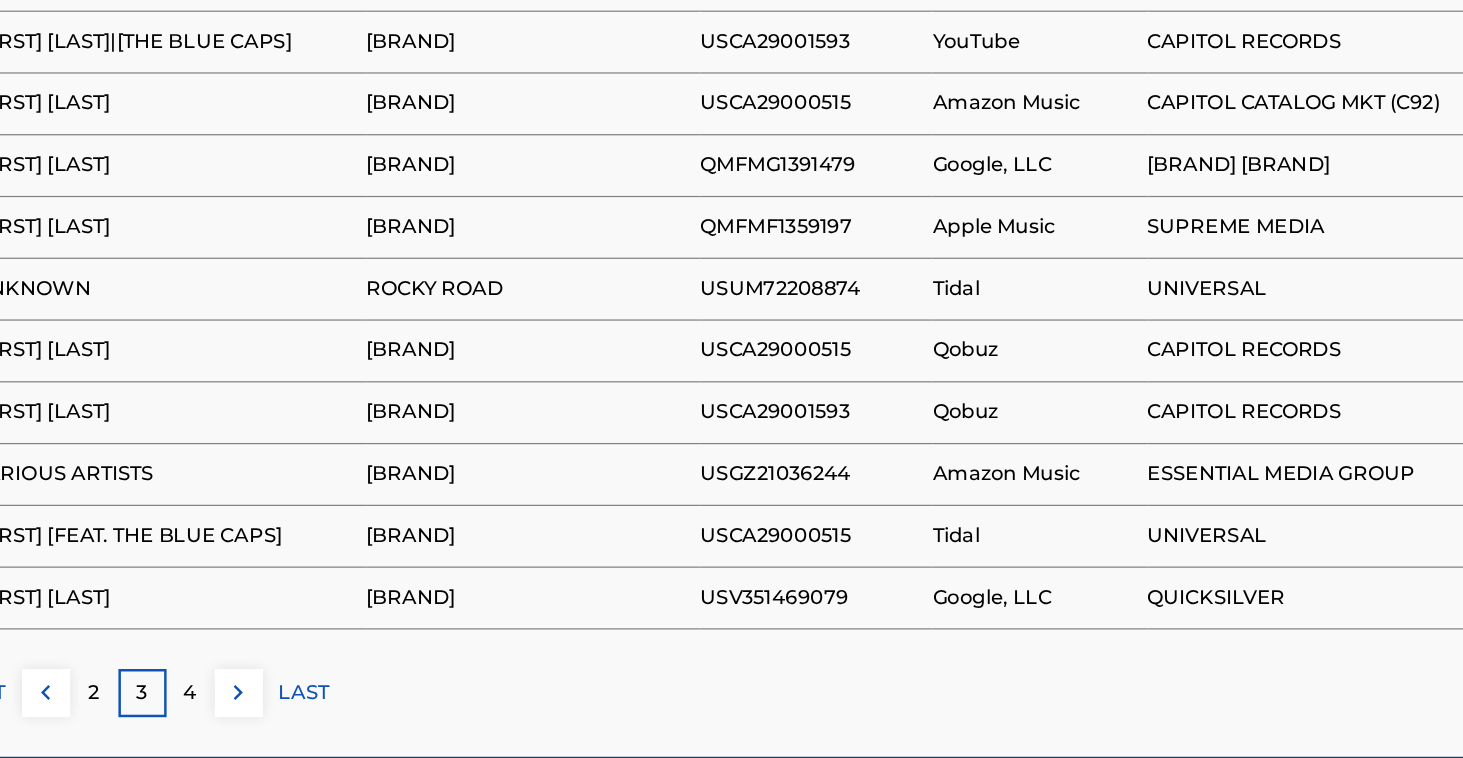 click on "4" at bounding box center [251, 705] 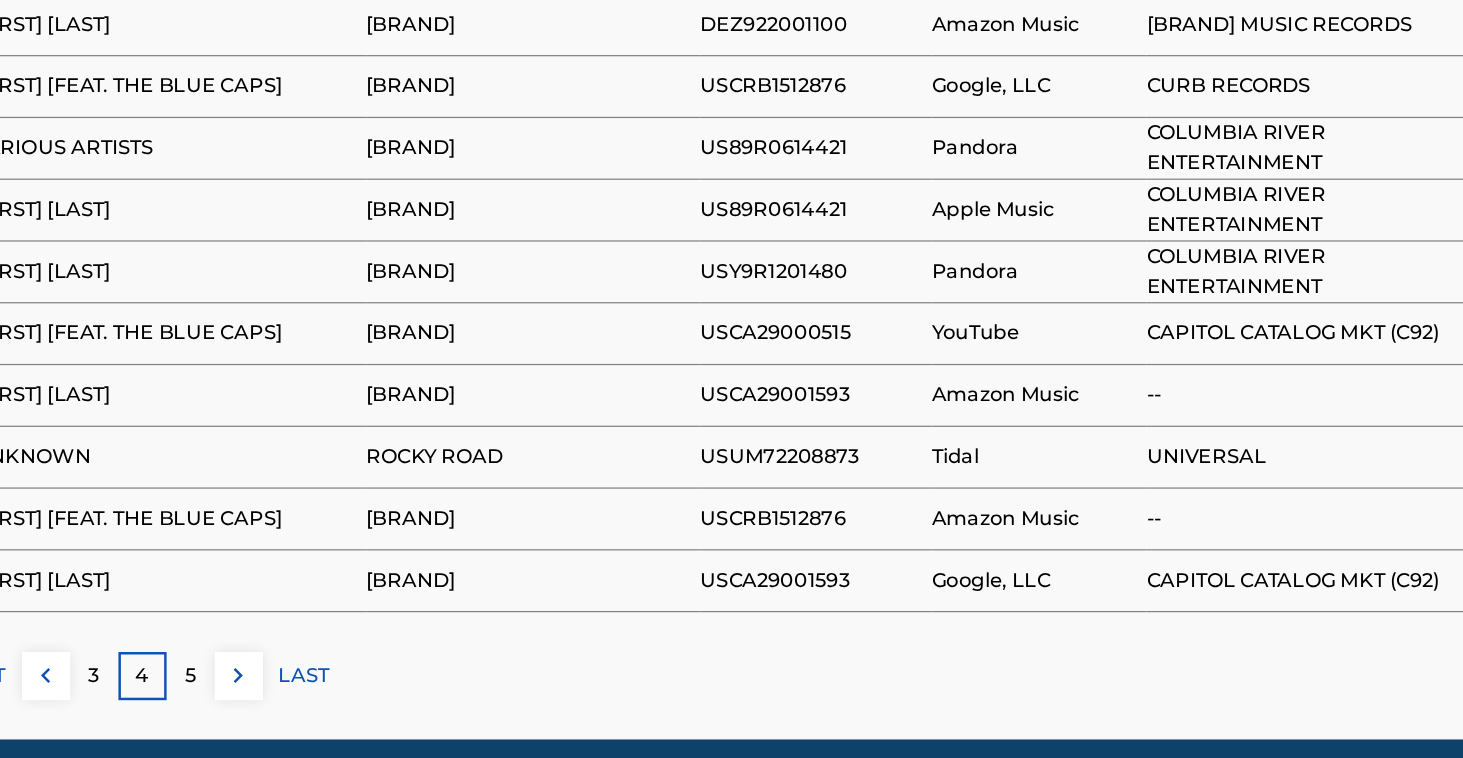 scroll, scrollTop: 1217, scrollLeft: 0, axis: vertical 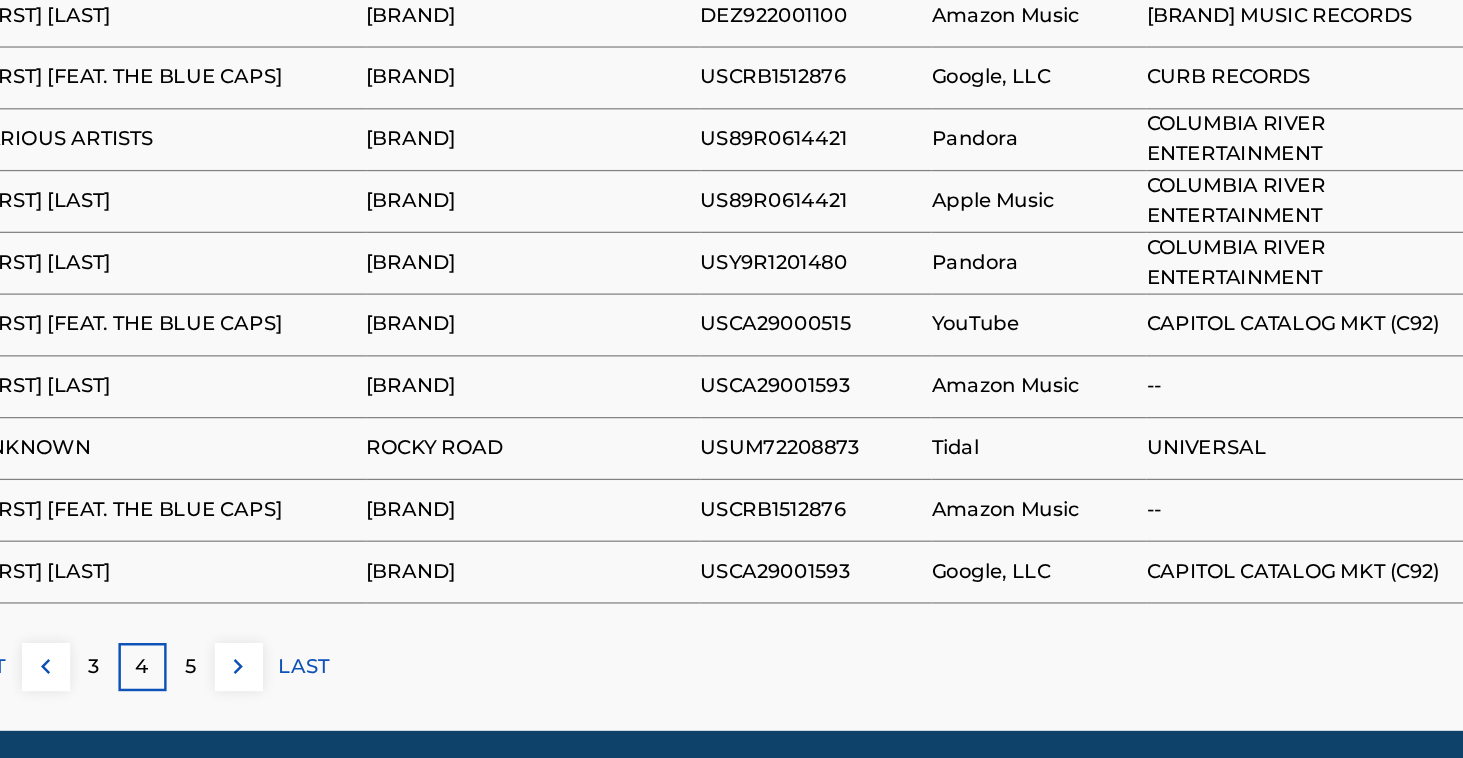 click on "5" at bounding box center (251, 684) 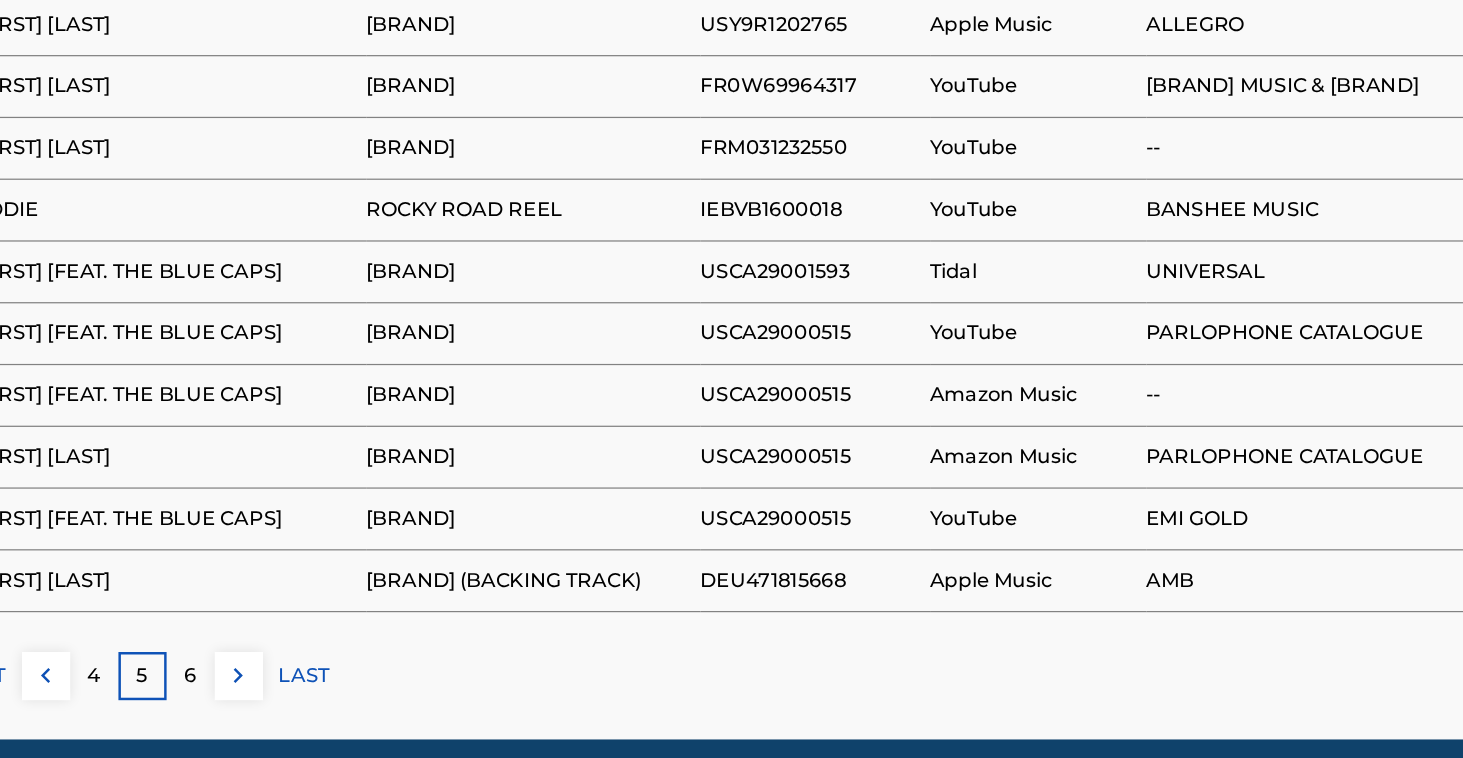 click on "6" at bounding box center (251, 691) 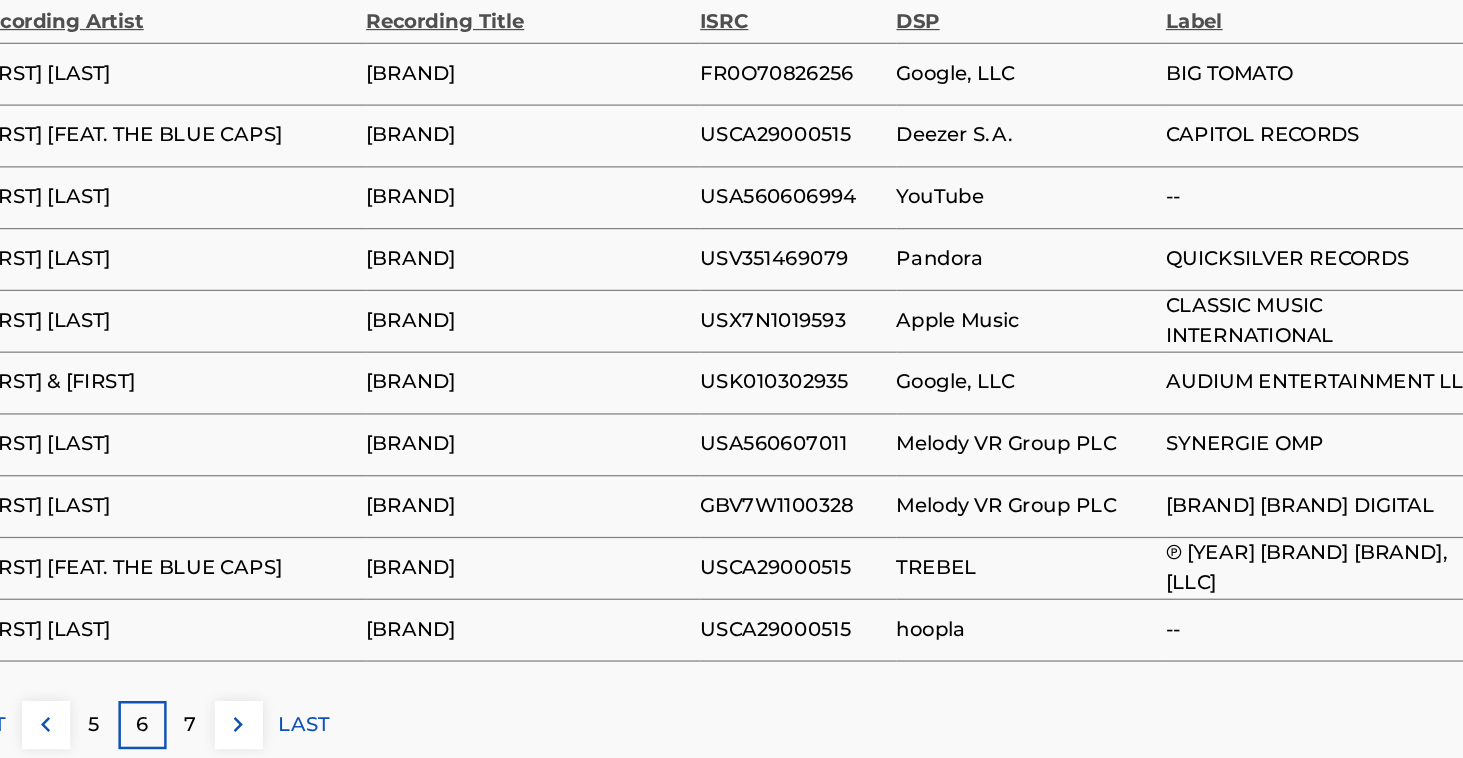 click on "7" at bounding box center [251, 731] 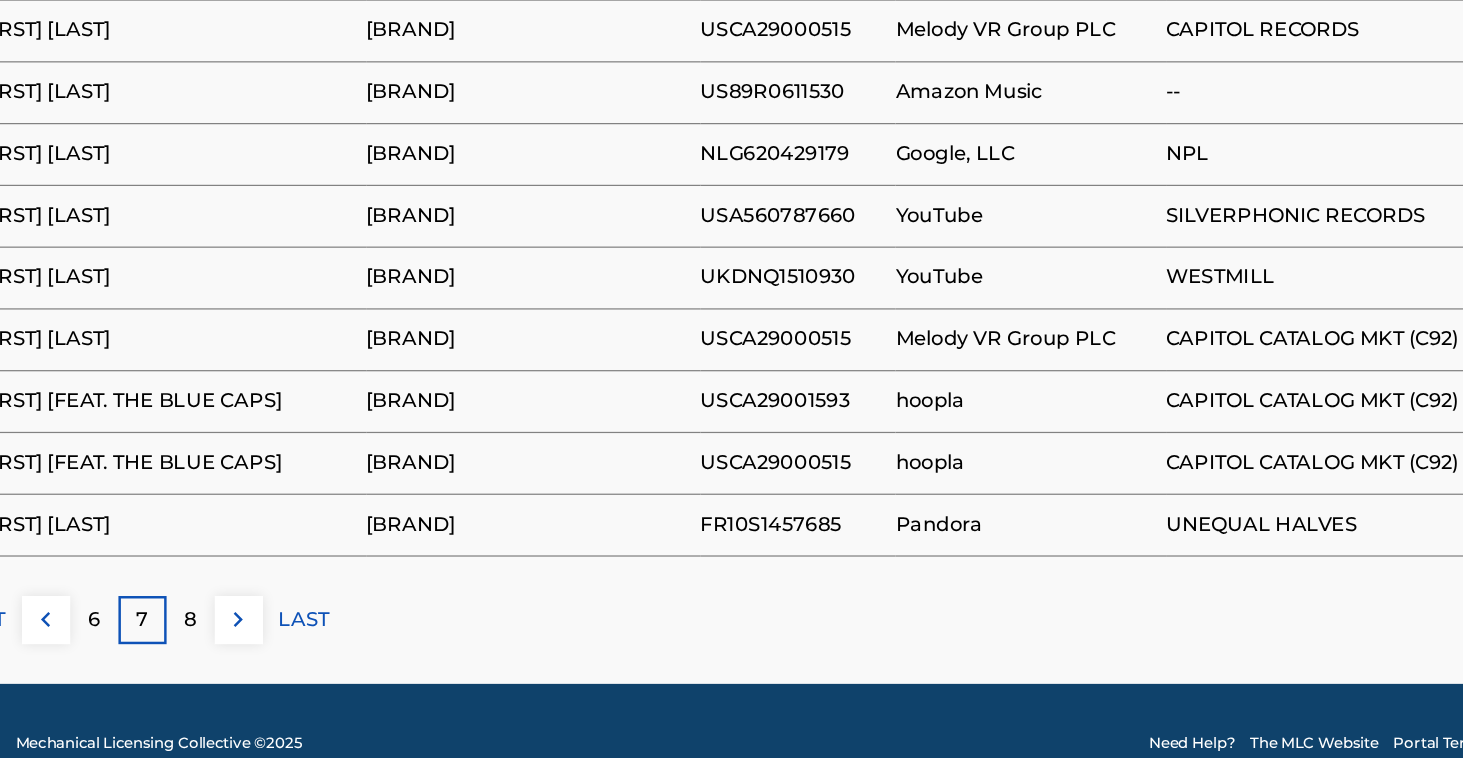 scroll, scrollTop: 1258, scrollLeft: 0, axis: vertical 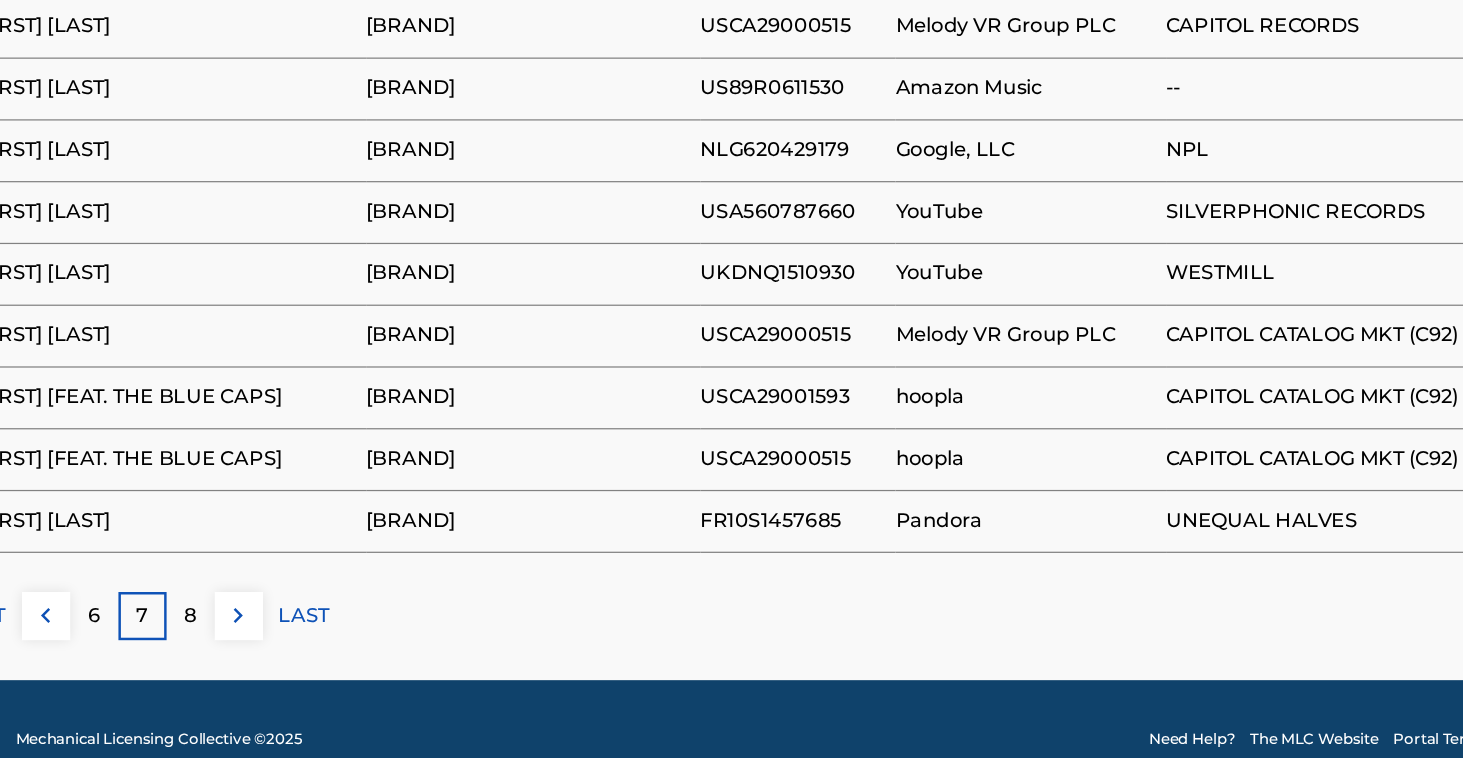 click on "8" at bounding box center [251, 643] 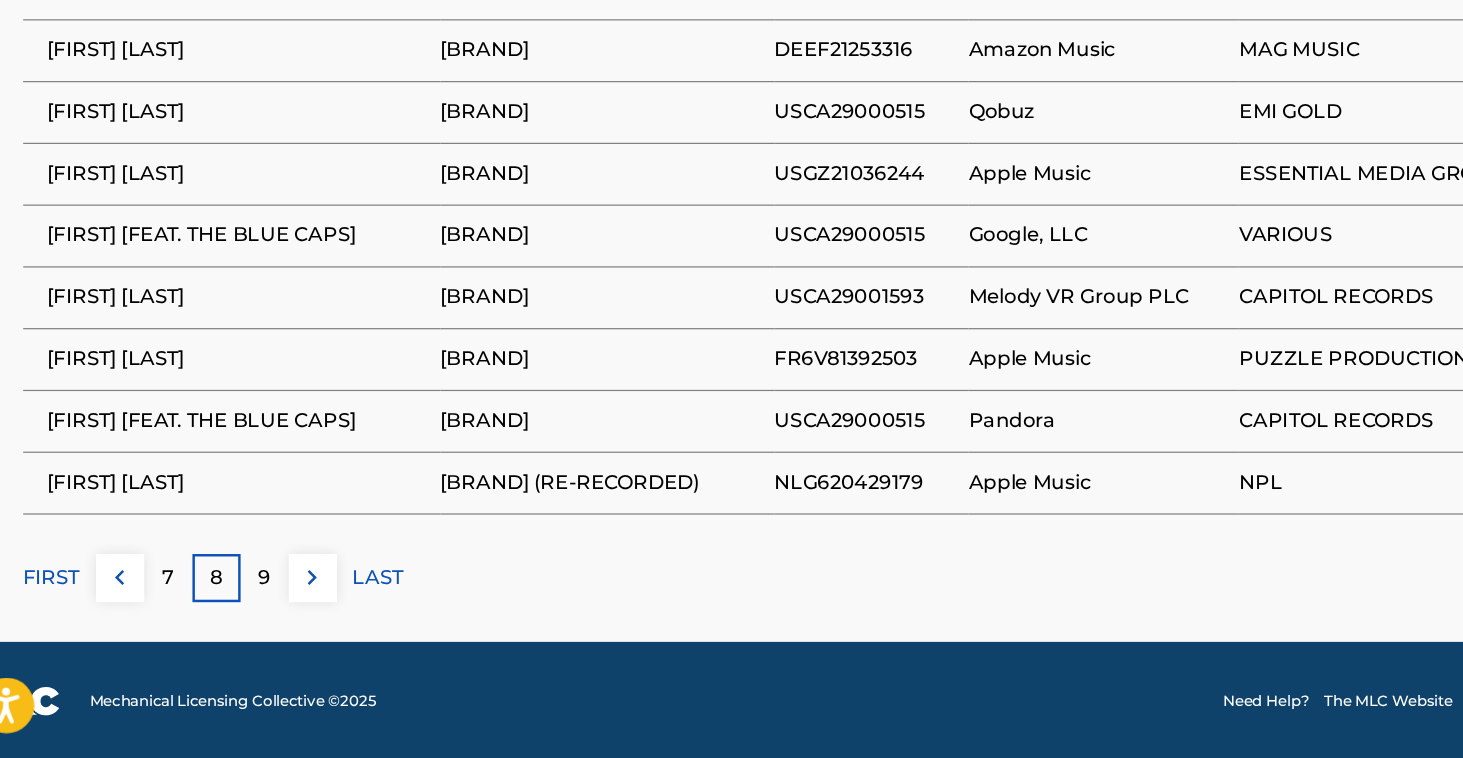 scroll, scrollTop: 1289, scrollLeft: 0, axis: vertical 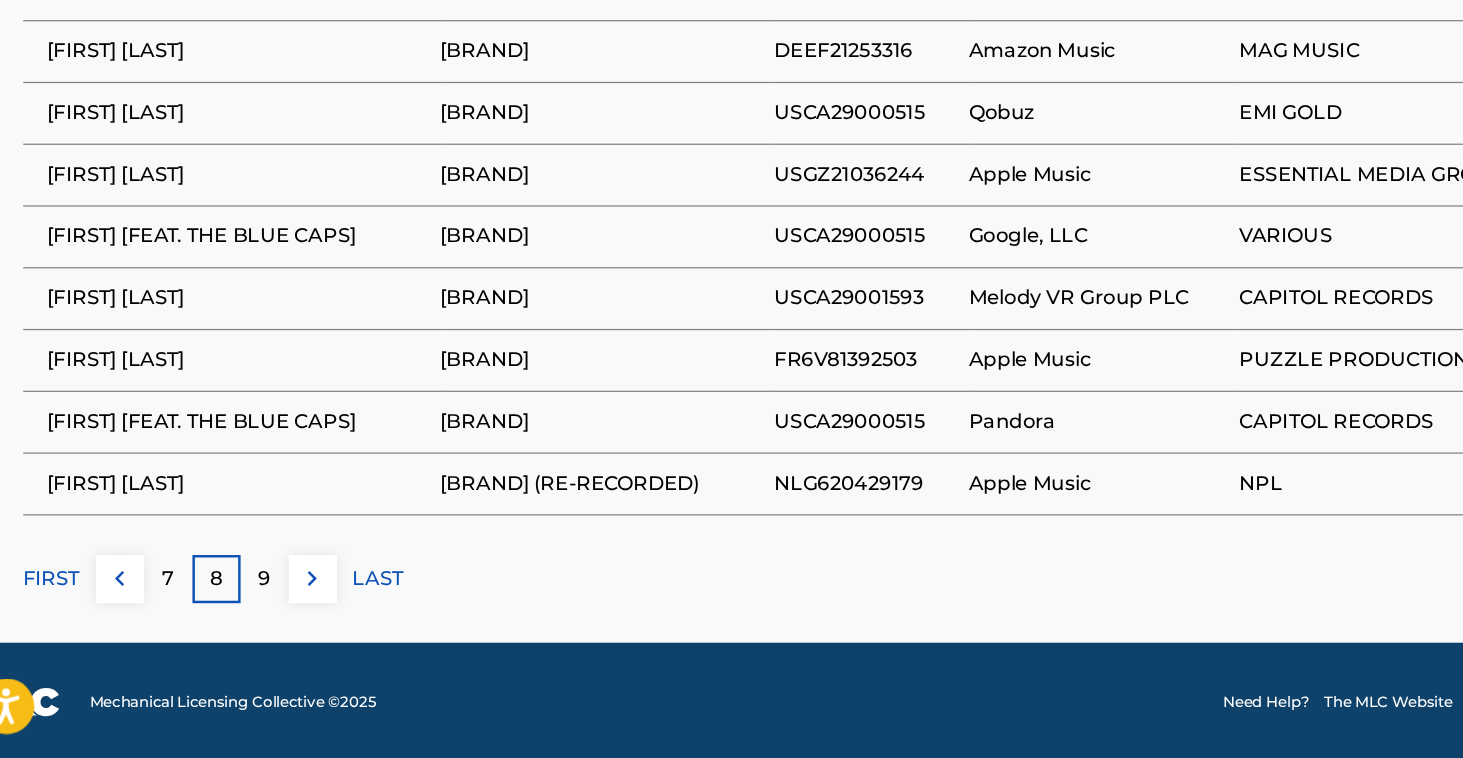 click on "FIRST" at bounding box center [79, 612] 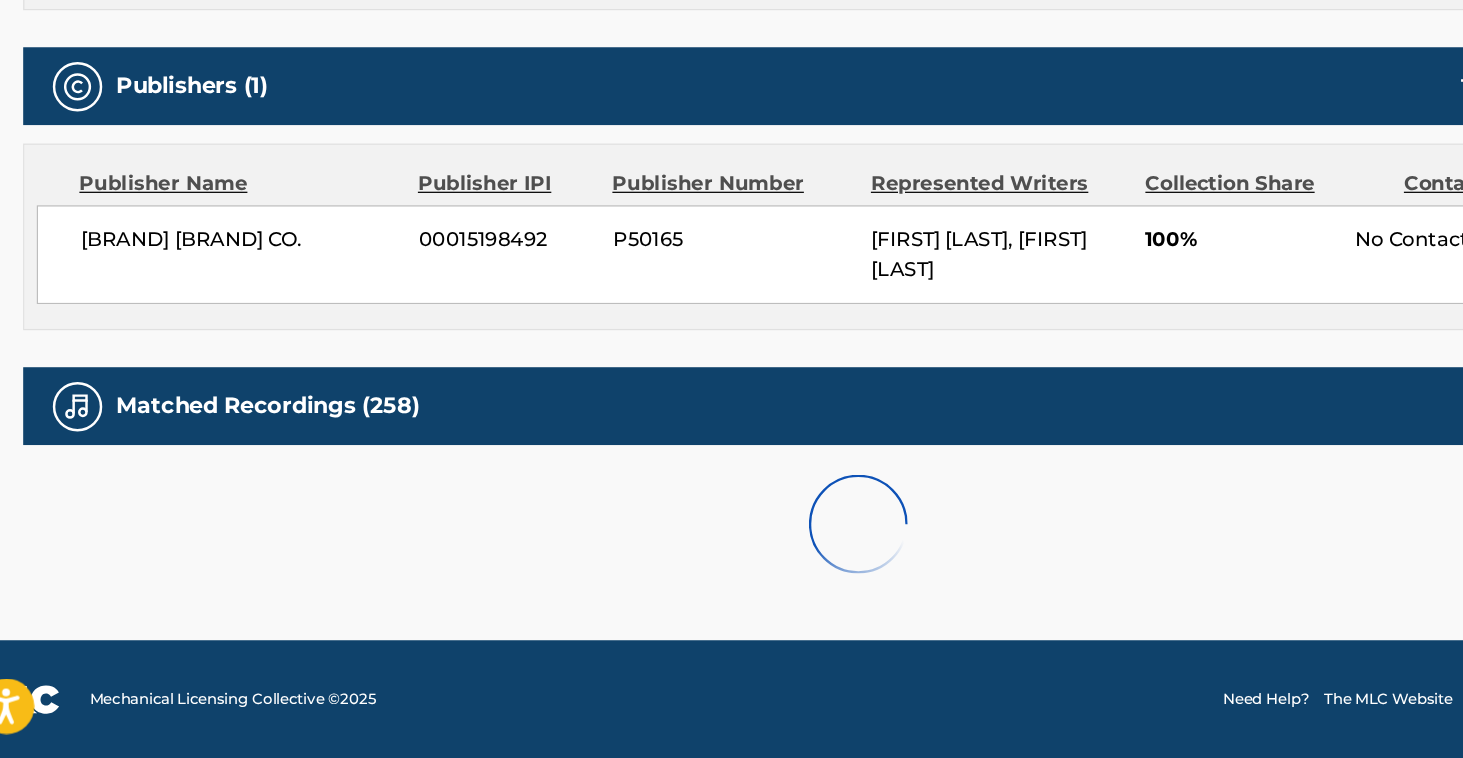 scroll, scrollTop: 764, scrollLeft: 0, axis: vertical 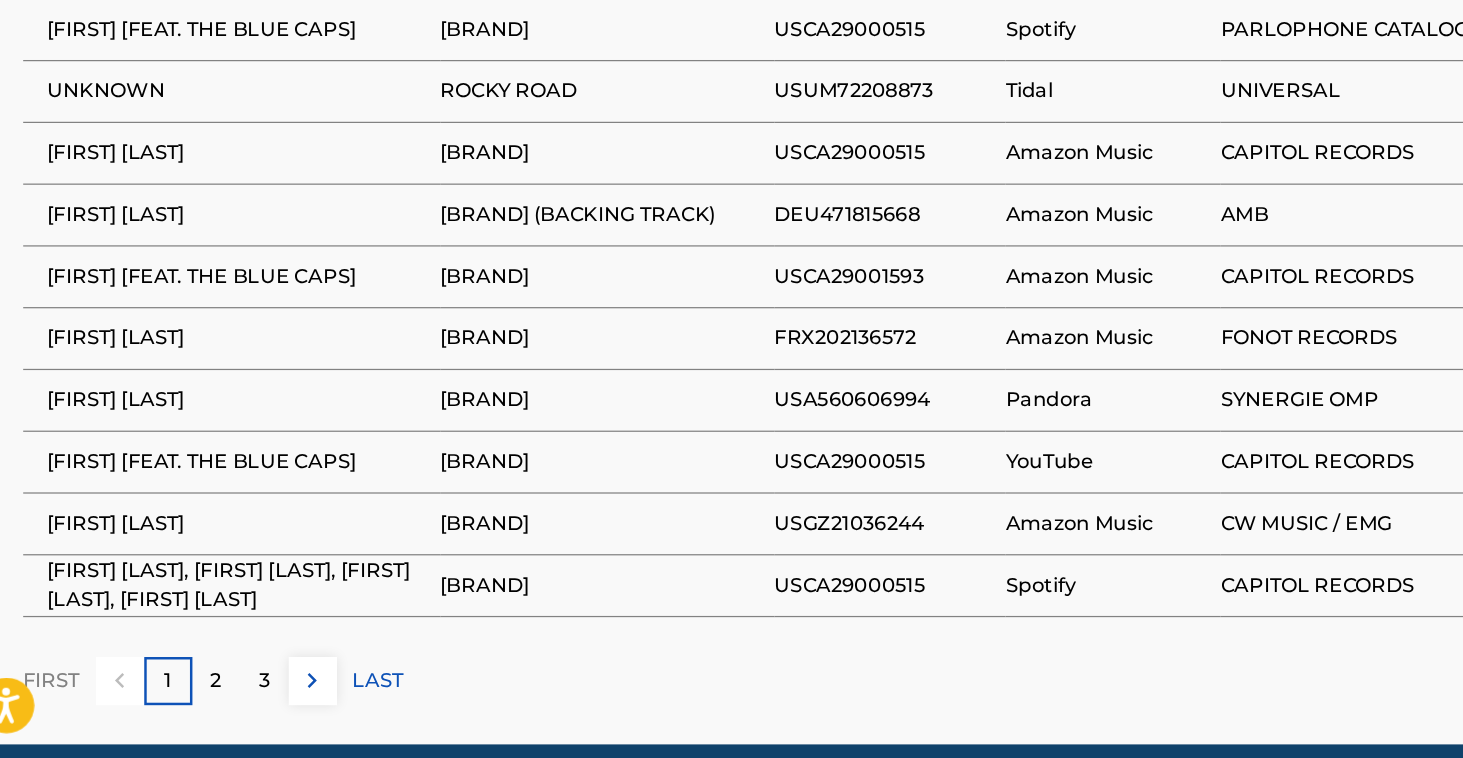 click on "2" at bounding box center [212, 695] 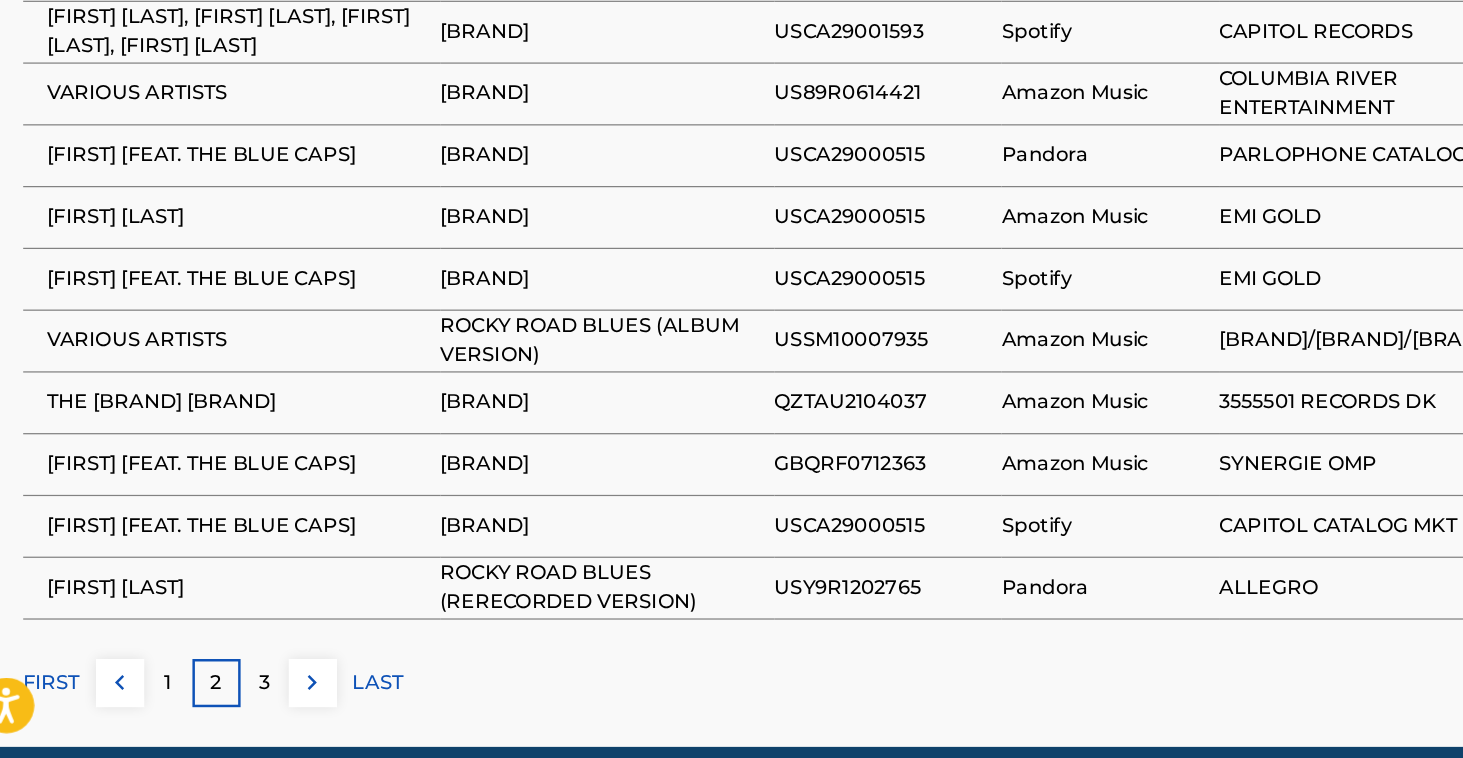click on "3" at bounding box center (251, 697) 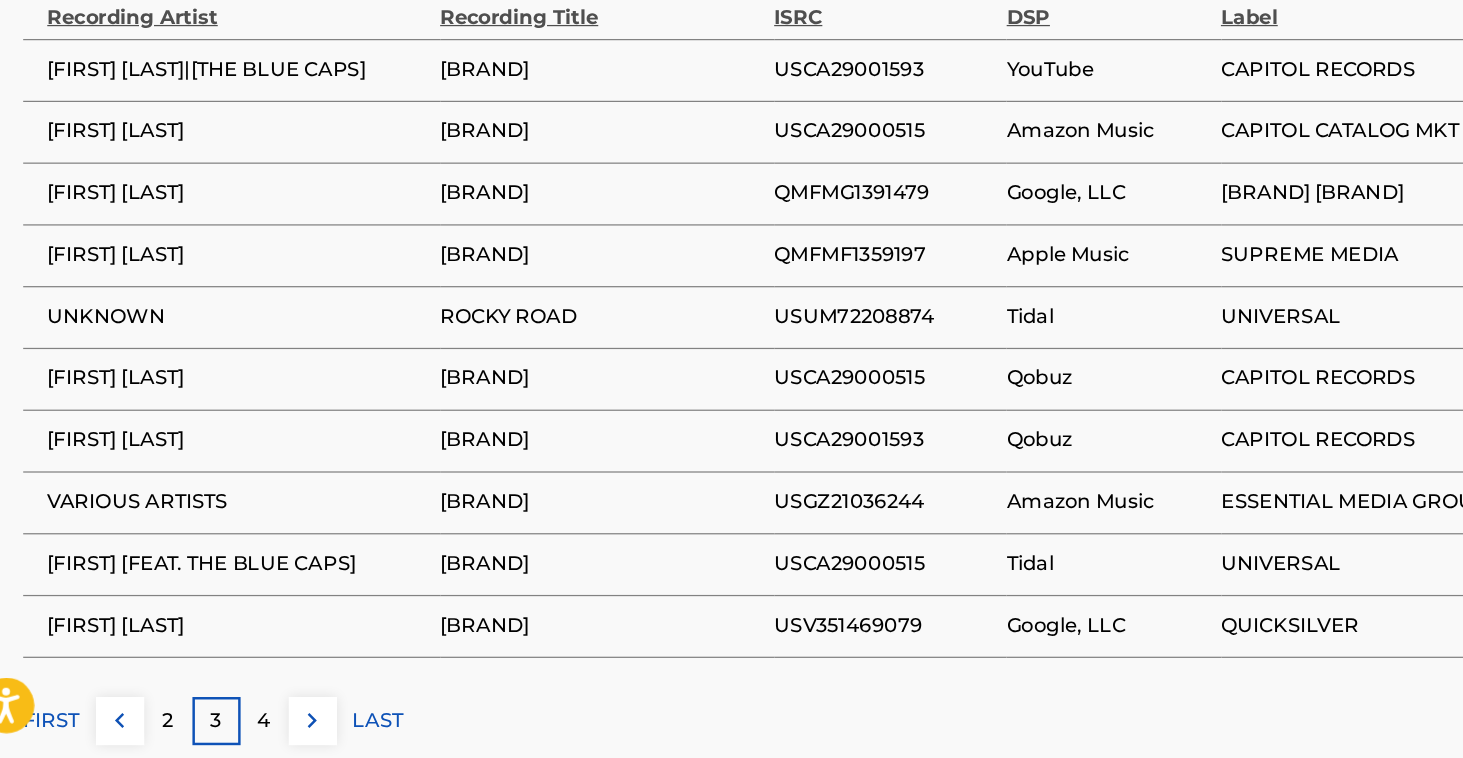 click on "4" at bounding box center (251, 728) 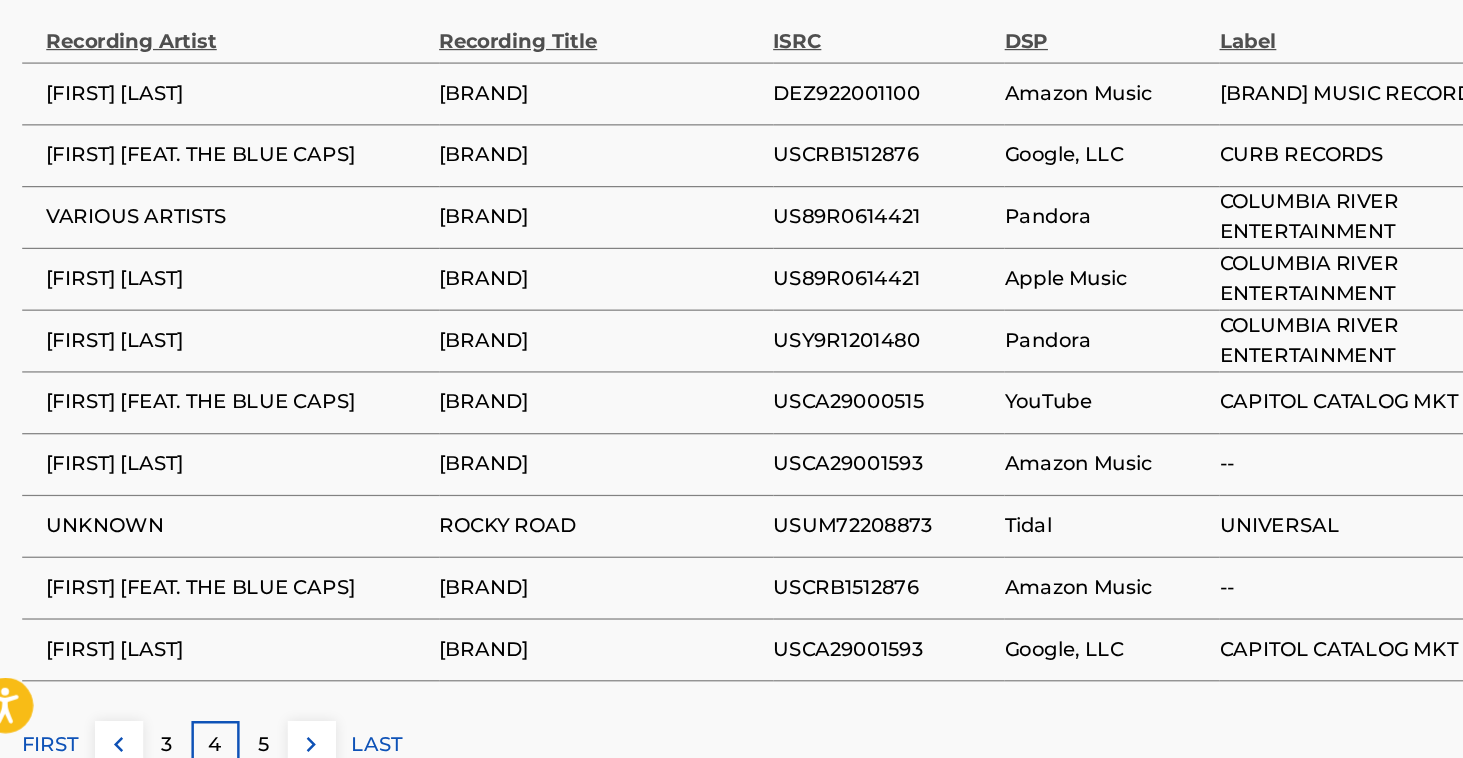 scroll, scrollTop: 1200, scrollLeft: 0, axis: vertical 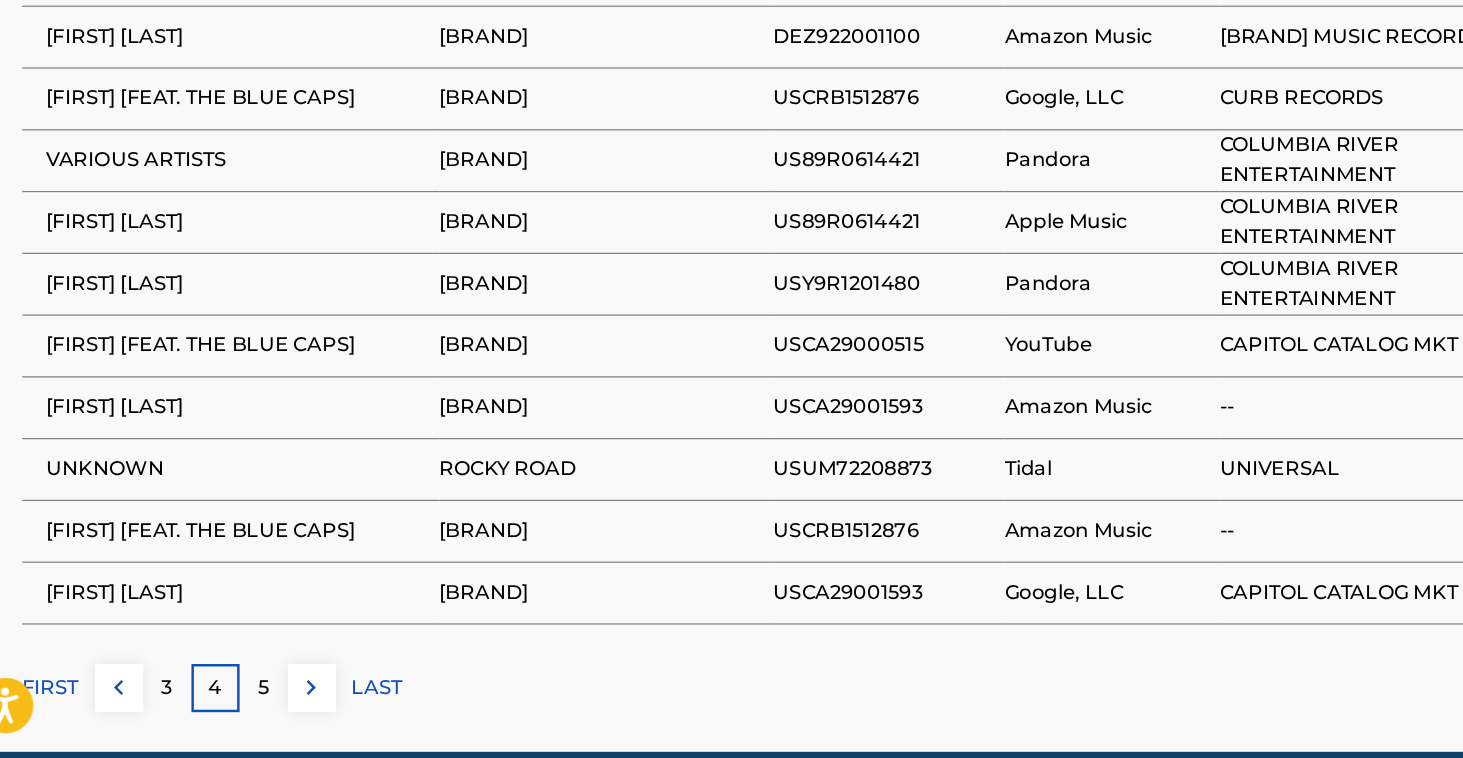 click on "5" at bounding box center (251, 701) 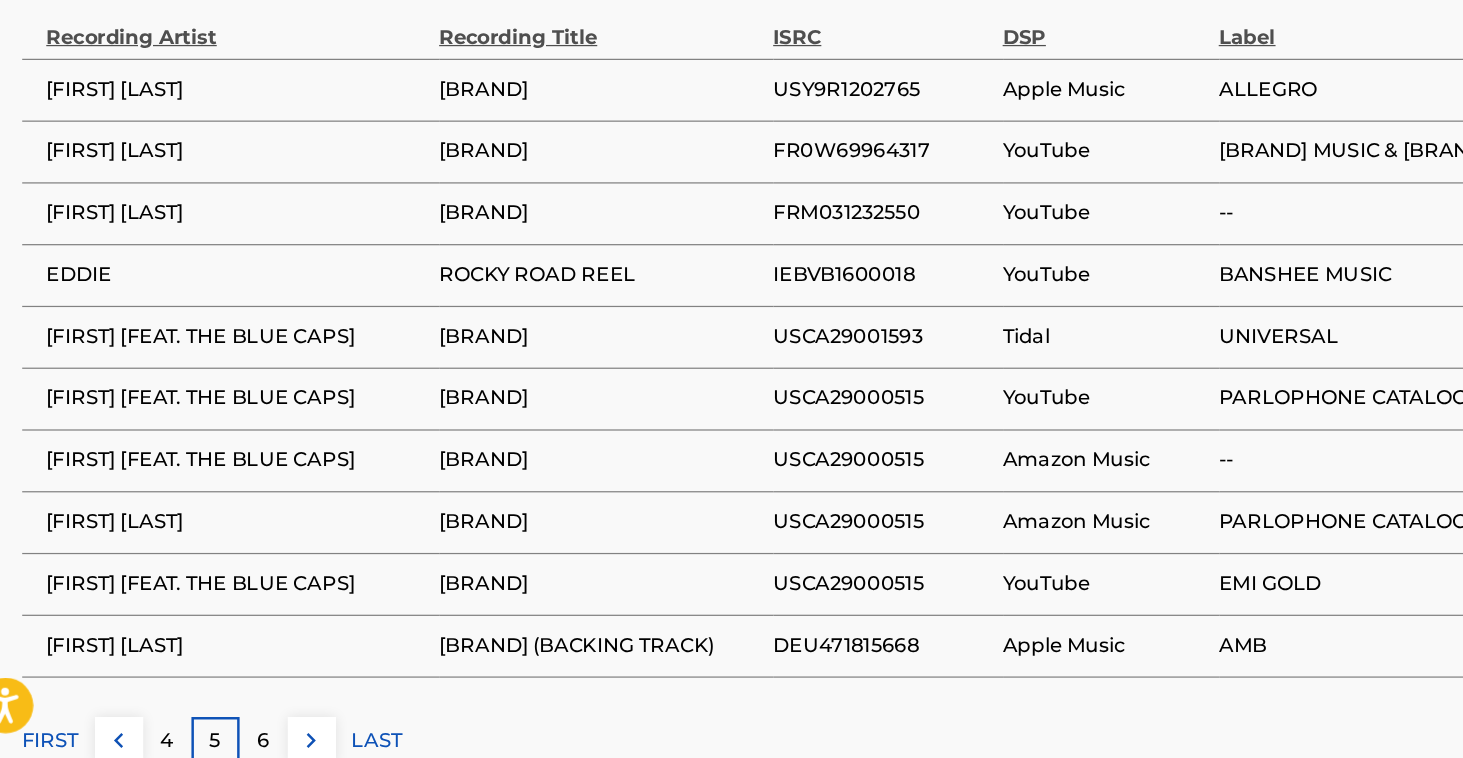 scroll, scrollTop: 1169, scrollLeft: 0, axis: vertical 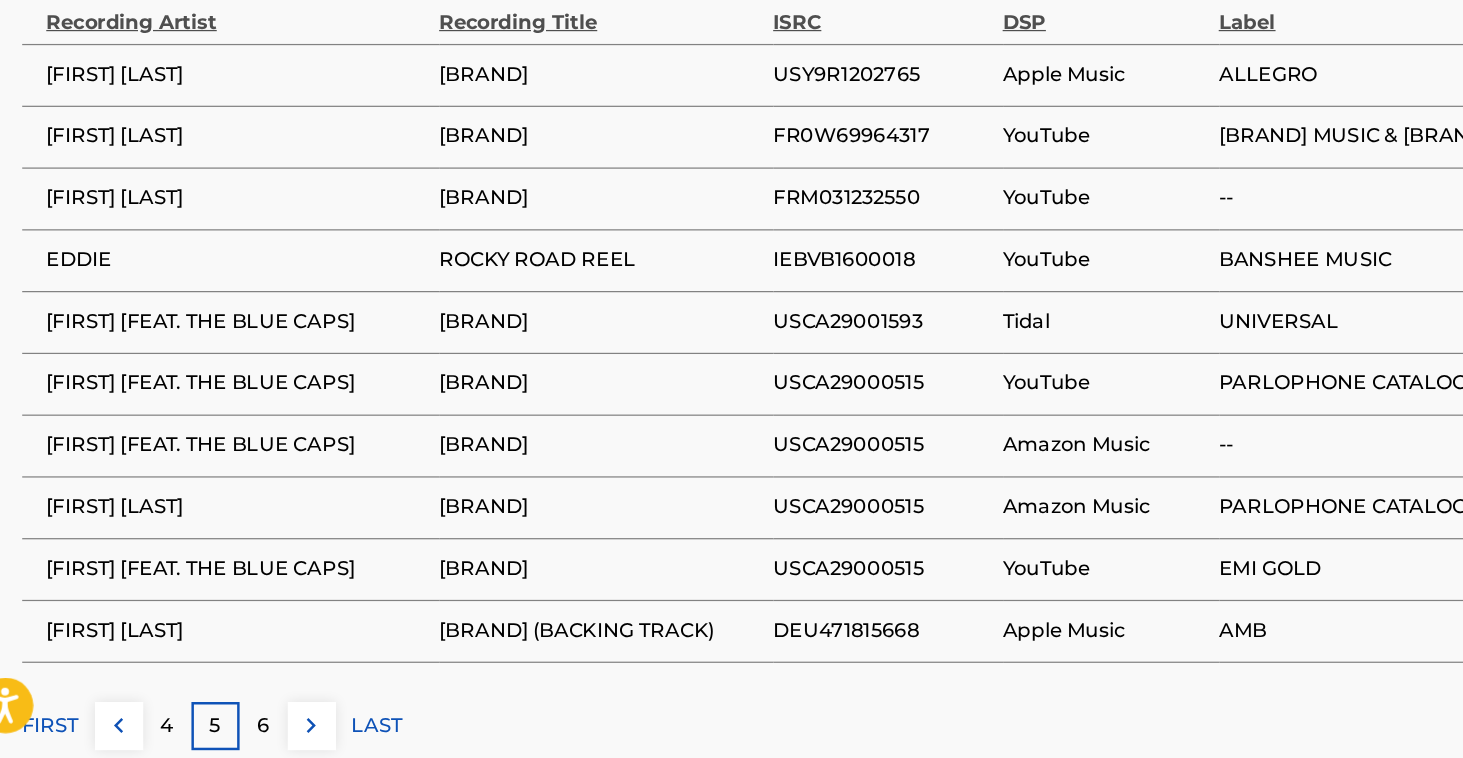 click on "6" at bounding box center [251, 732] 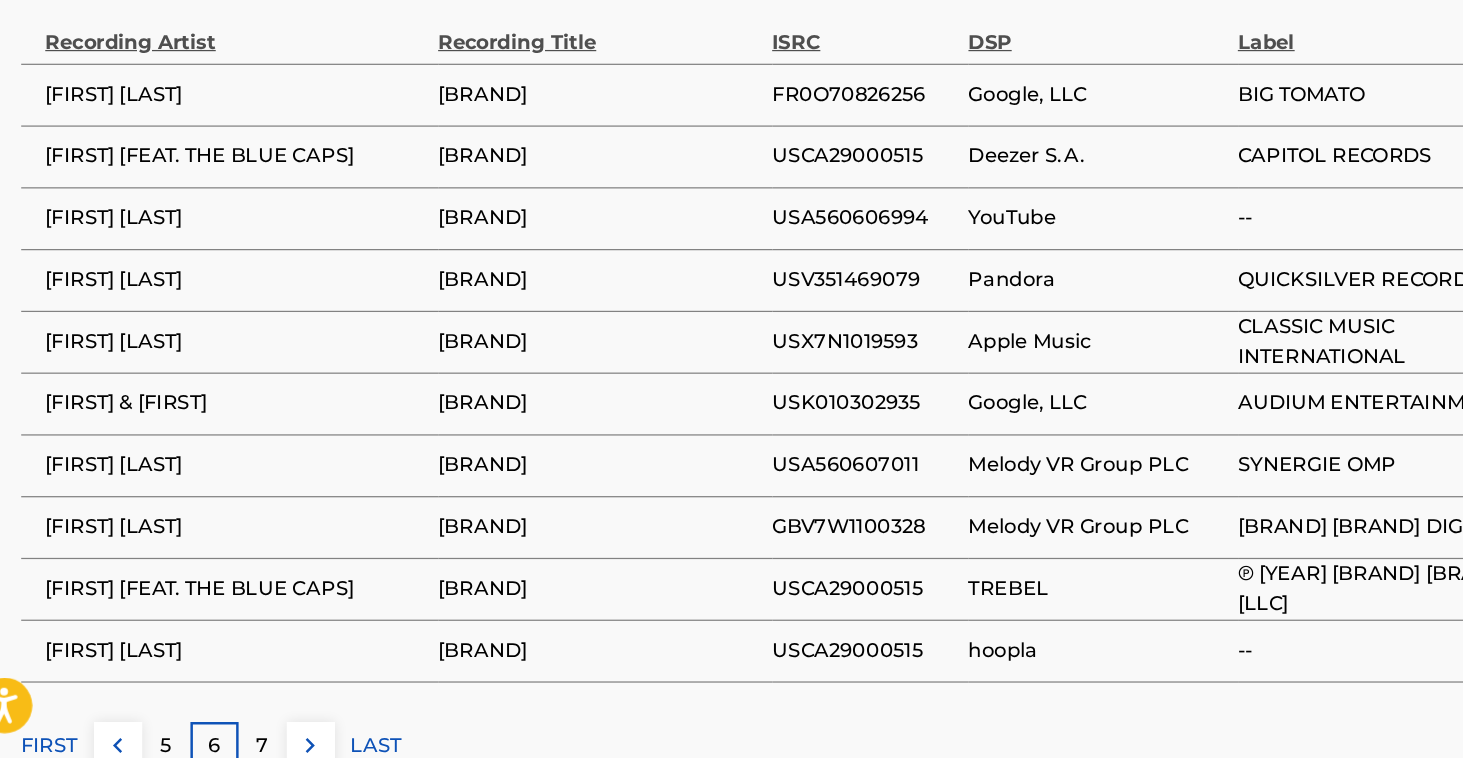scroll, scrollTop: 1155, scrollLeft: 0, axis: vertical 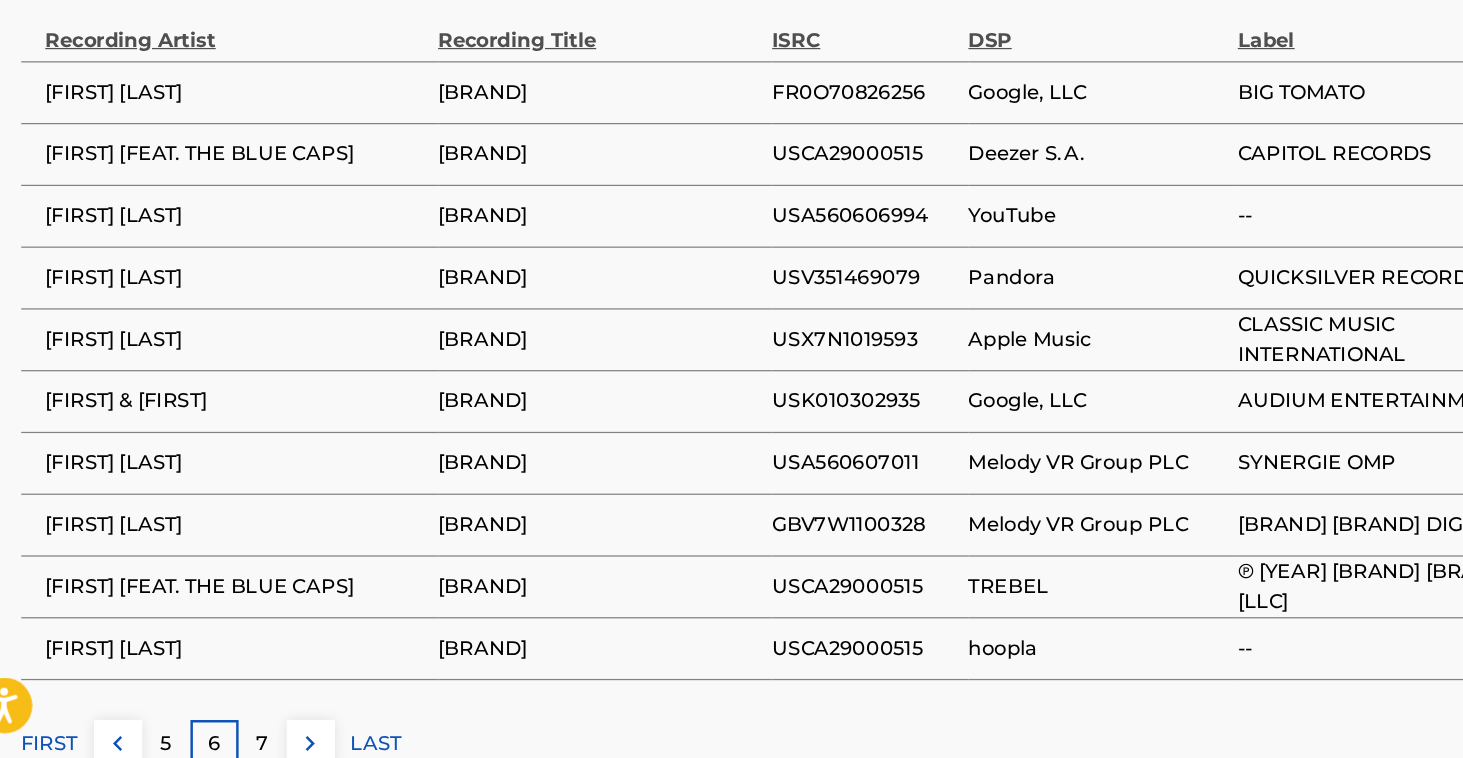 click on "7" at bounding box center [251, 746] 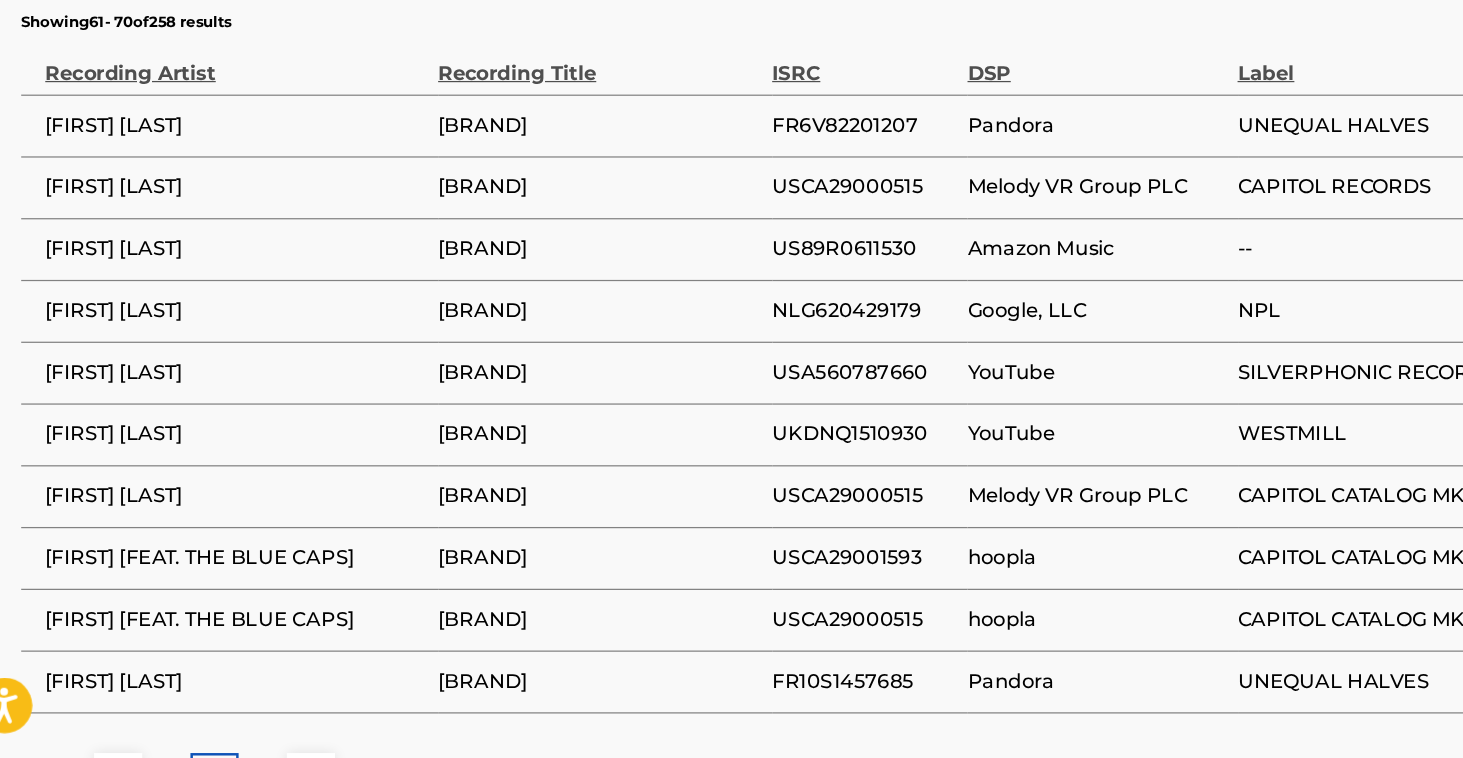 scroll, scrollTop: 1179, scrollLeft: 0, axis: vertical 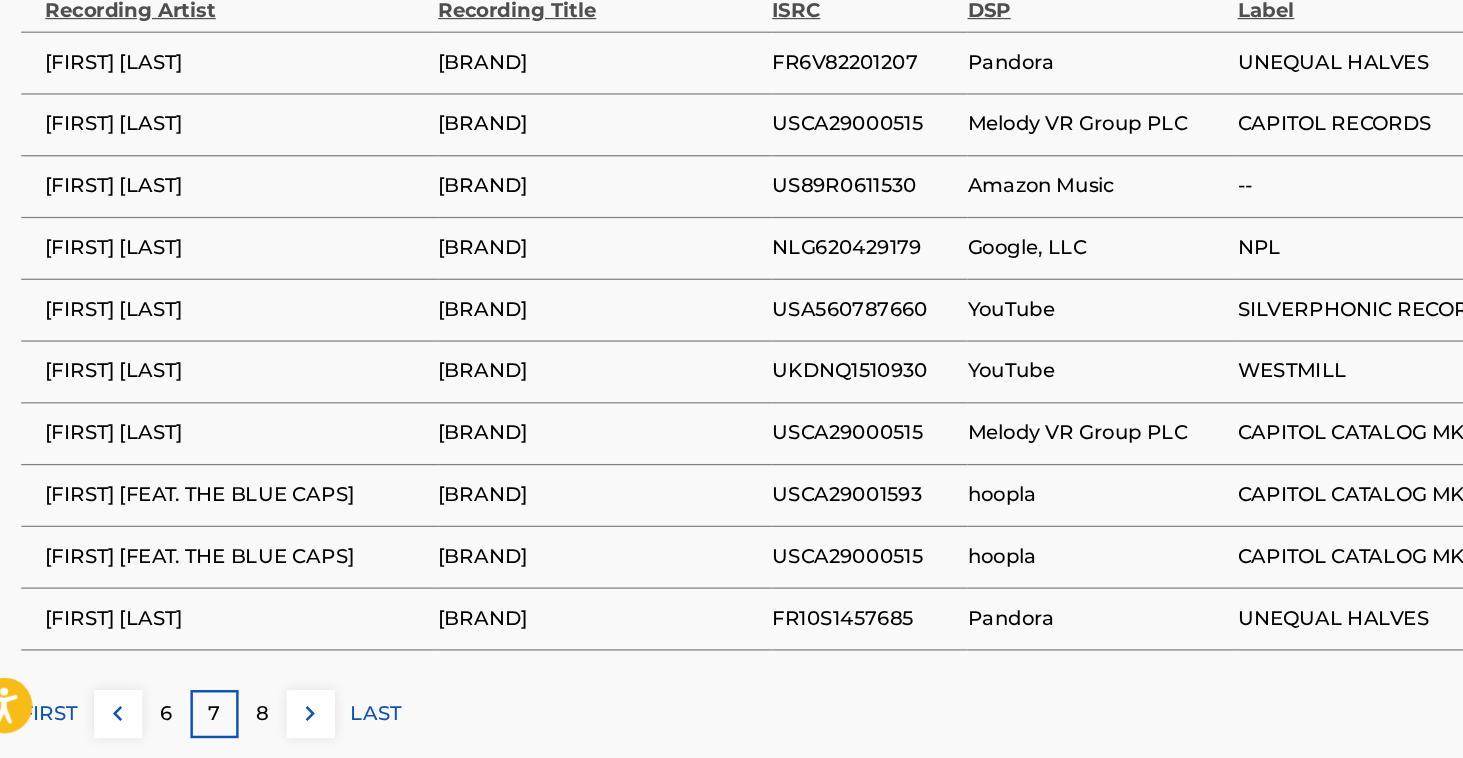 click on "8" at bounding box center [251, 722] 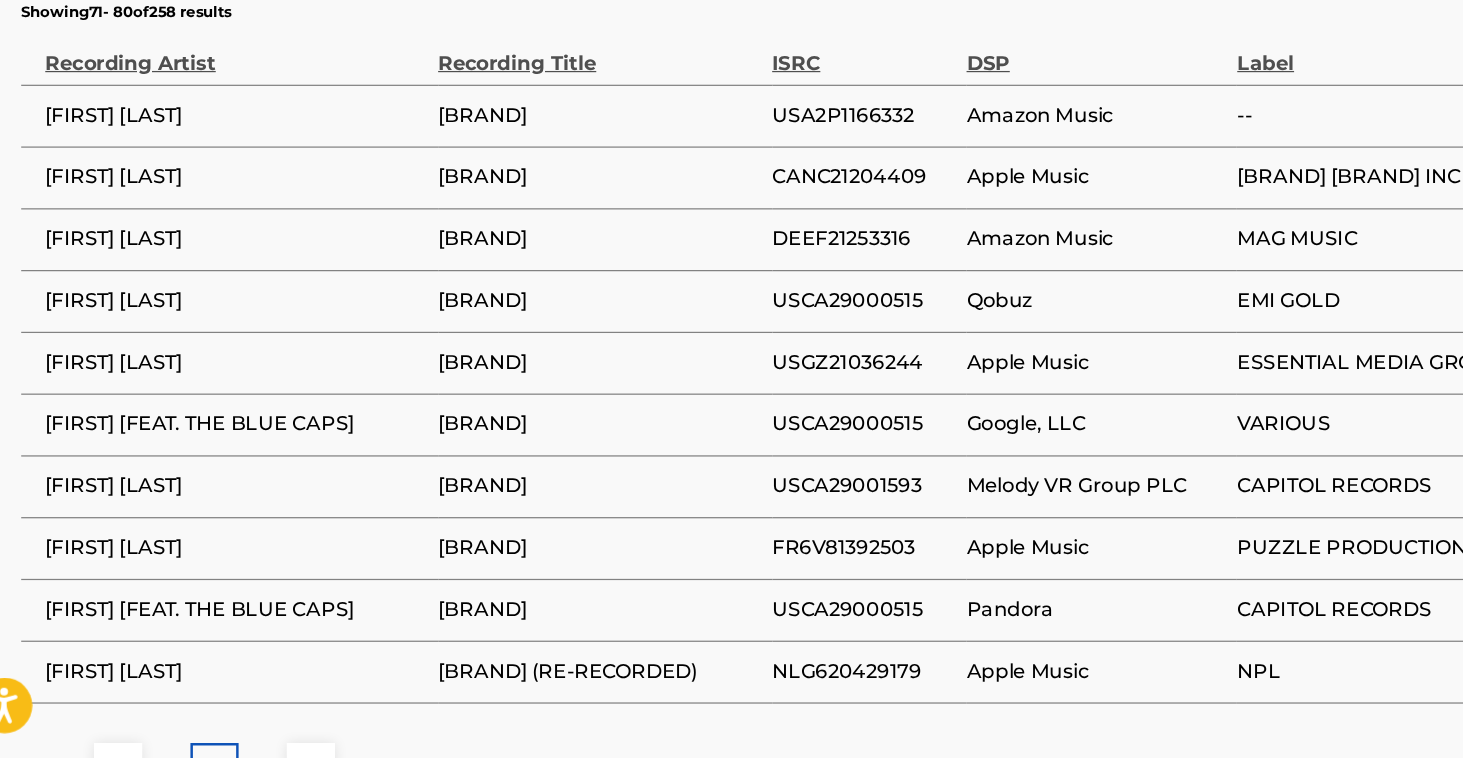 scroll, scrollTop: 1138, scrollLeft: 0, axis: vertical 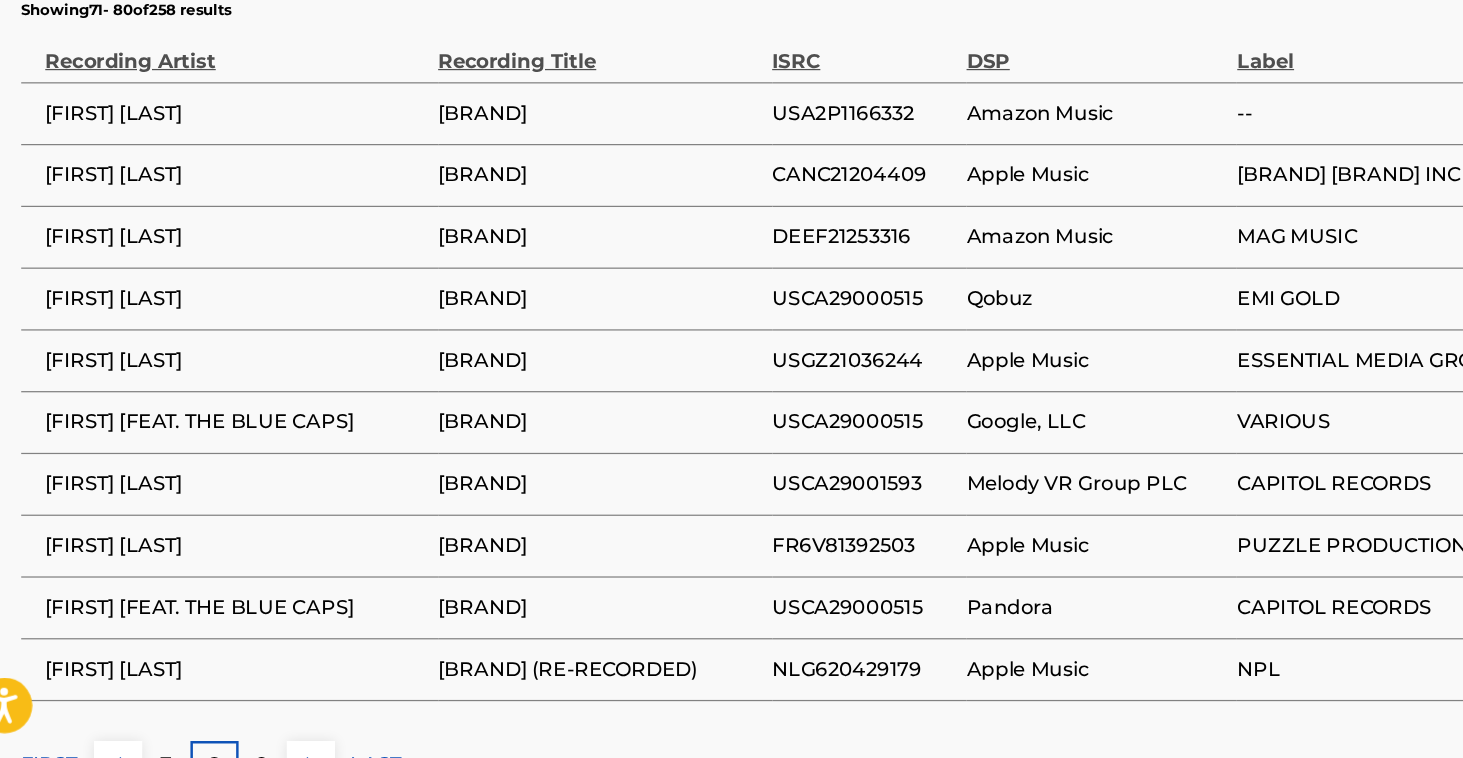 click on "9" at bounding box center (251, 763) 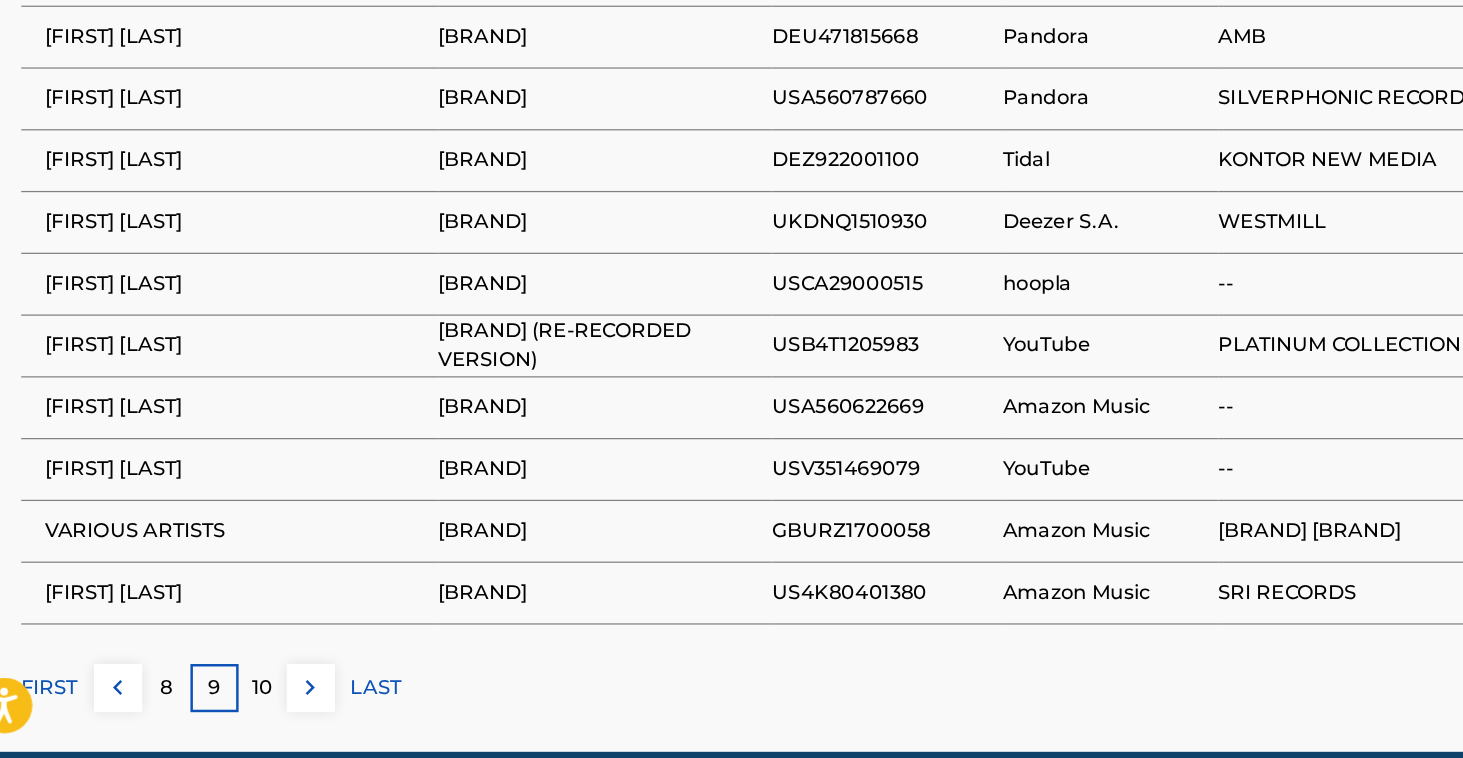 scroll, scrollTop: 1221, scrollLeft: 0, axis: vertical 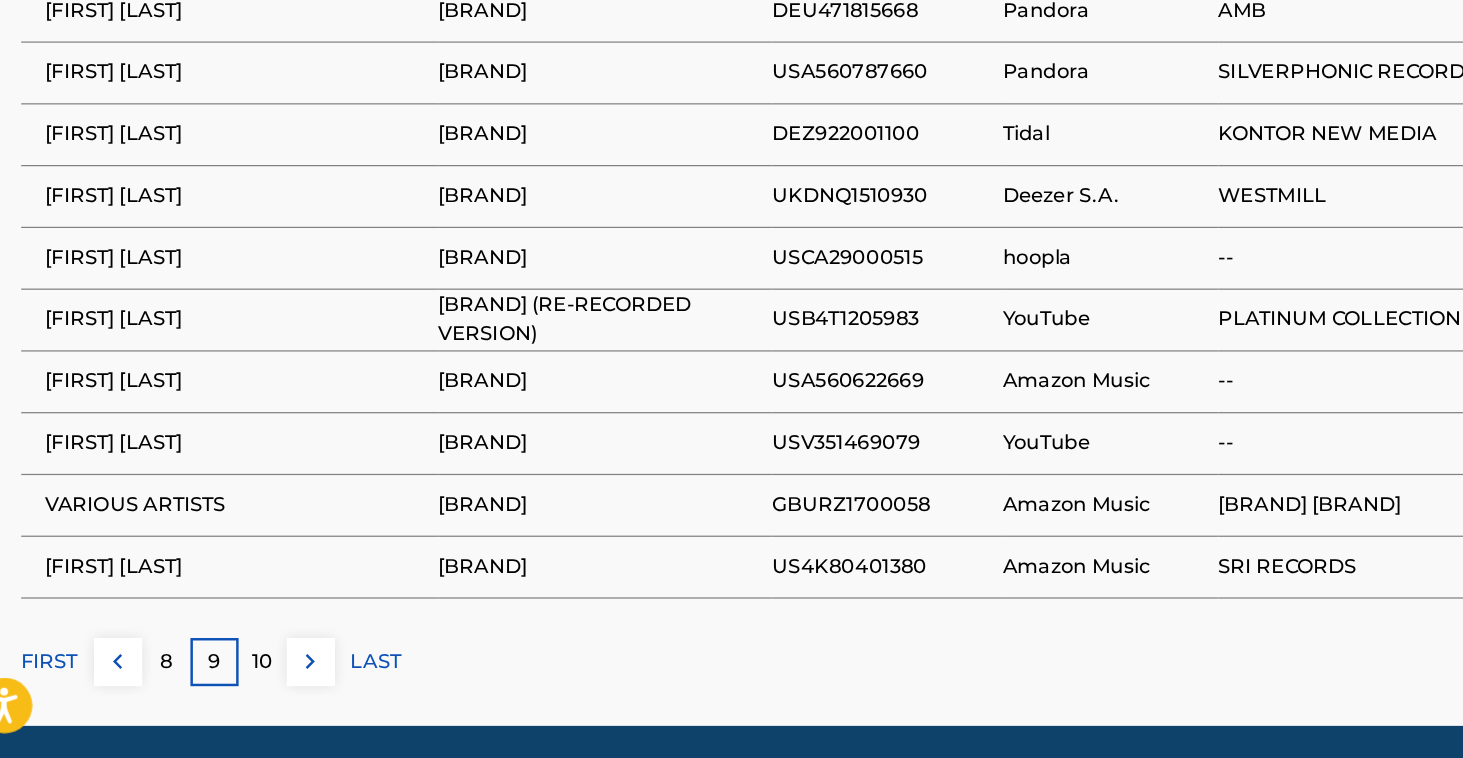 click on "10" at bounding box center [251, 680] 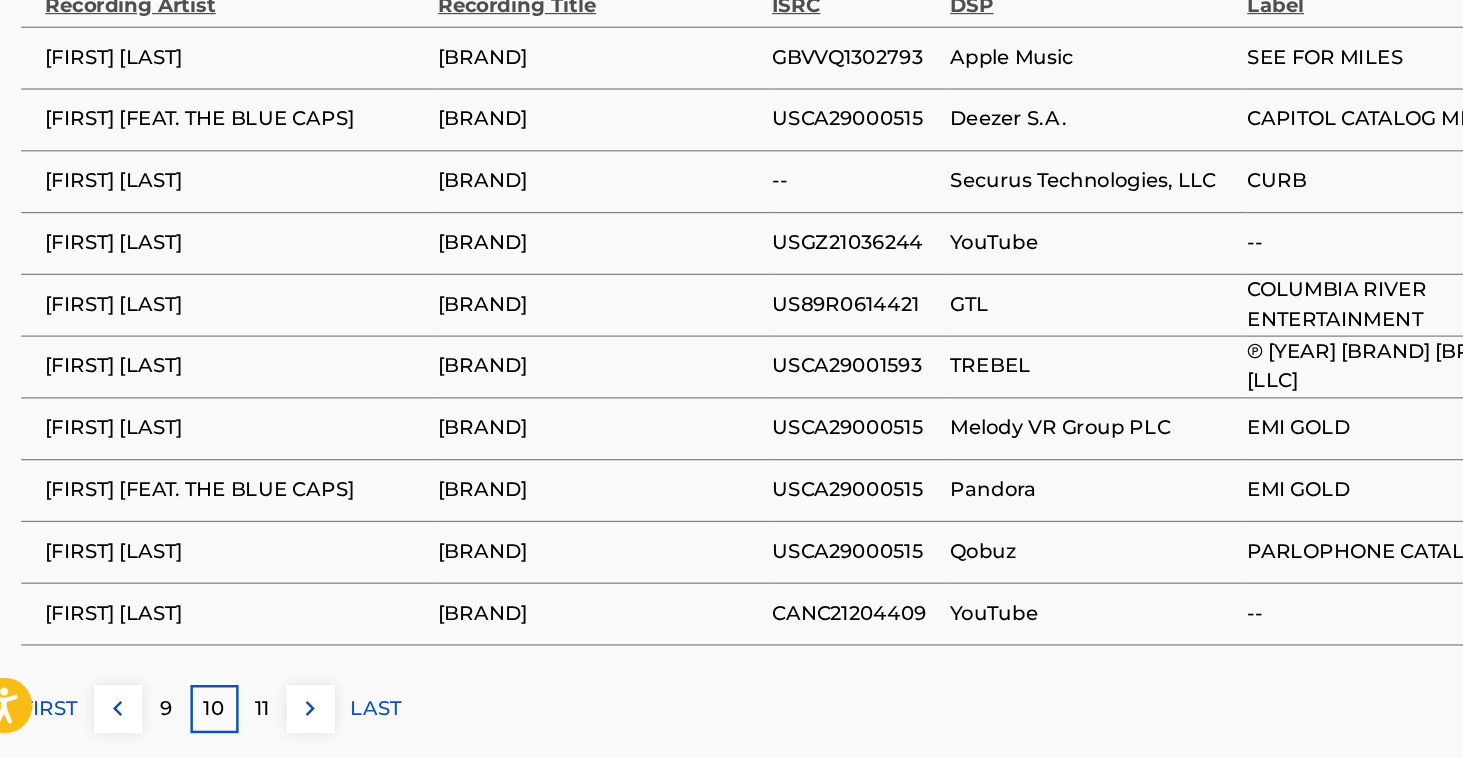 scroll, scrollTop: 1186, scrollLeft: 0, axis: vertical 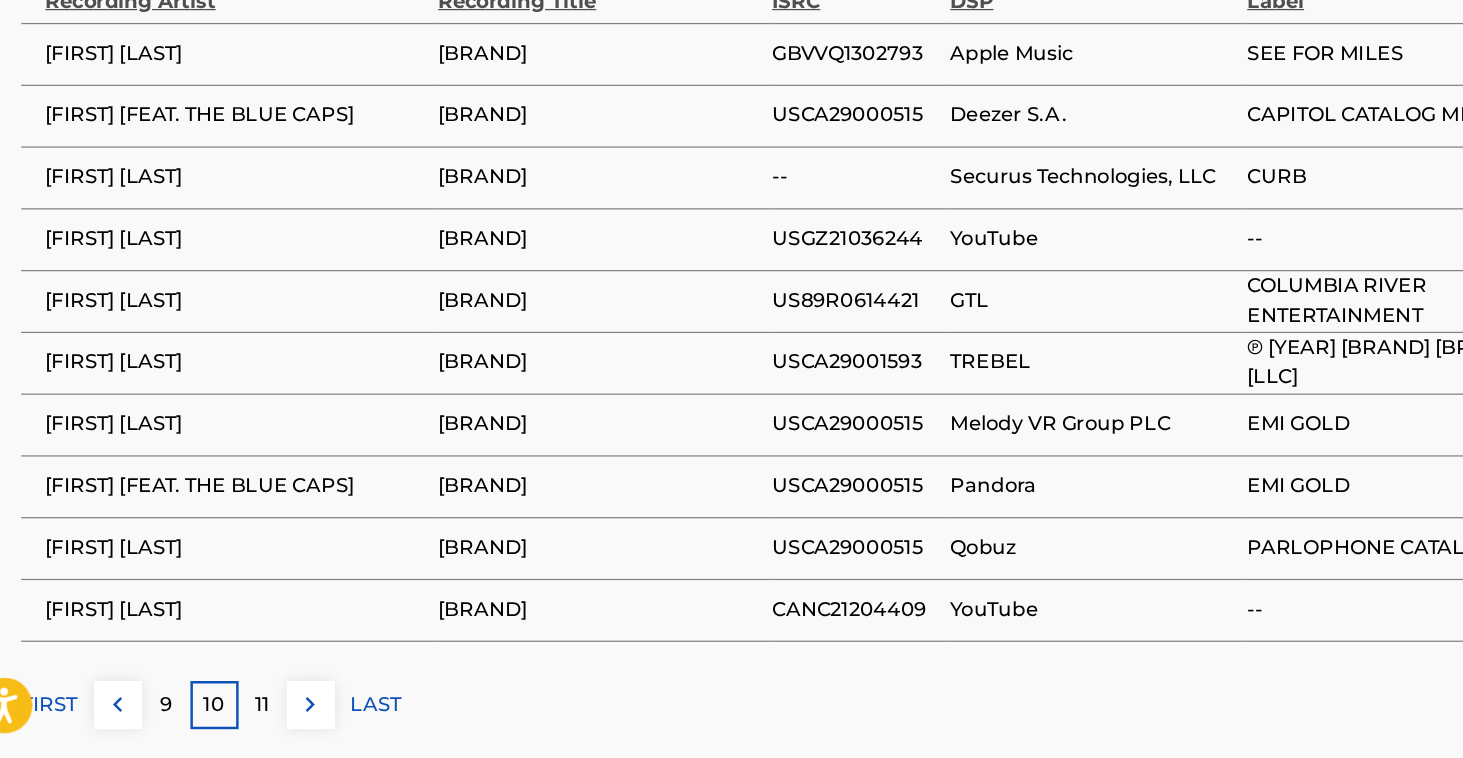 click on "11" at bounding box center [251, 715] 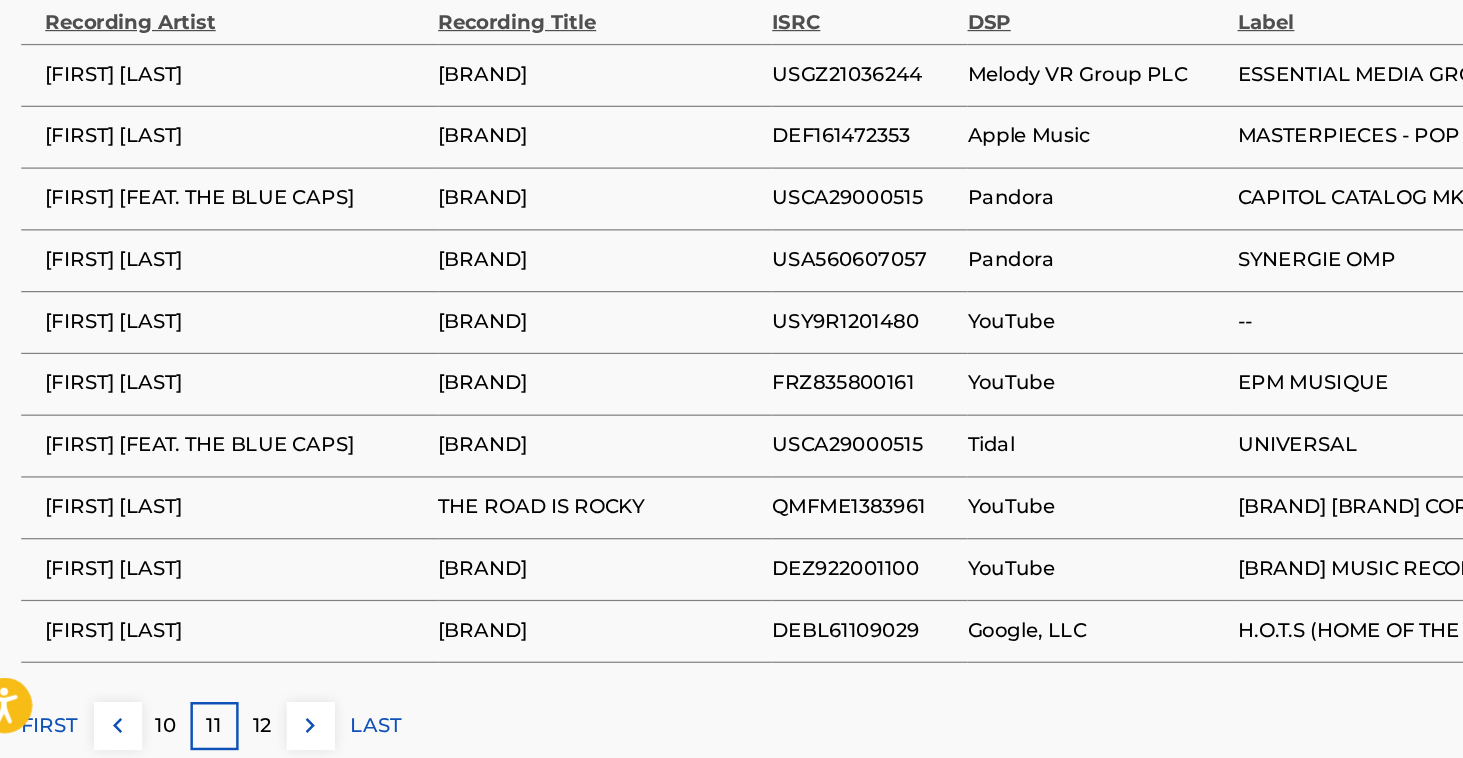 scroll, scrollTop: 1171, scrollLeft: 0, axis: vertical 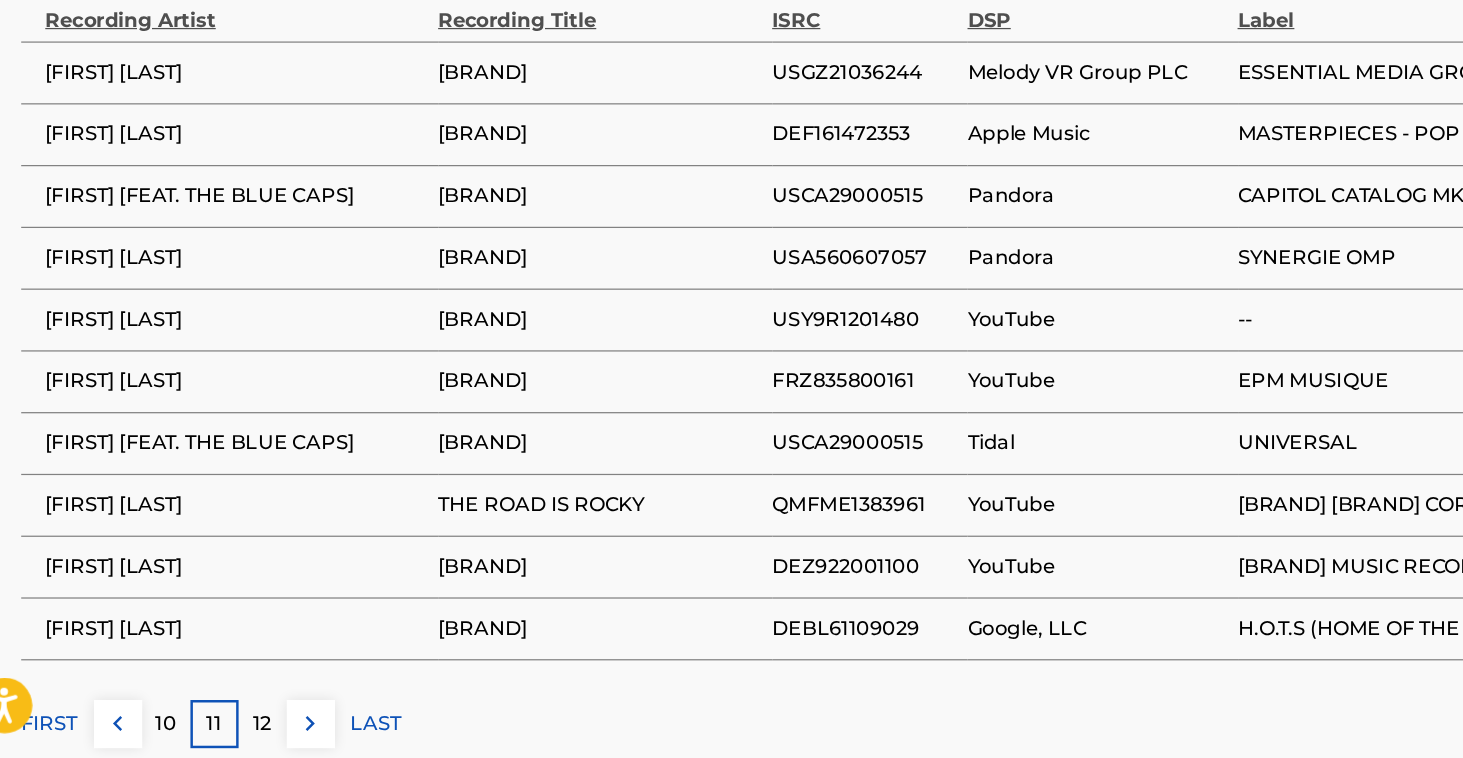 click on "12" at bounding box center [251, 730] 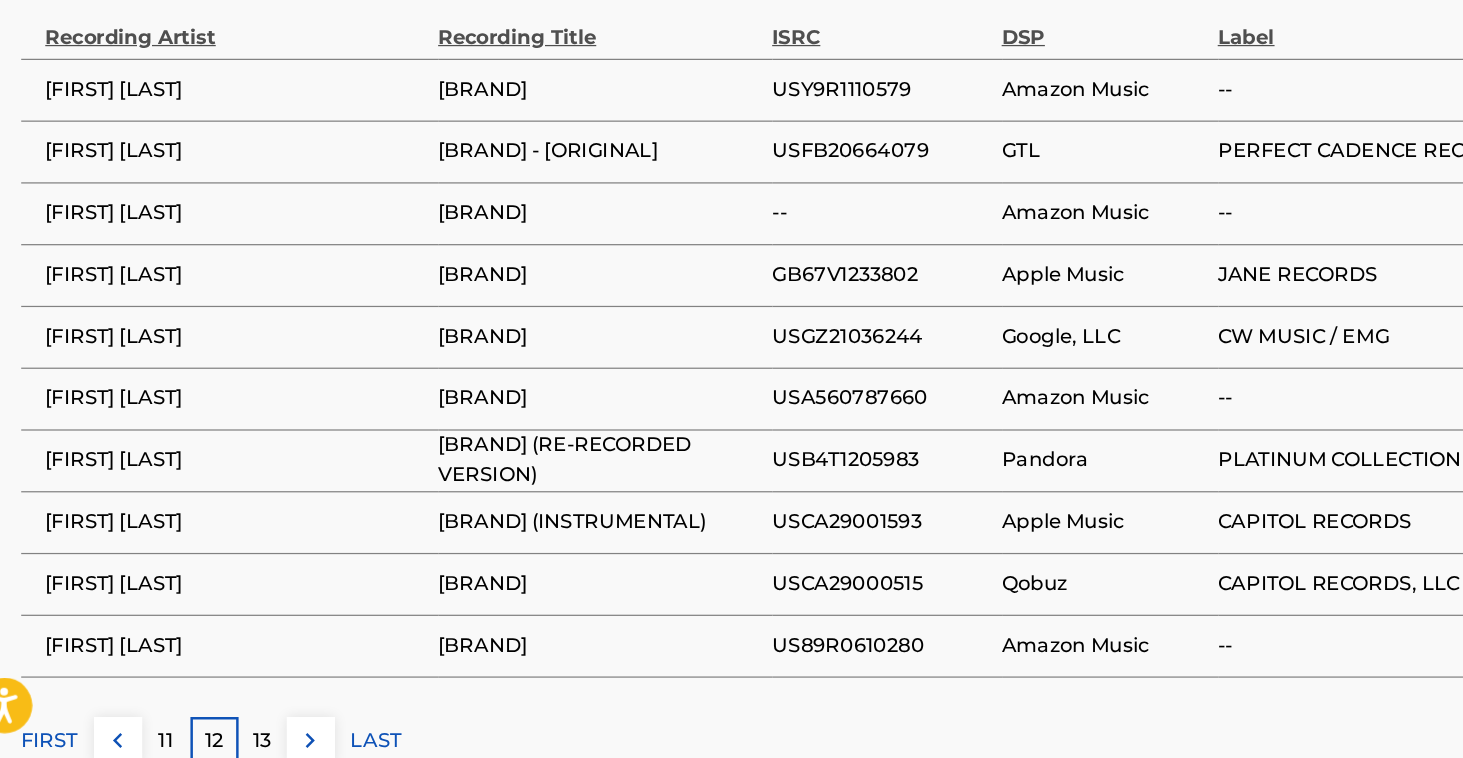 scroll, scrollTop: 1194, scrollLeft: 0, axis: vertical 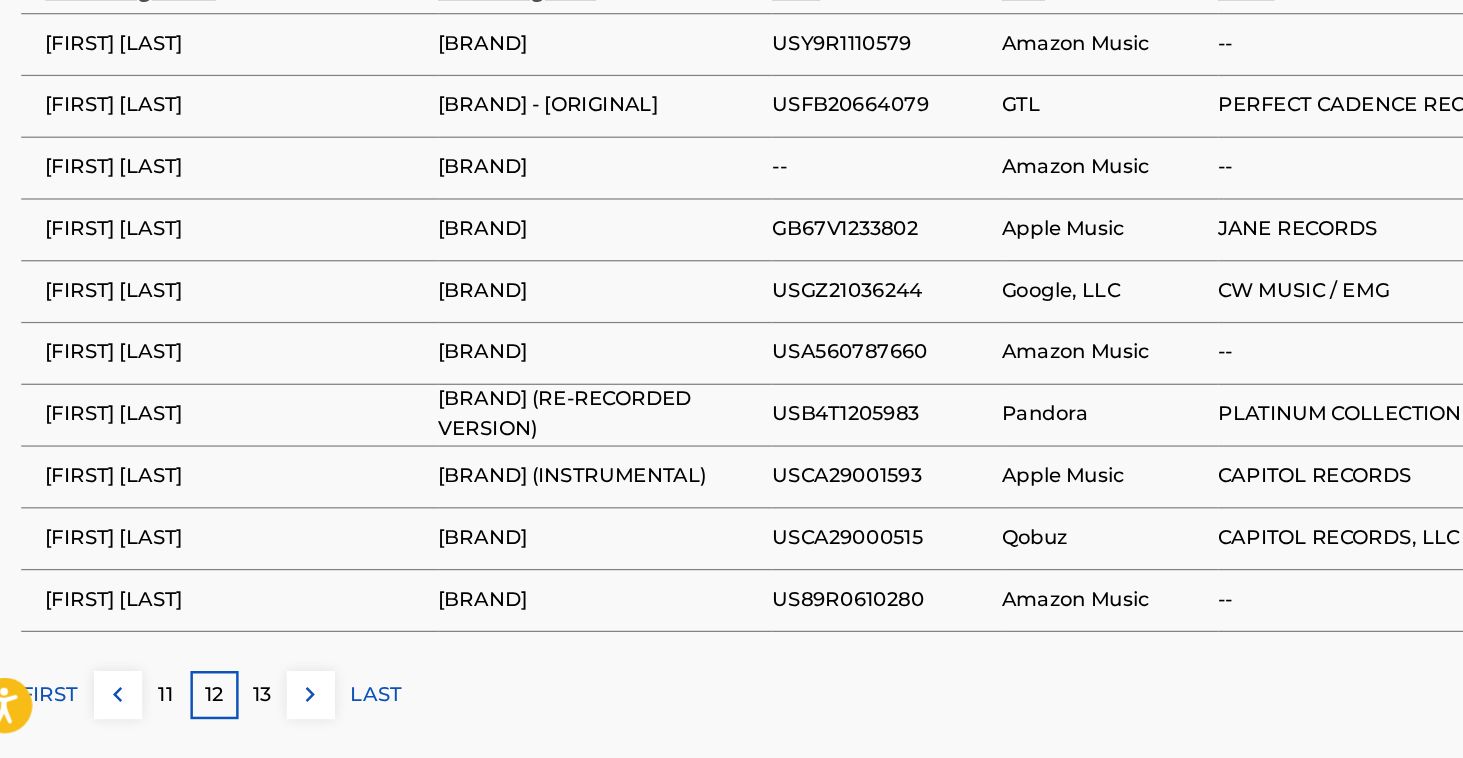 click on "13" at bounding box center (251, 707) 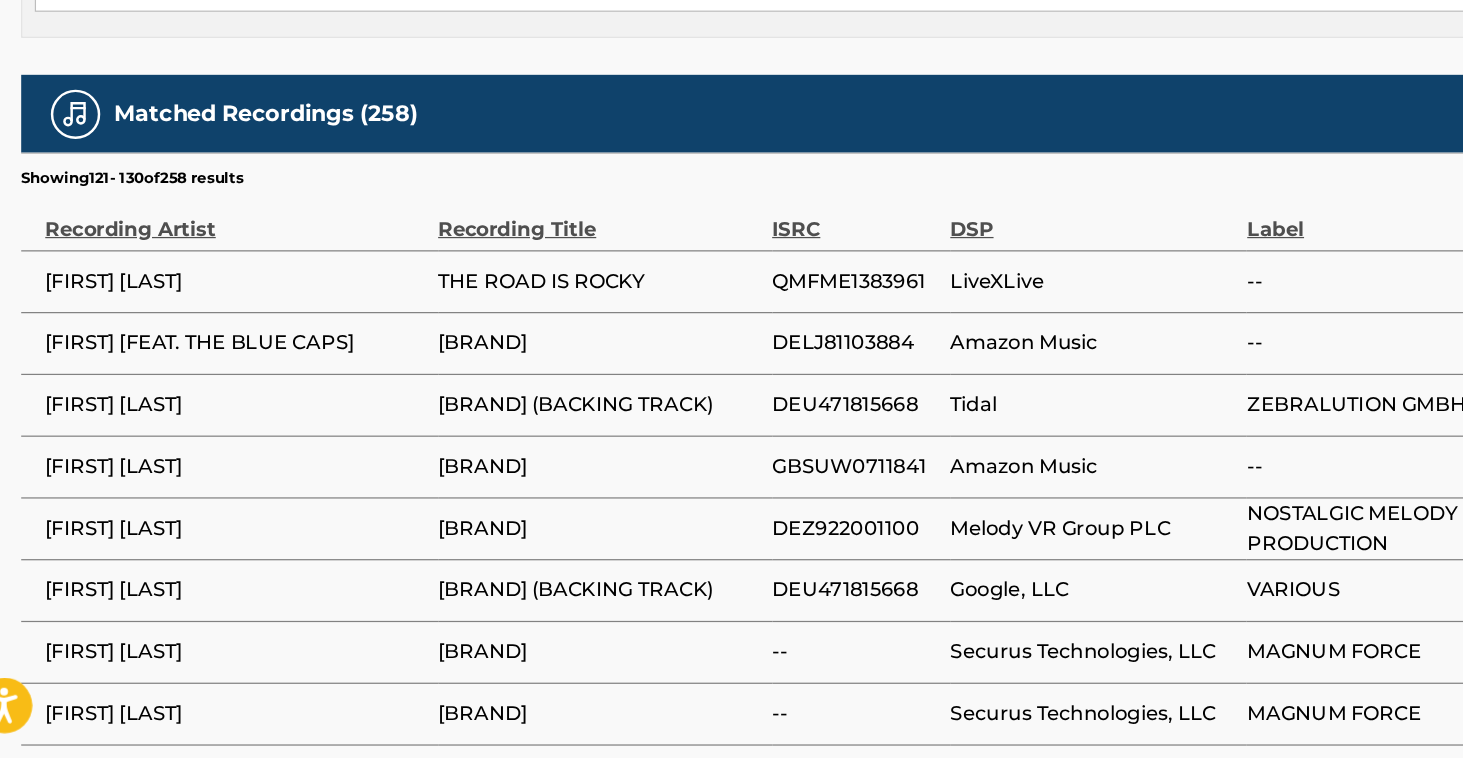 scroll, scrollTop: 1004, scrollLeft: 0, axis: vertical 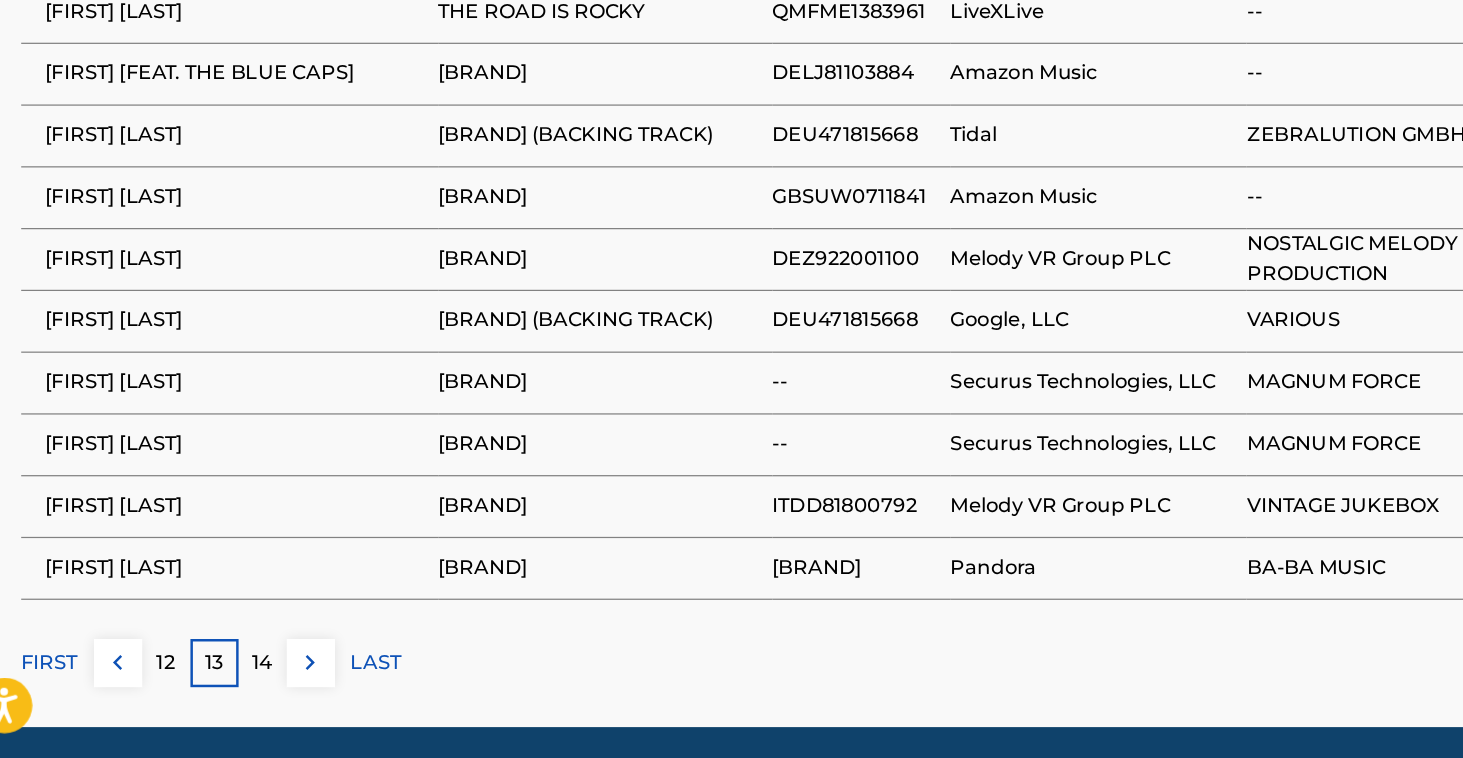 click on "14" at bounding box center [251, 681] 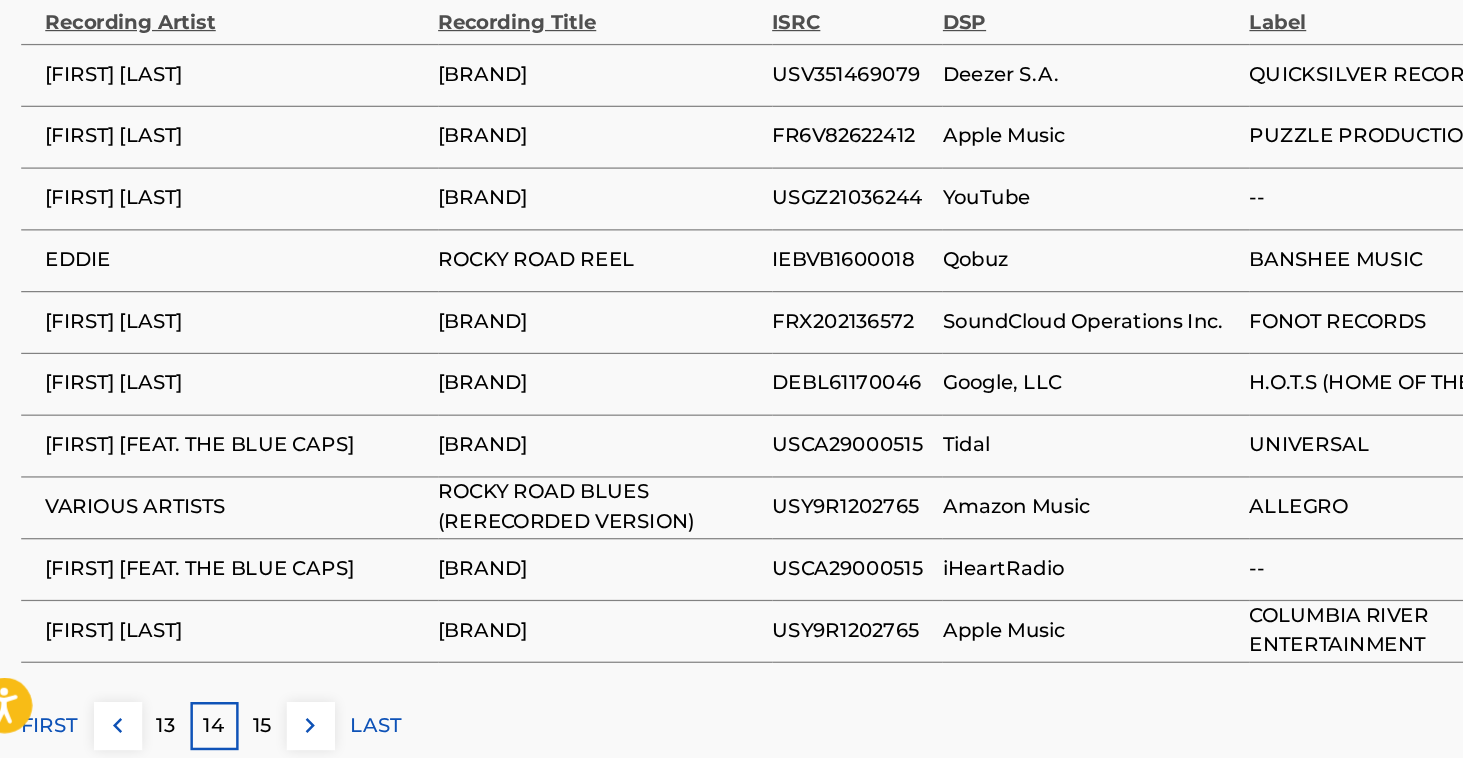 scroll, scrollTop: 1175, scrollLeft: 0, axis: vertical 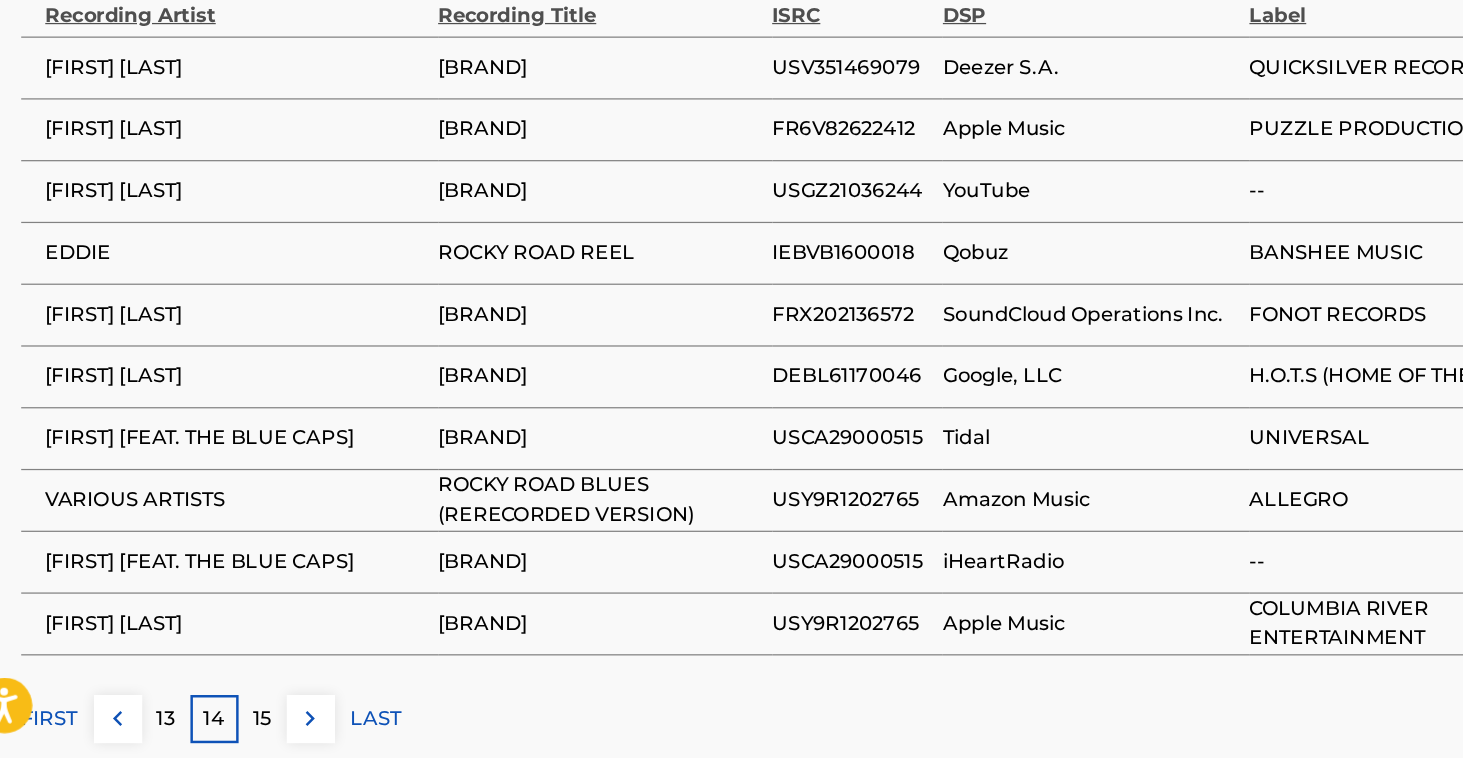 click on "15" at bounding box center [251, 726] 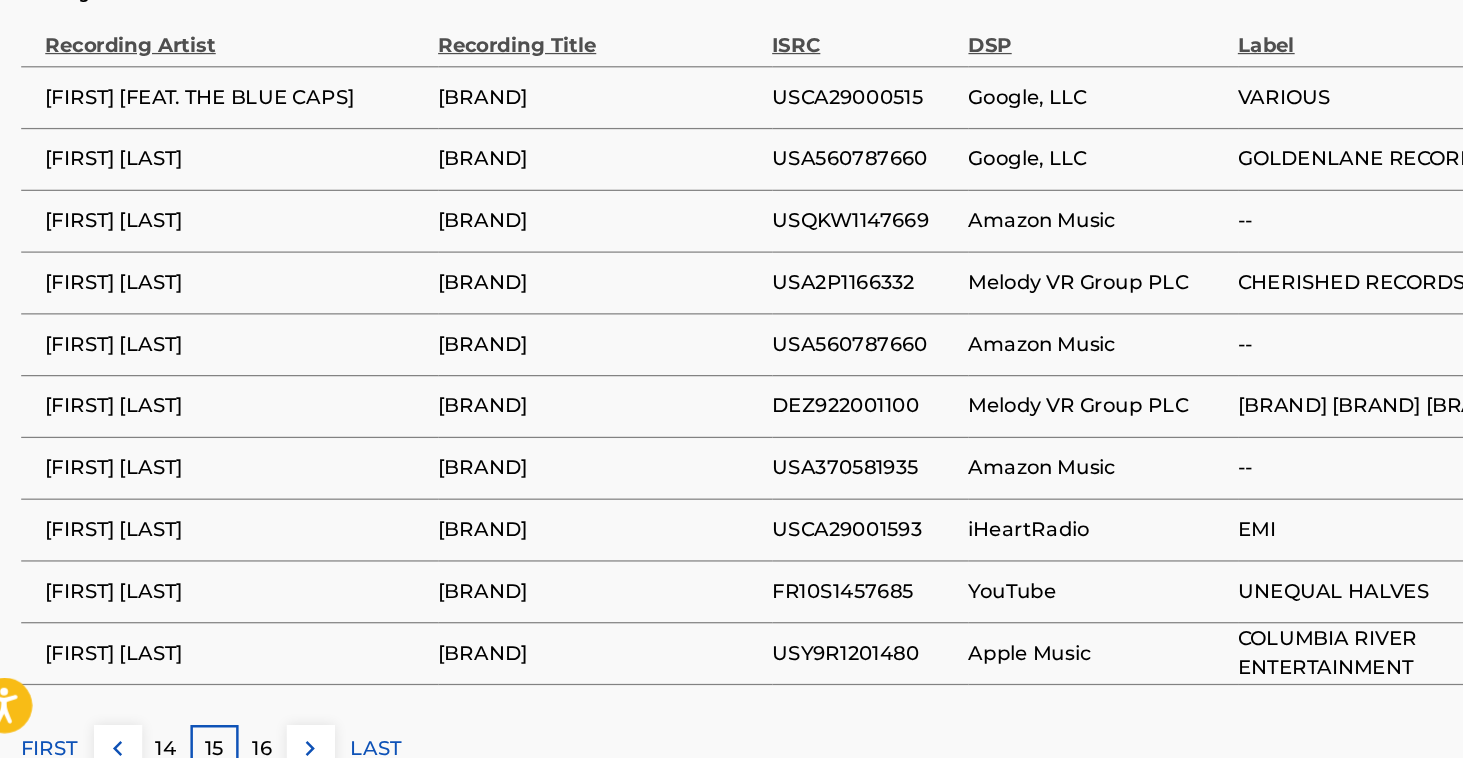 scroll, scrollTop: 1157, scrollLeft: 0, axis: vertical 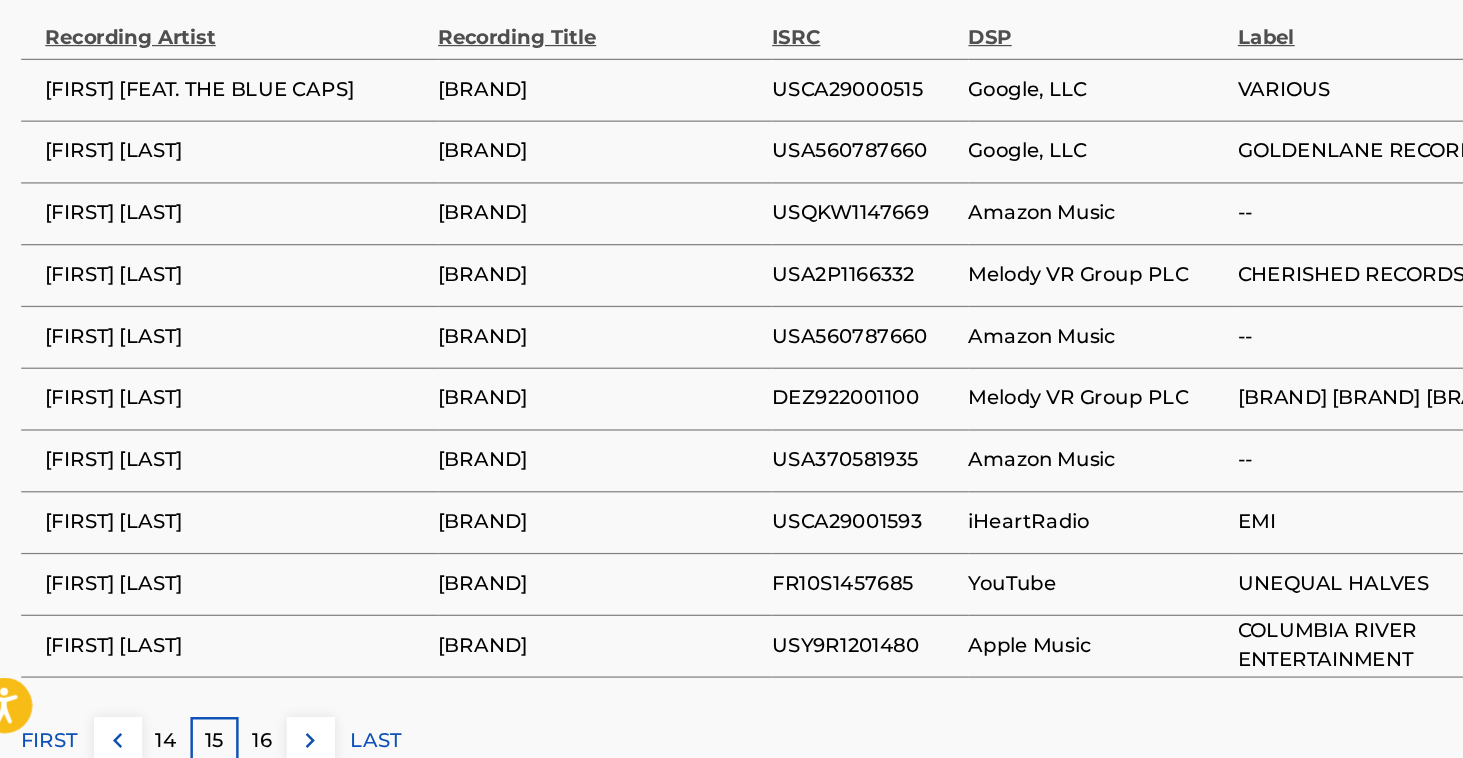 click on "16" at bounding box center (251, 744) 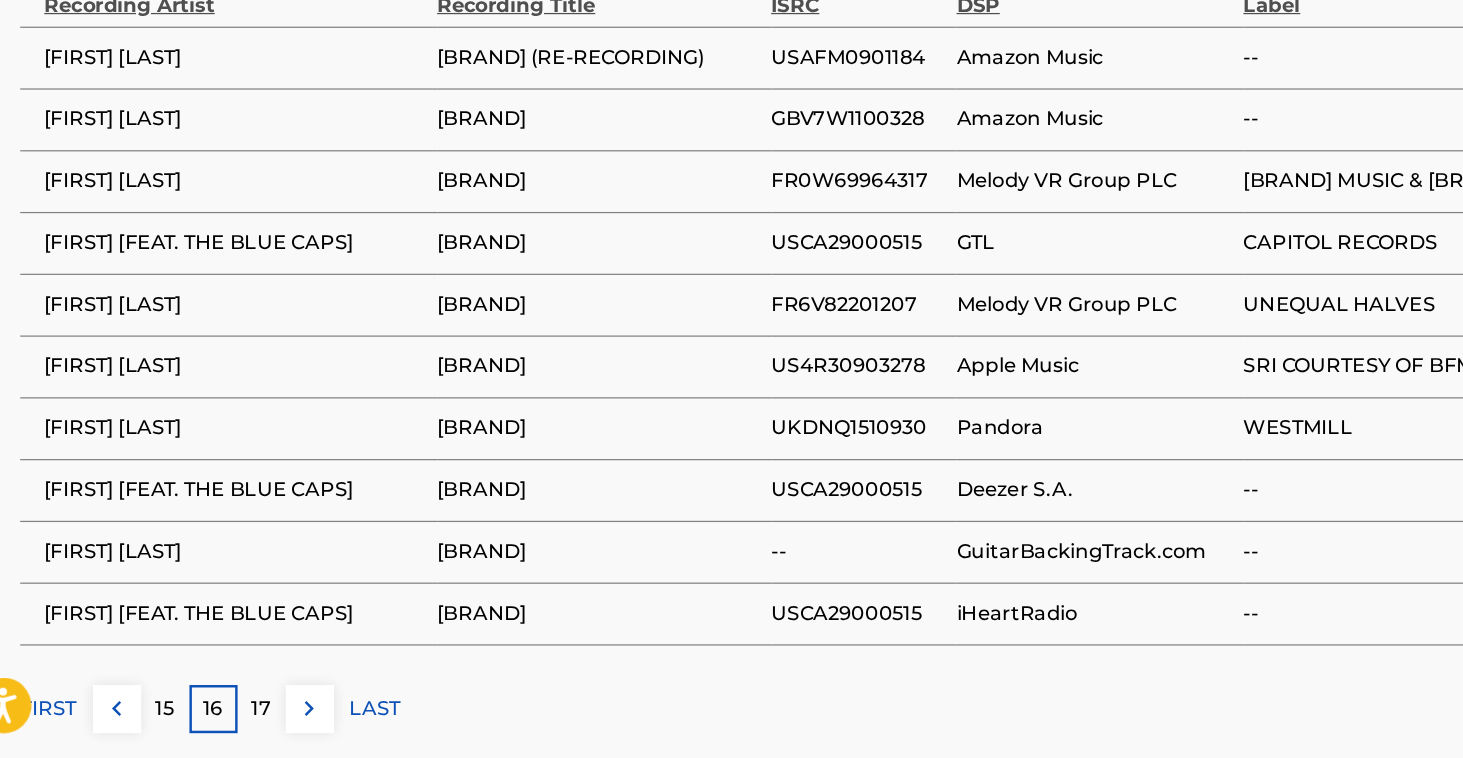 scroll, scrollTop: 1184, scrollLeft: 0, axis: vertical 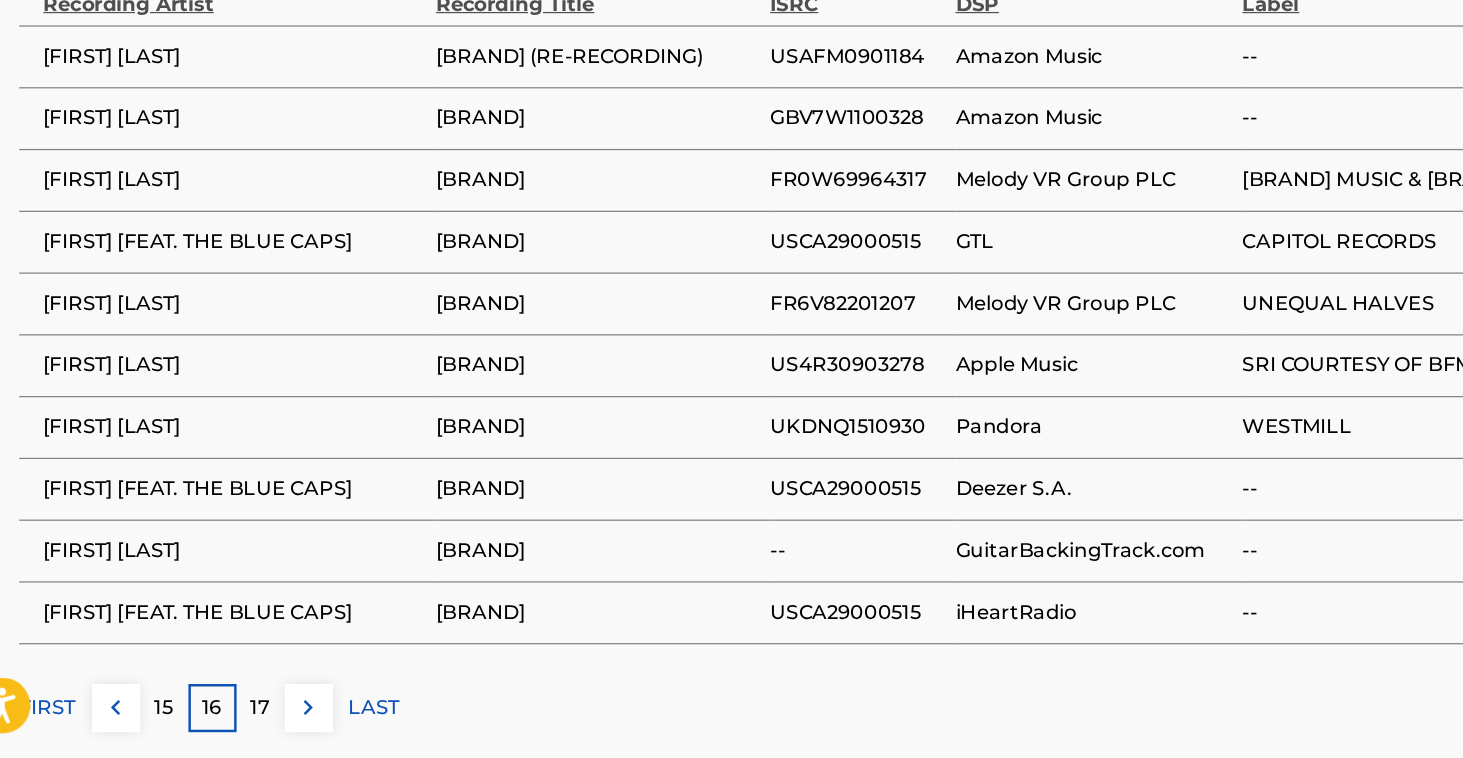 click on "17" at bounding box center (251, 717) 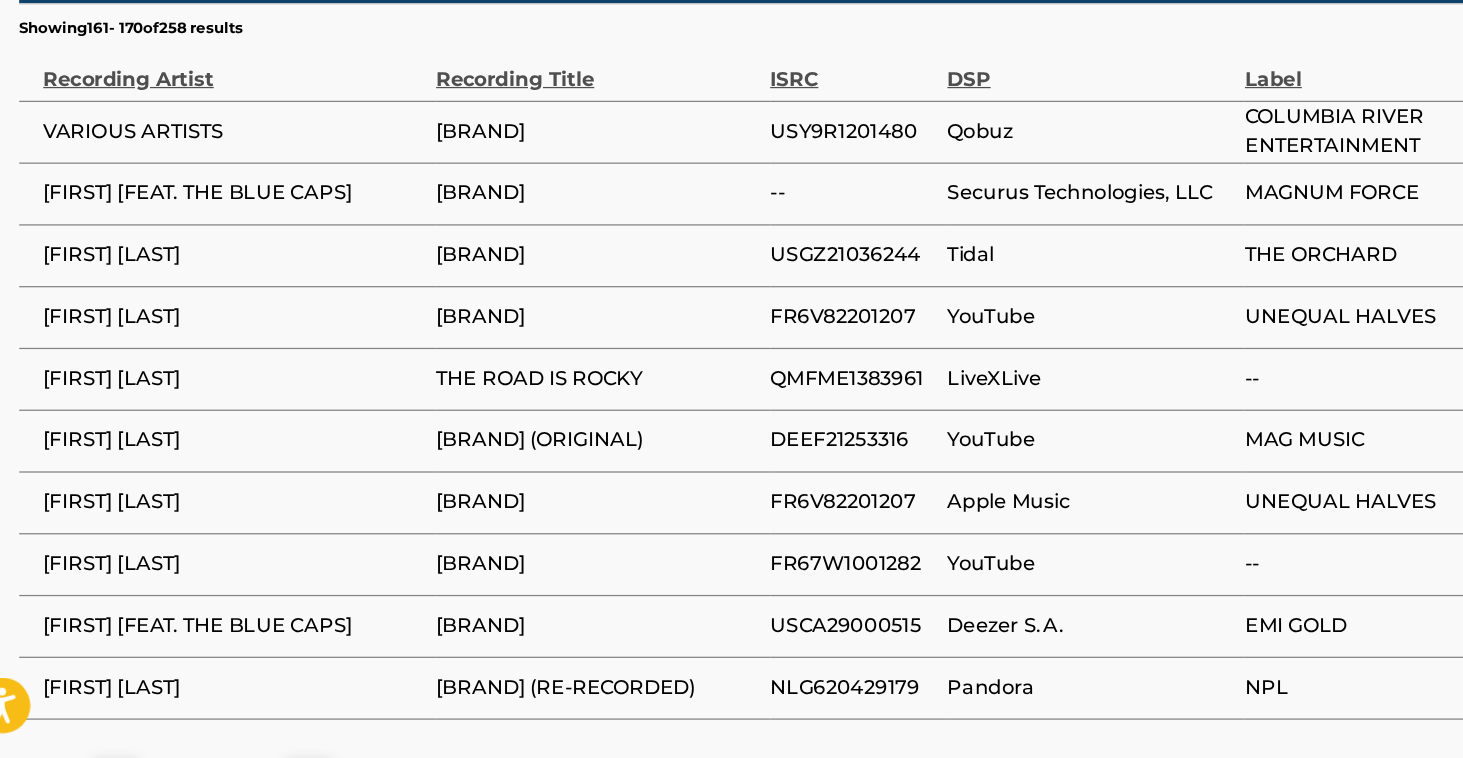 scroll, scrollTop: 1131, scrollLeft: 0, axis: vertical 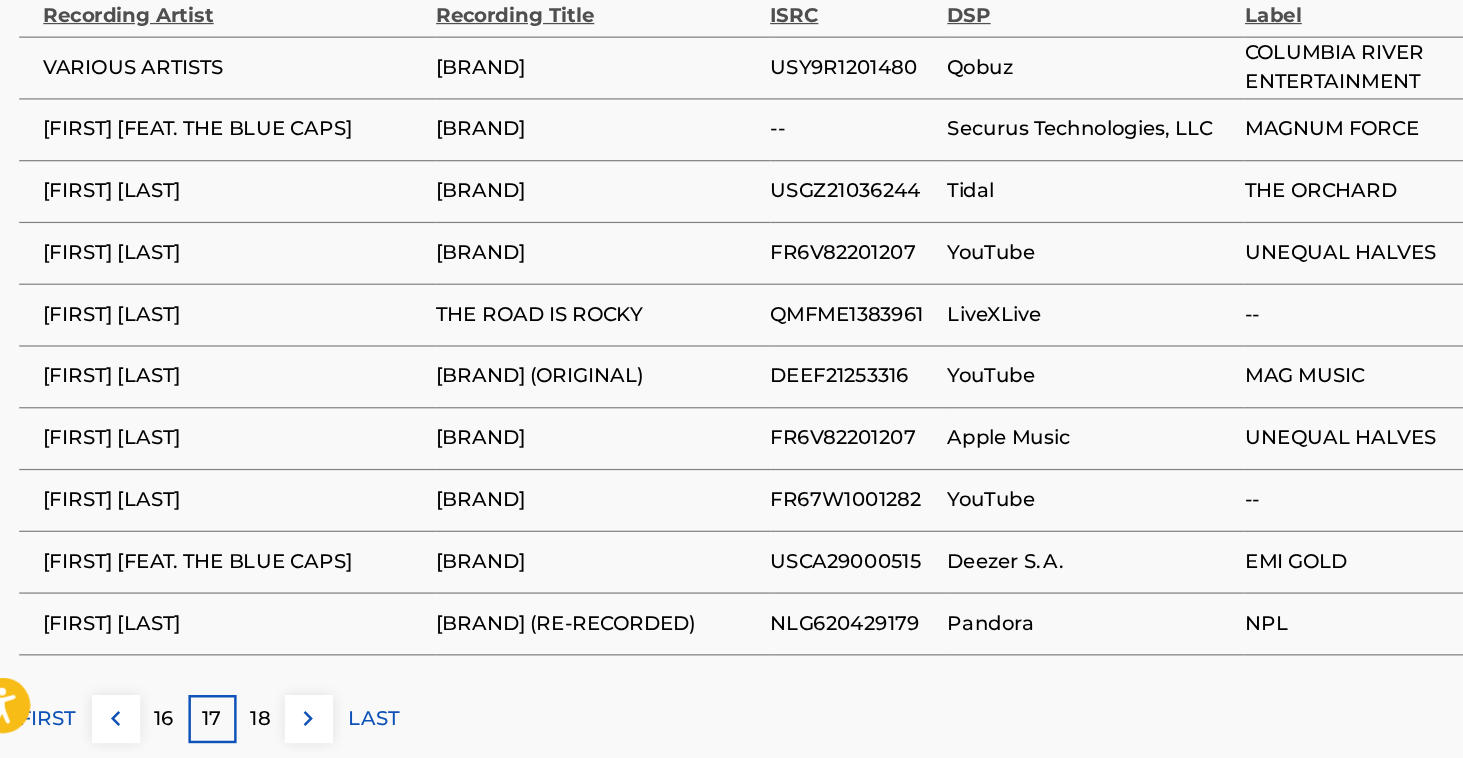 click on "18" at bounding box center (251, 726) 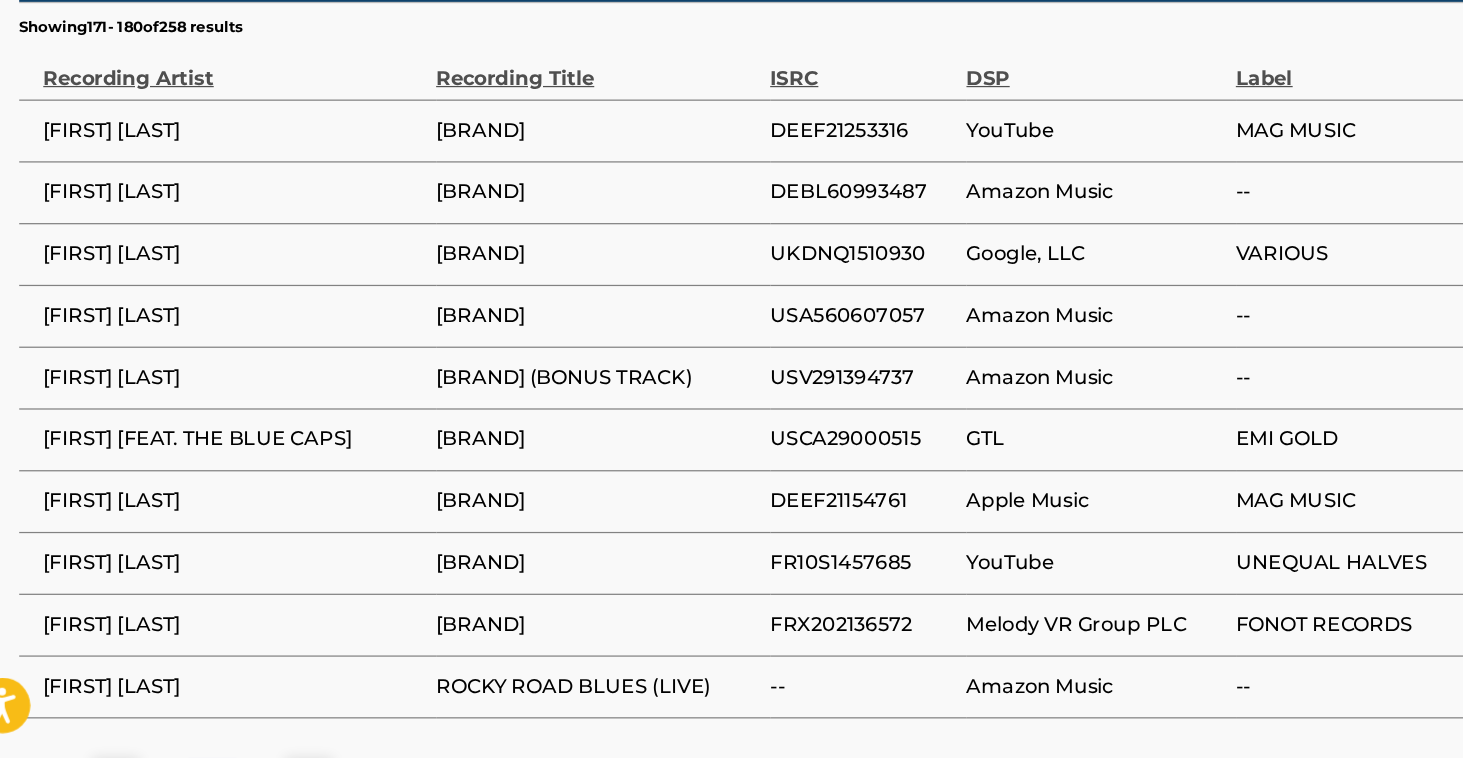 scroll, scrollTop: 1139, scrollLeft: 0, axis: vertical 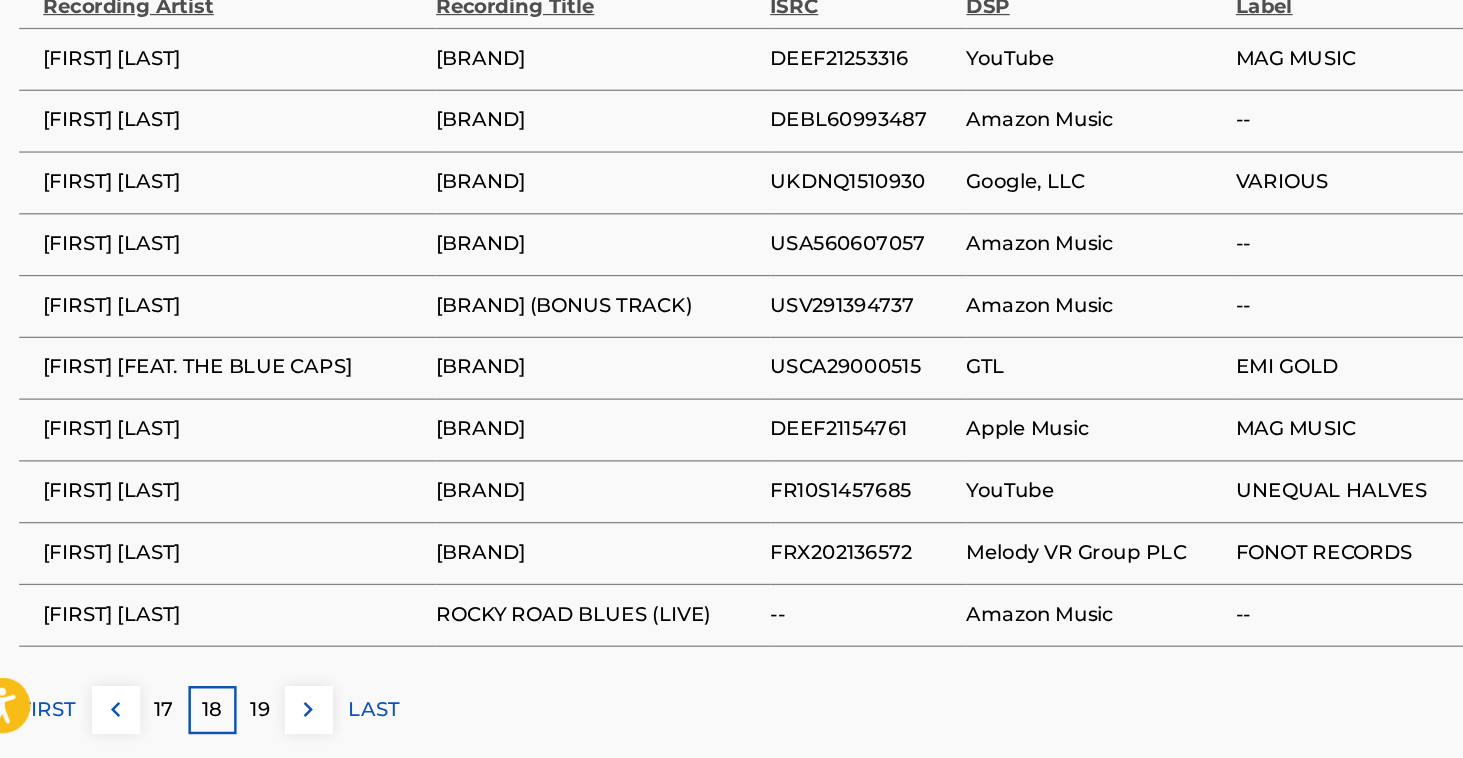 click on "19" at bounding box center (251, 719) 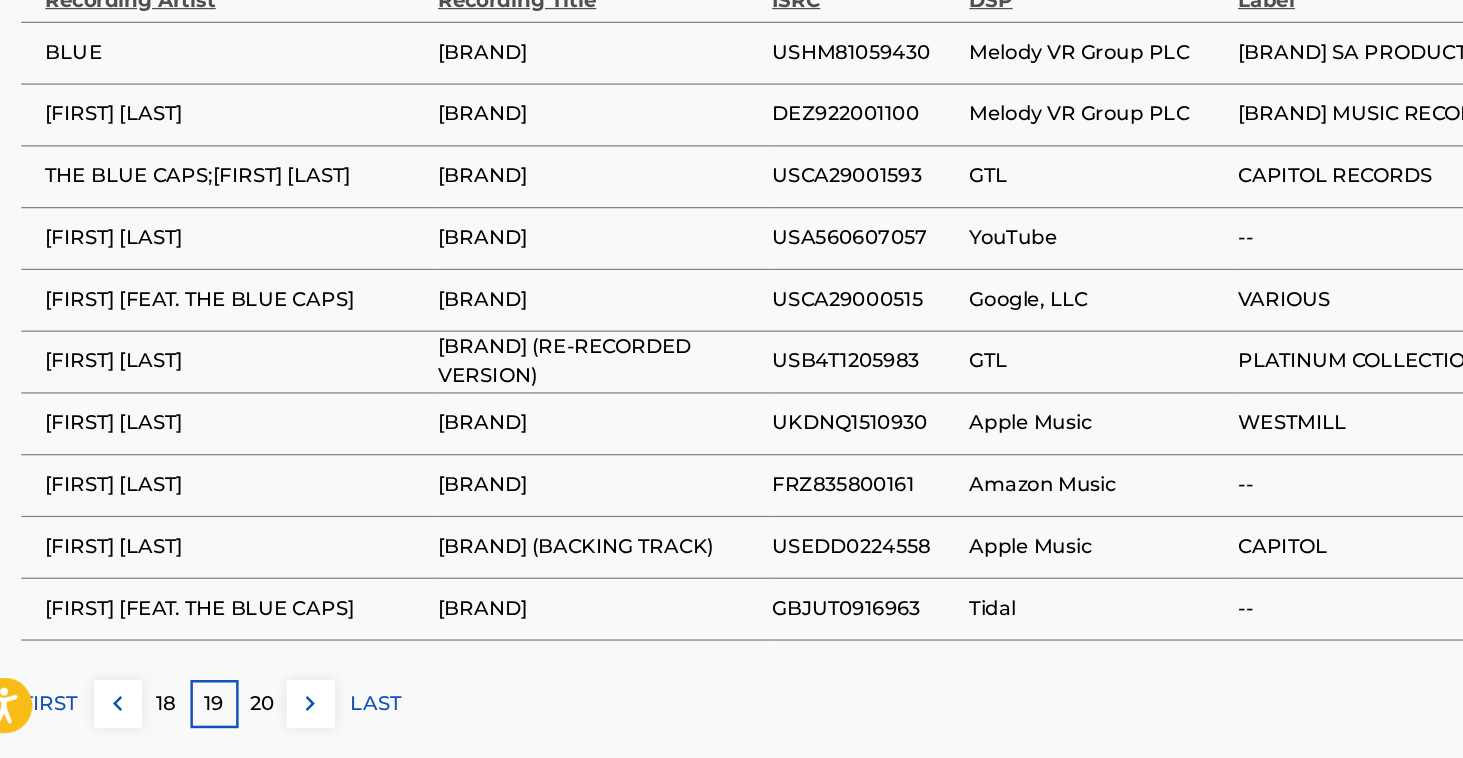 click on "20" at bounding box center (251, 714) 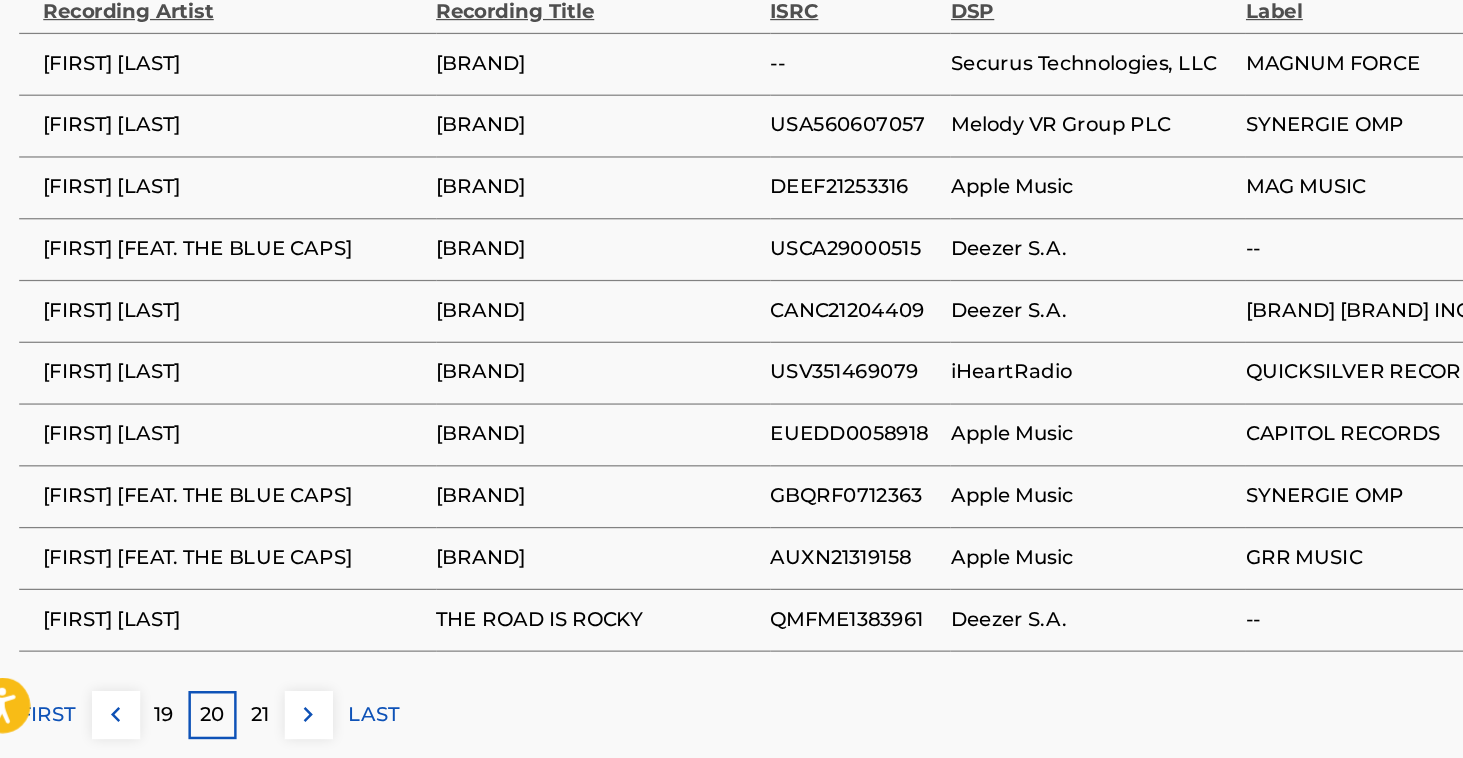 scroll, scrollTop: 1181, scrollLeft: 0, axis: vertical 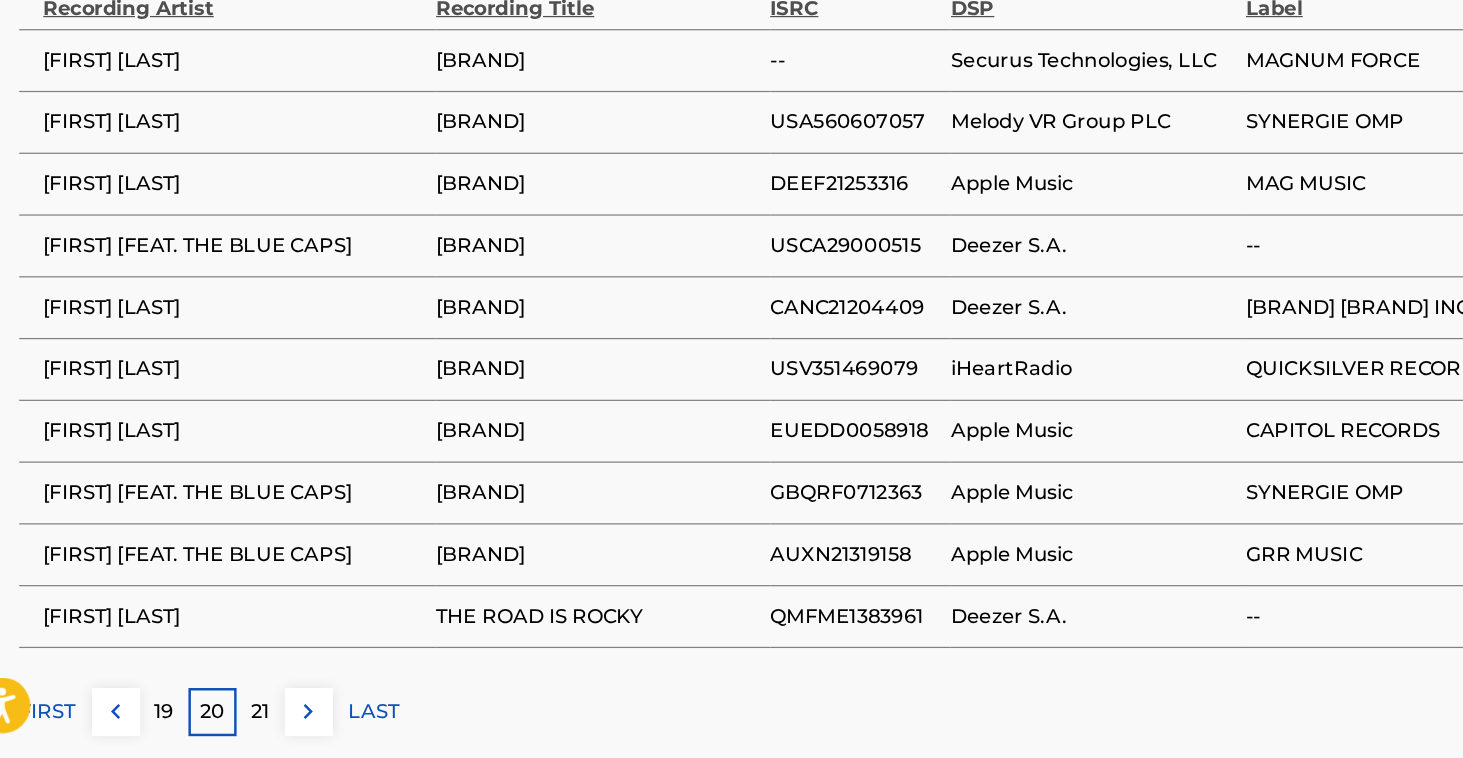 click on "21" at bounding box center (251, 720) 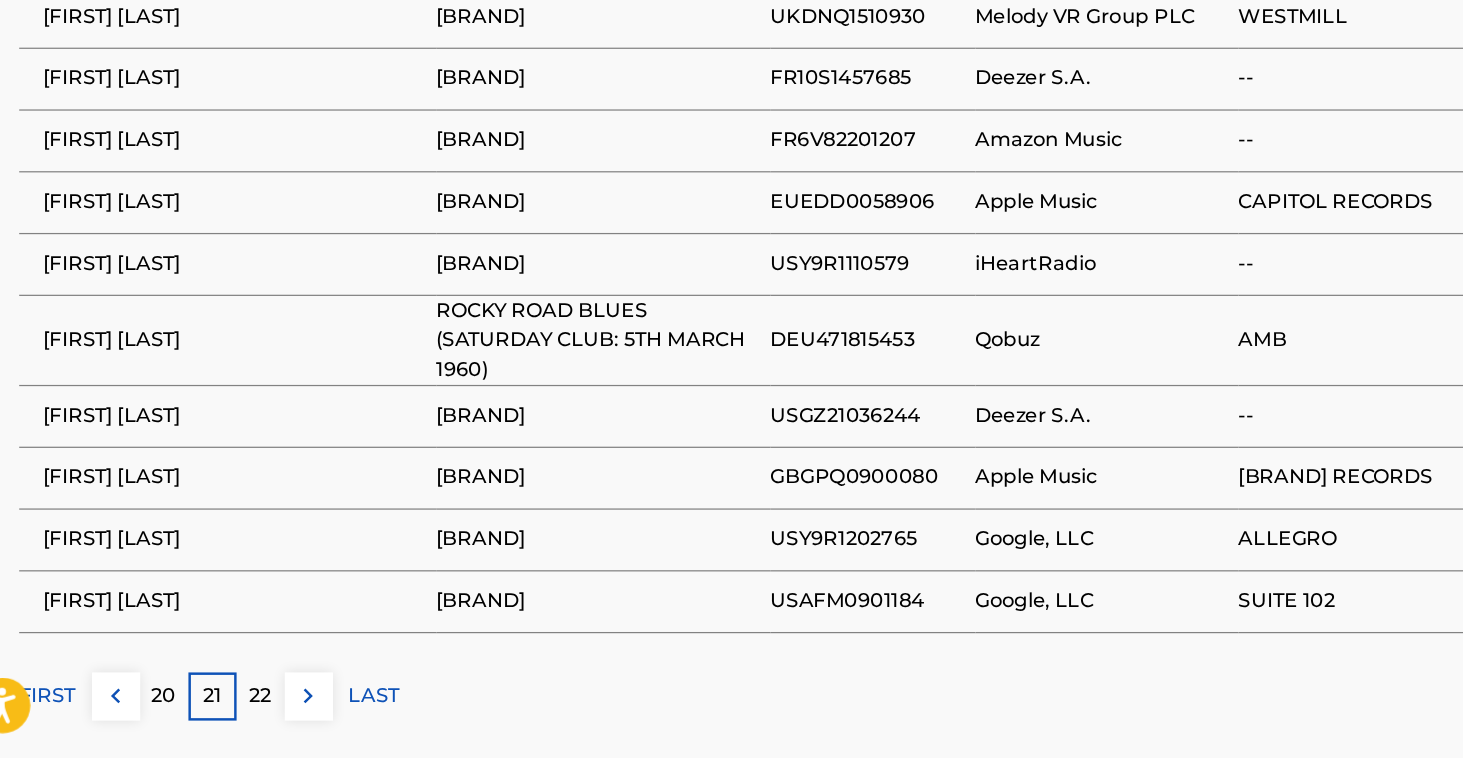 scroll, scrollTop: 1235, scrollLeft: 0, axis: vertical 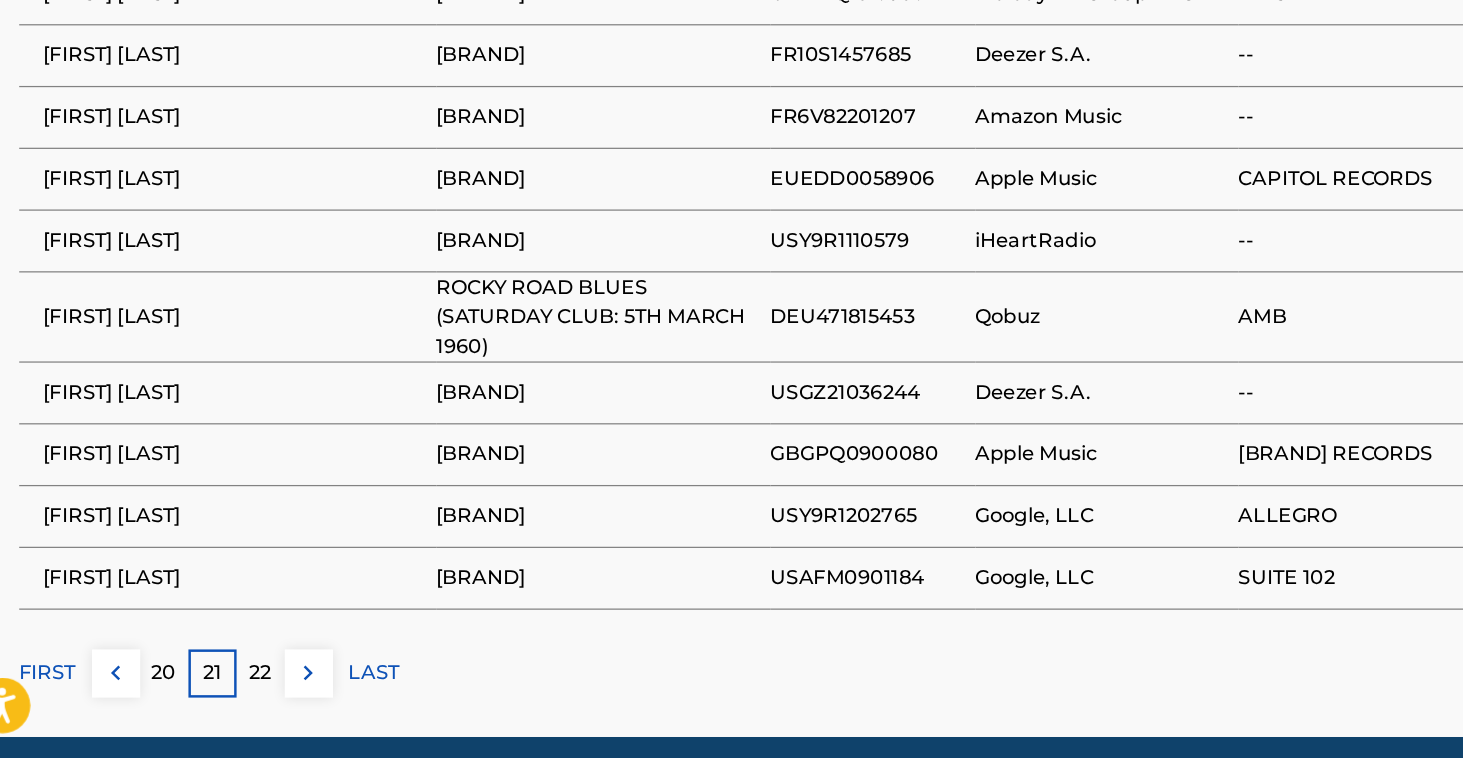 click on "22" at bounding box center (251, 689) 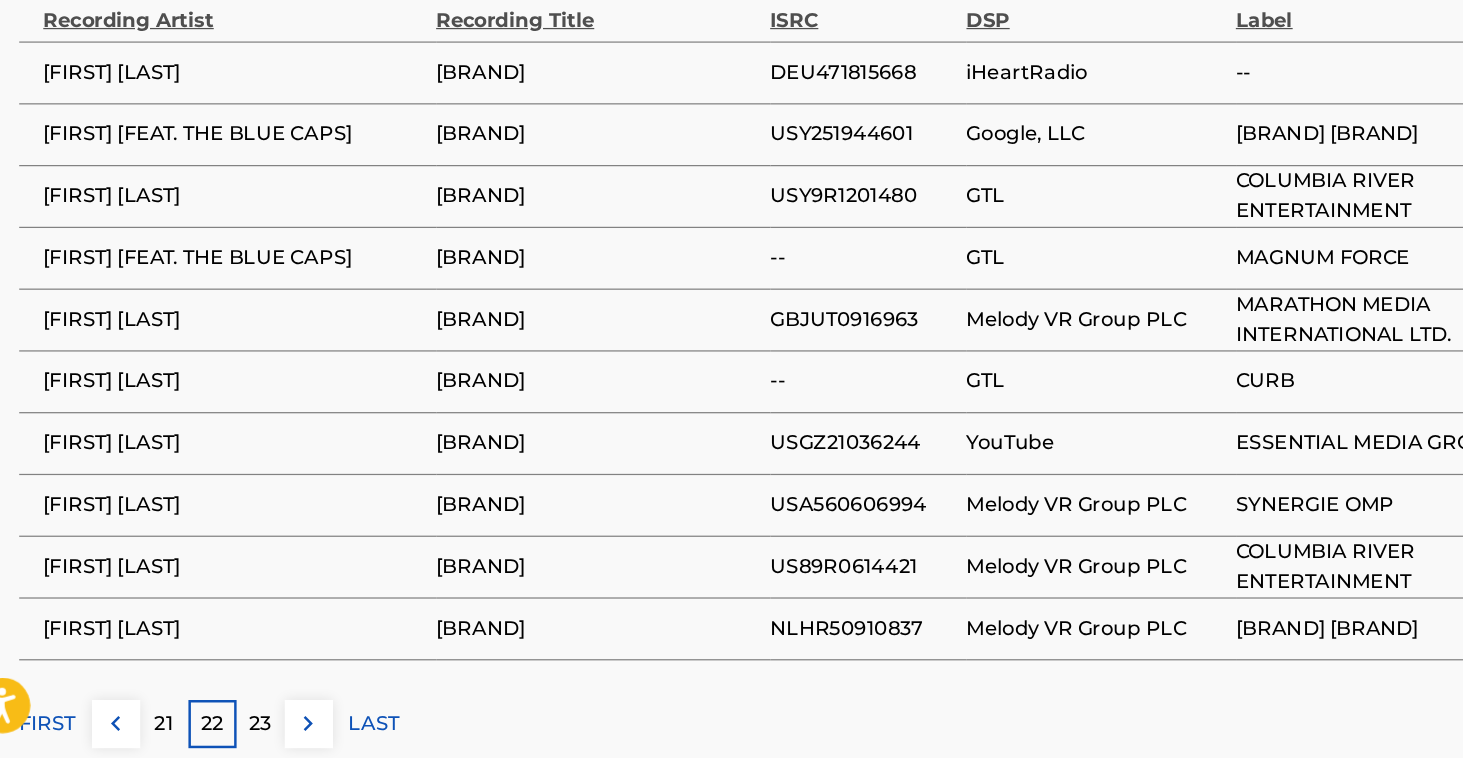 scroll, scrollTop: 1185, scrollLeft: 0, axis: vertical 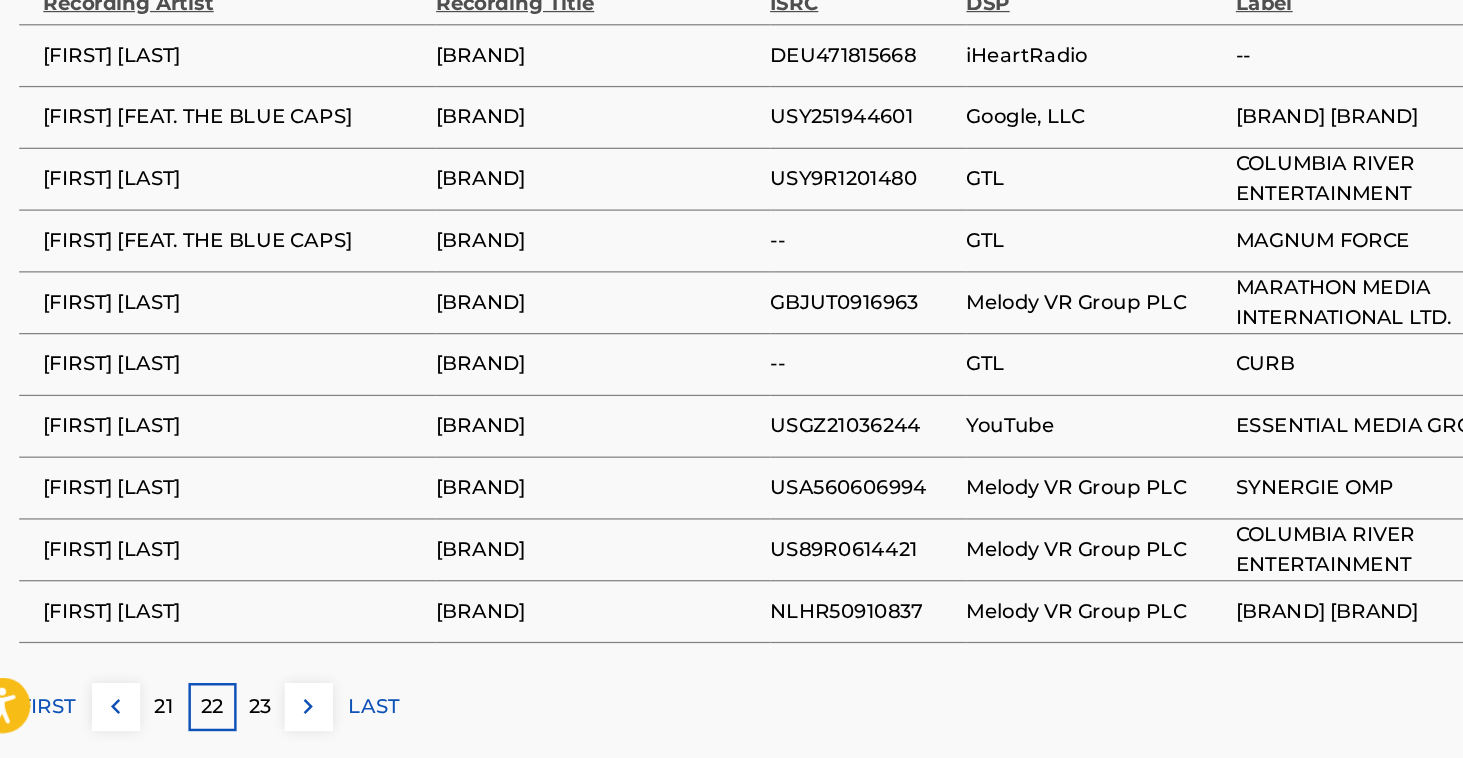 click on "23" at bounding box center [251, 716] 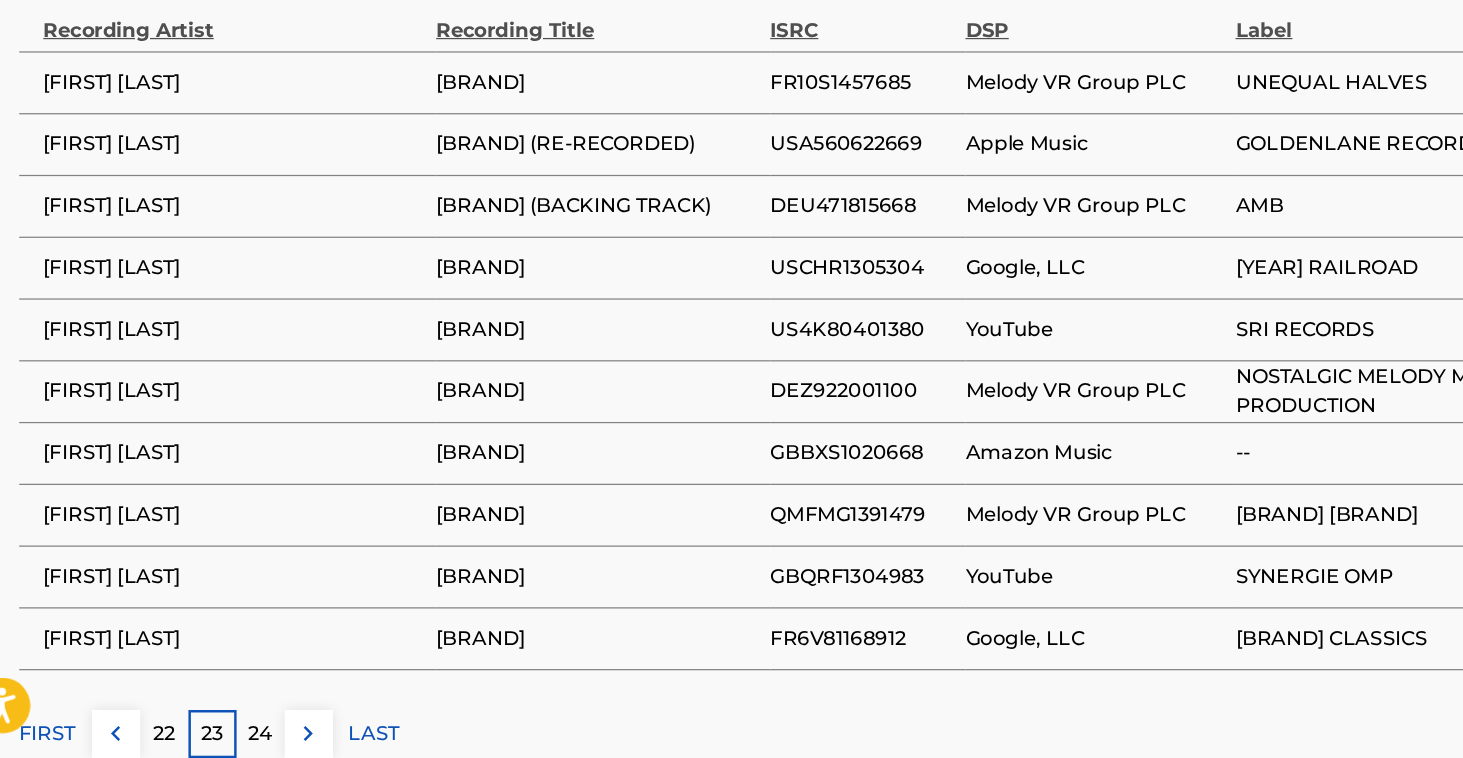 scroll, scrollTop: 1195, scrollLeft: 0, axis: vertical 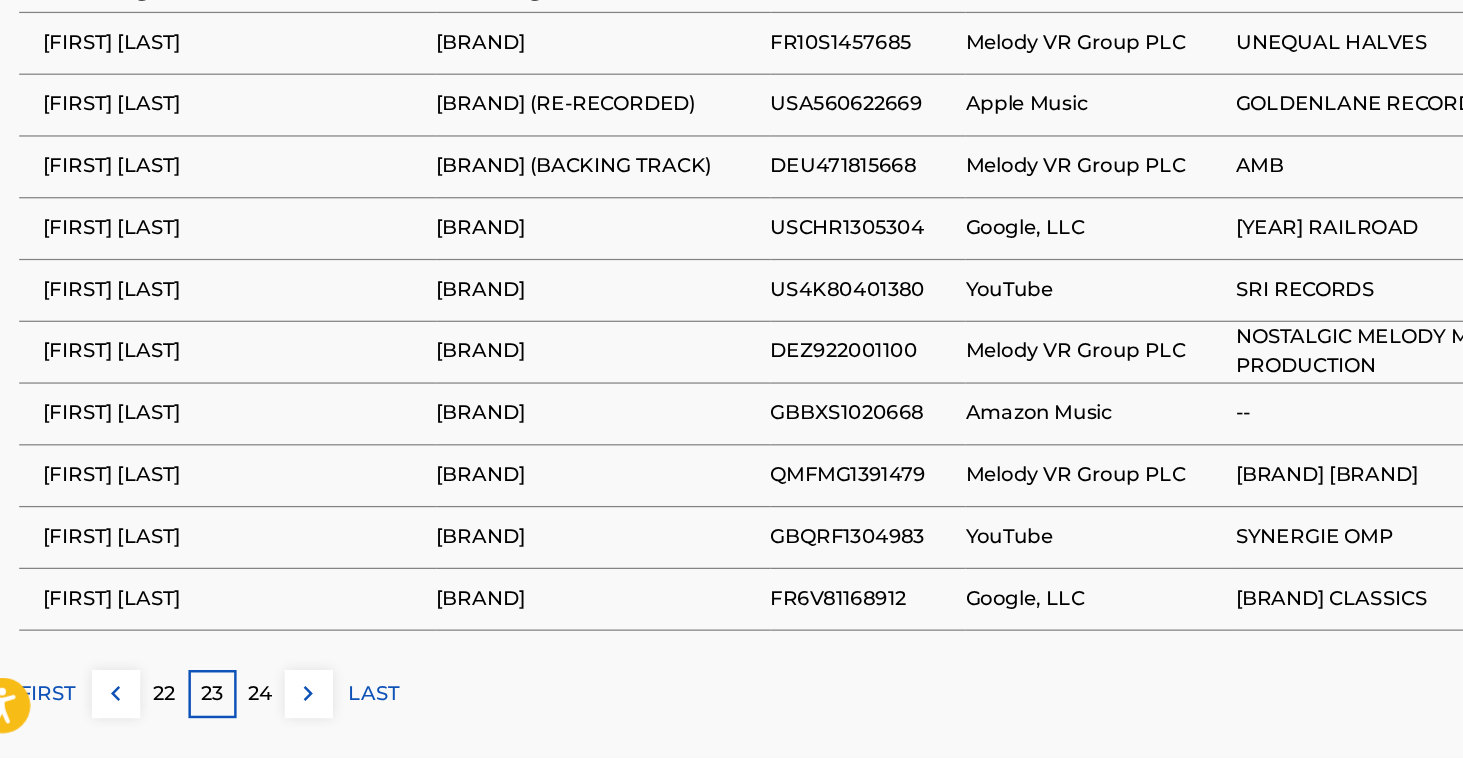 click on "24" at bounding box center [251, 706] 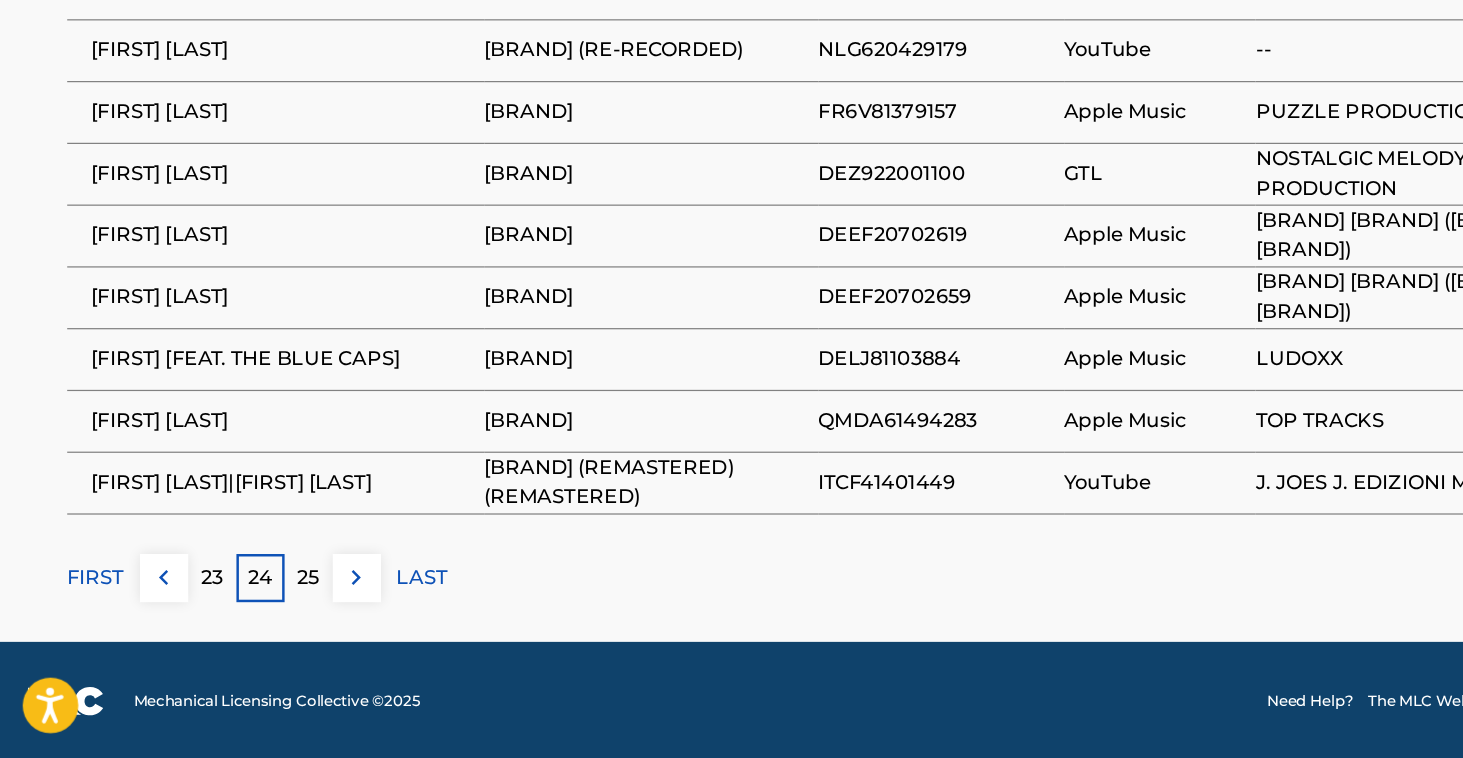 scroll, scrollTop: 1289, scrollLeft: 0, axis: vertical 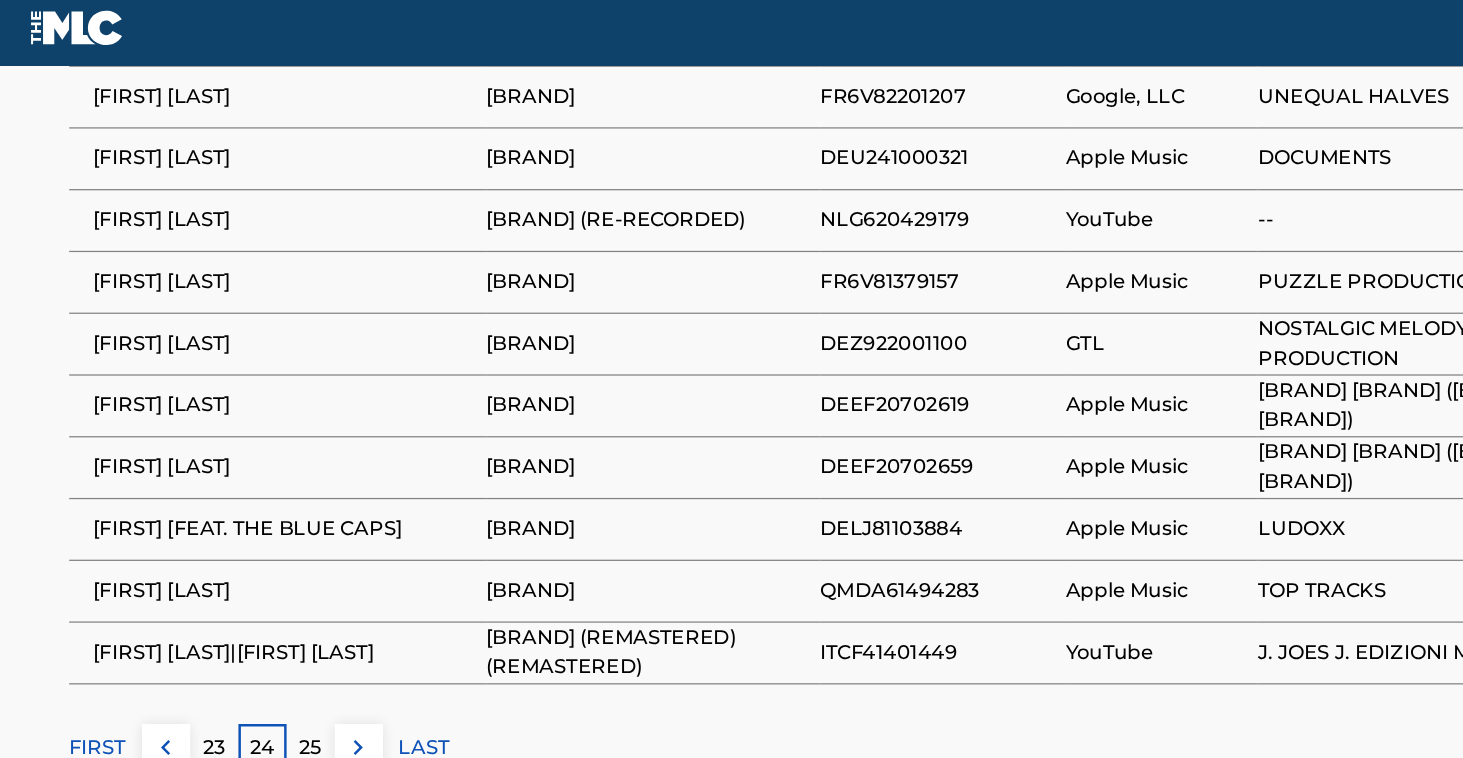 click on "FIRST" at bounding box center [79, 612] 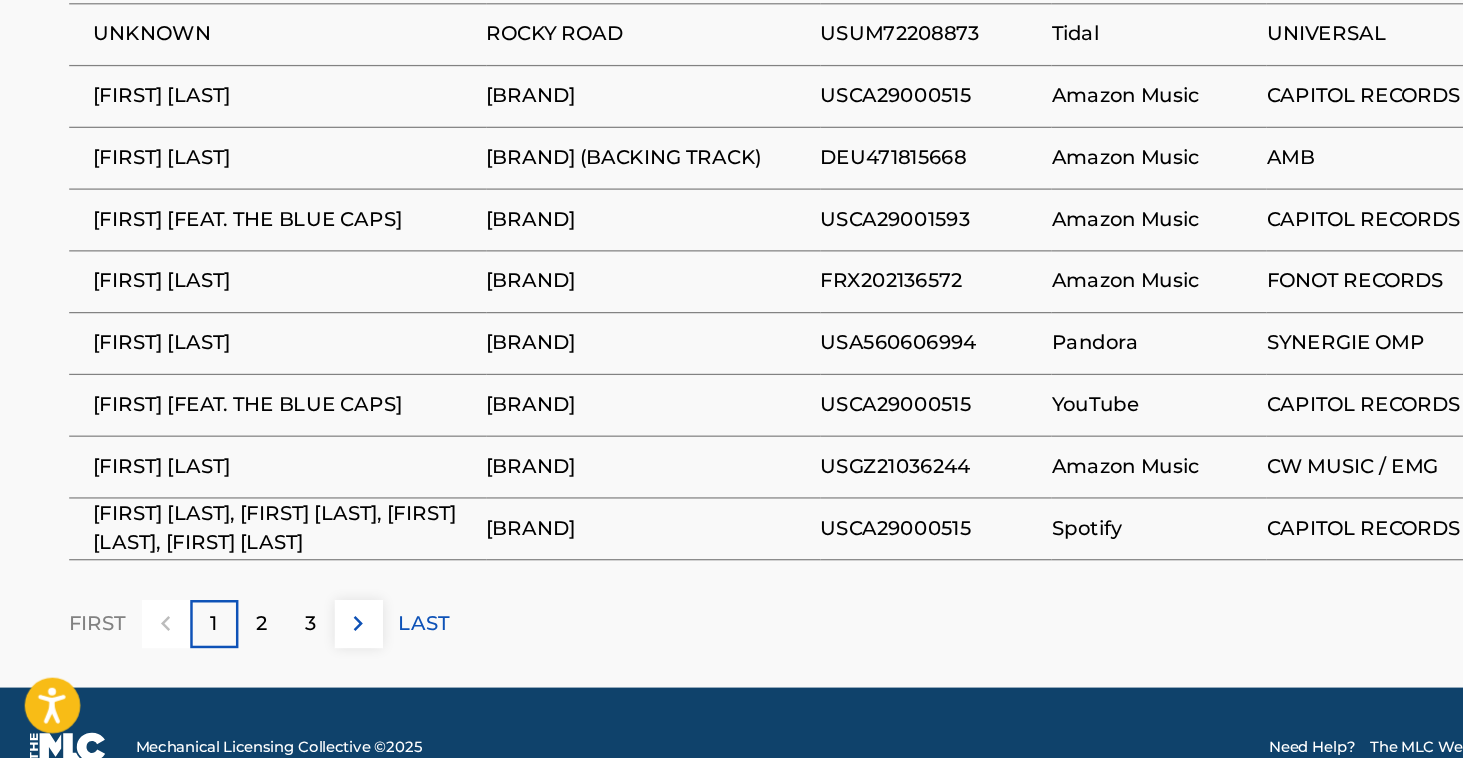 scroll, scrollTop: 1257, scrollLeft: 0, axis: vertical 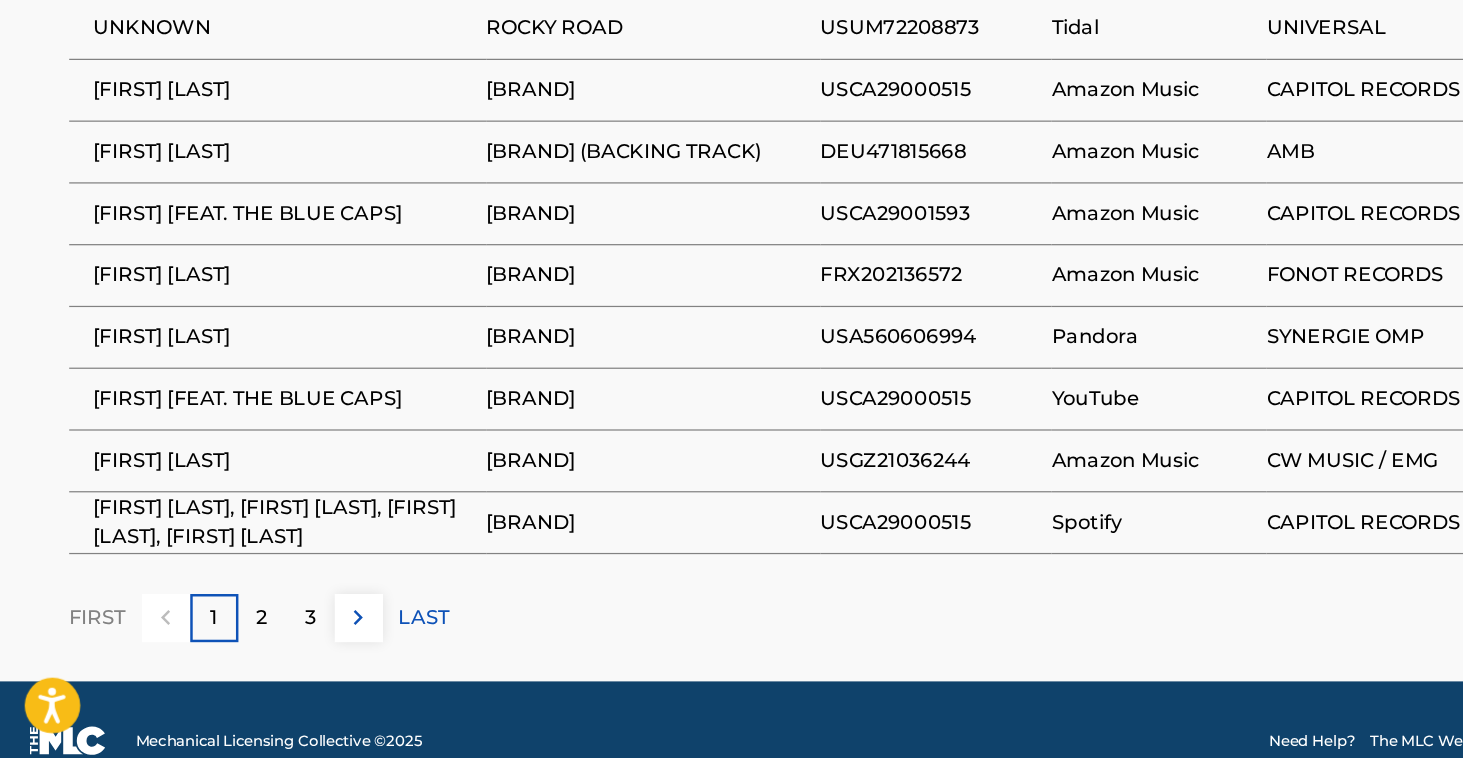 click on "2" at bounding box center (212, 644) 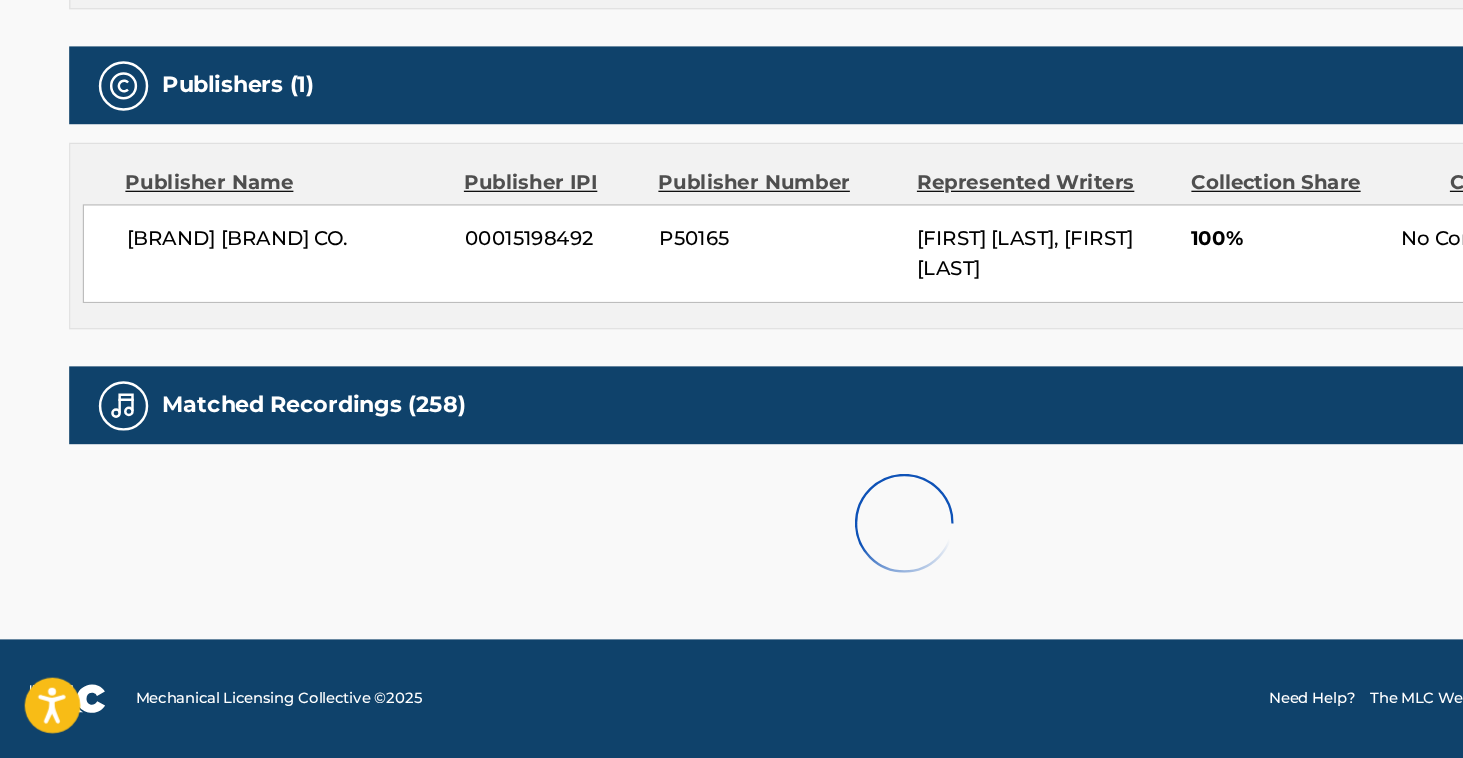 scroll, scrollTop: 764, scrollLeft: 0, axis: vertical 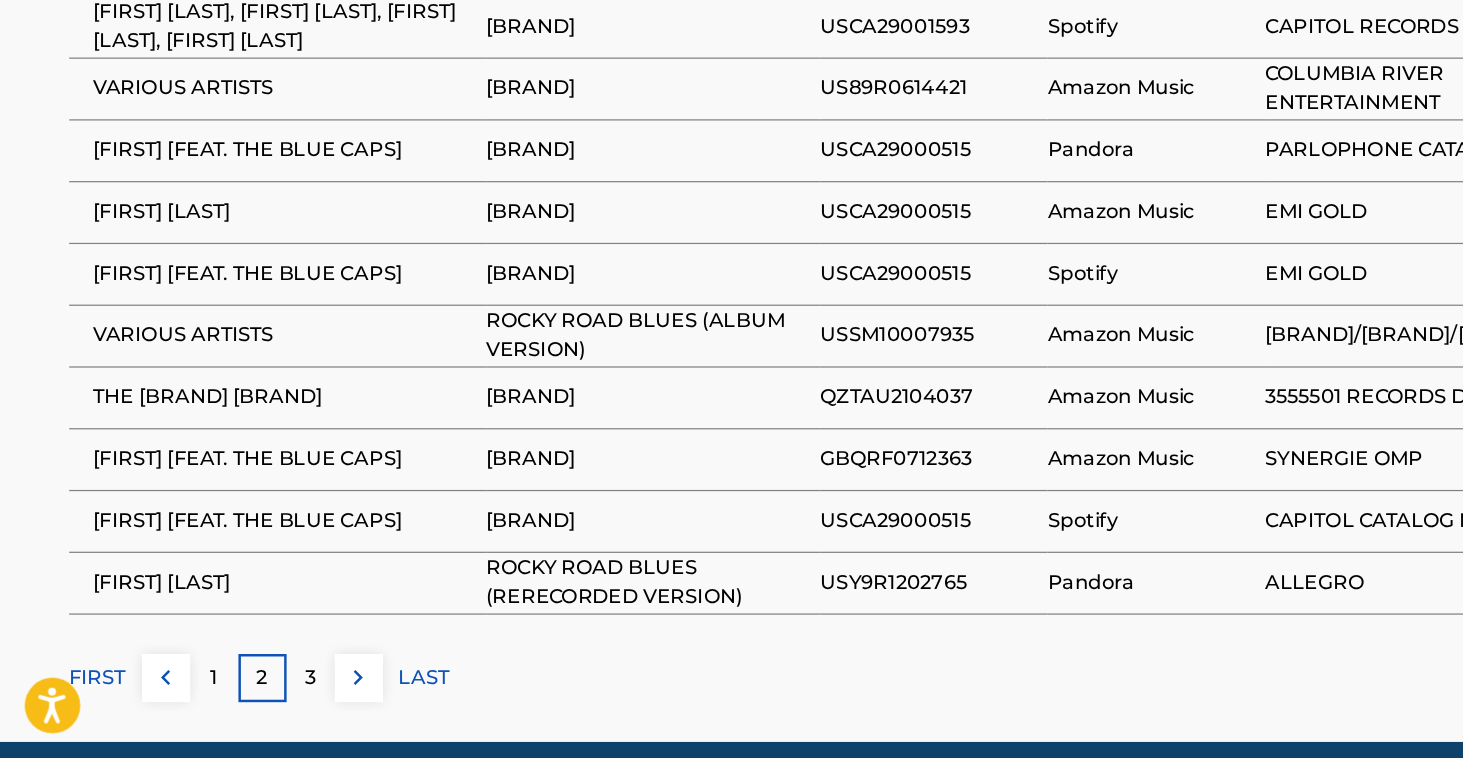 click on "3" at bounding box center [251, 693] 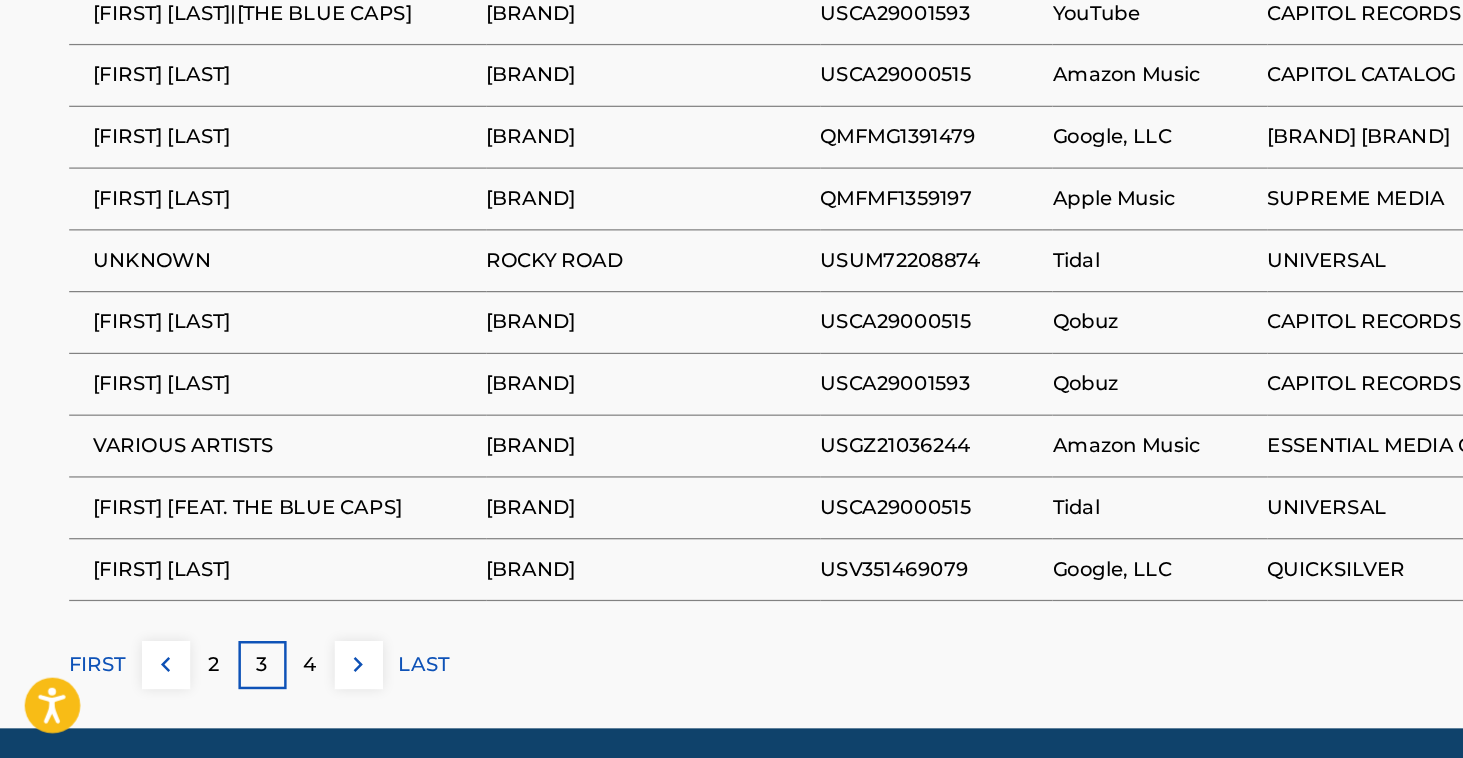 scroll, scrollTop: 1221, scrollLeft: 0, axis: vertical 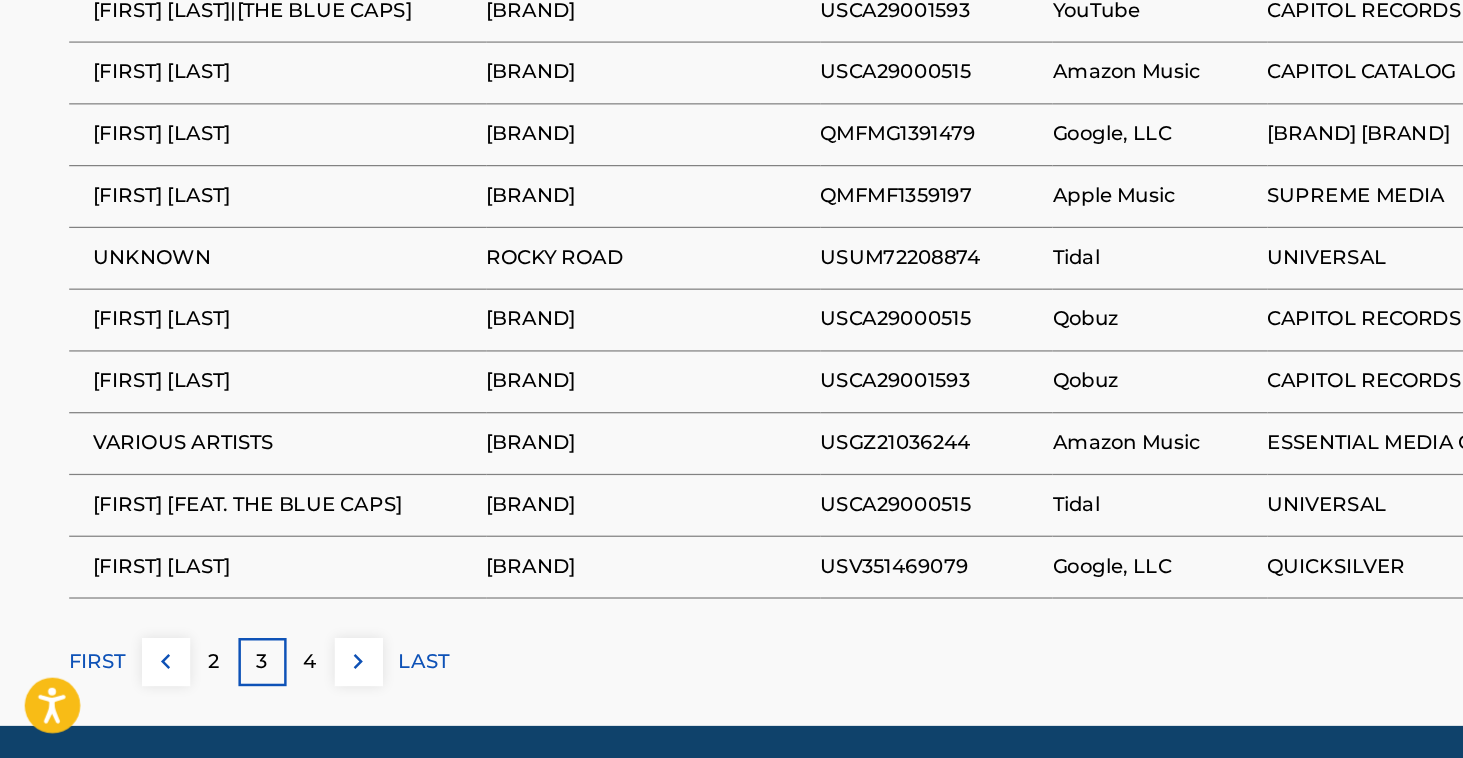 click on "4" at bounding box center [251, 680] 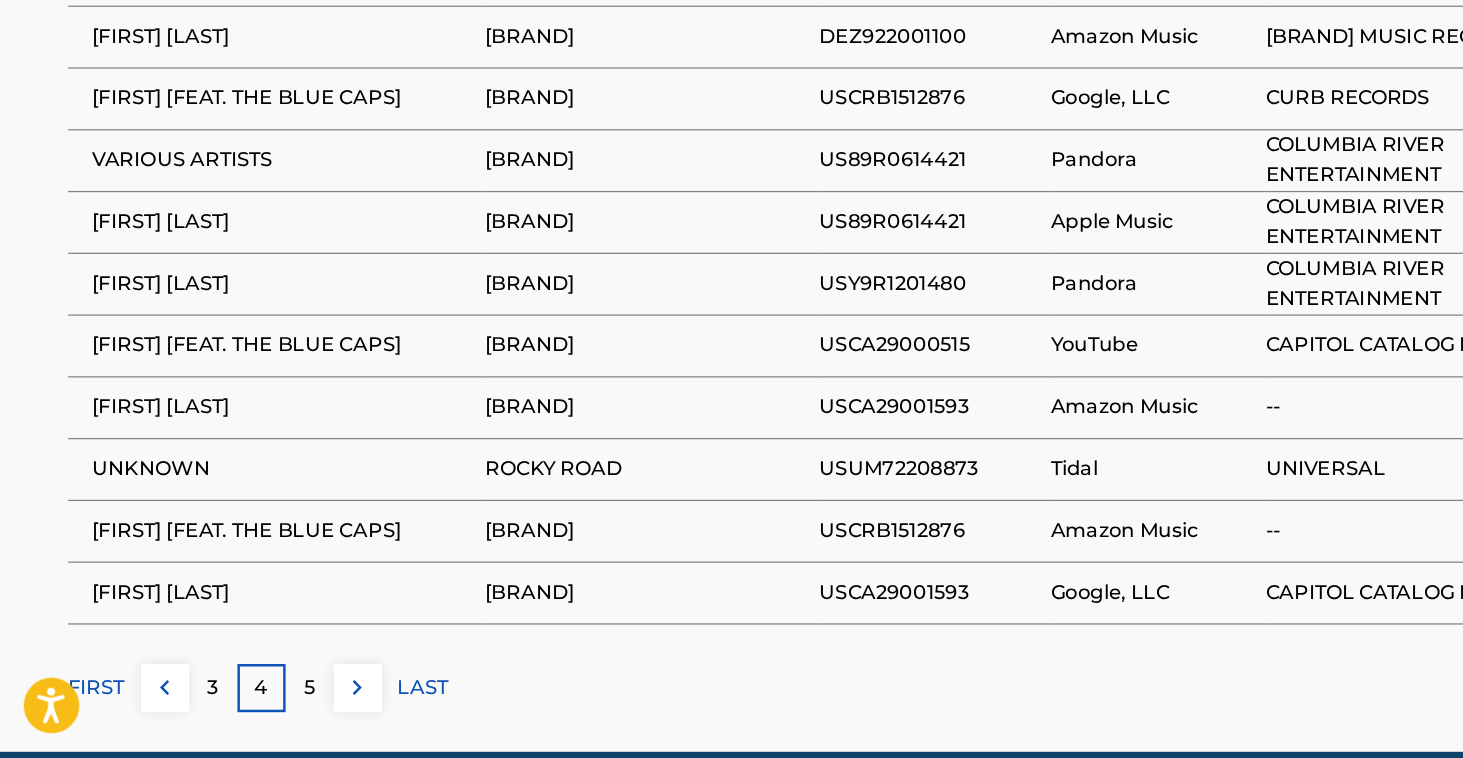 scroll, scrollTop: 1202, scrollLeft: 0, axis: vertical 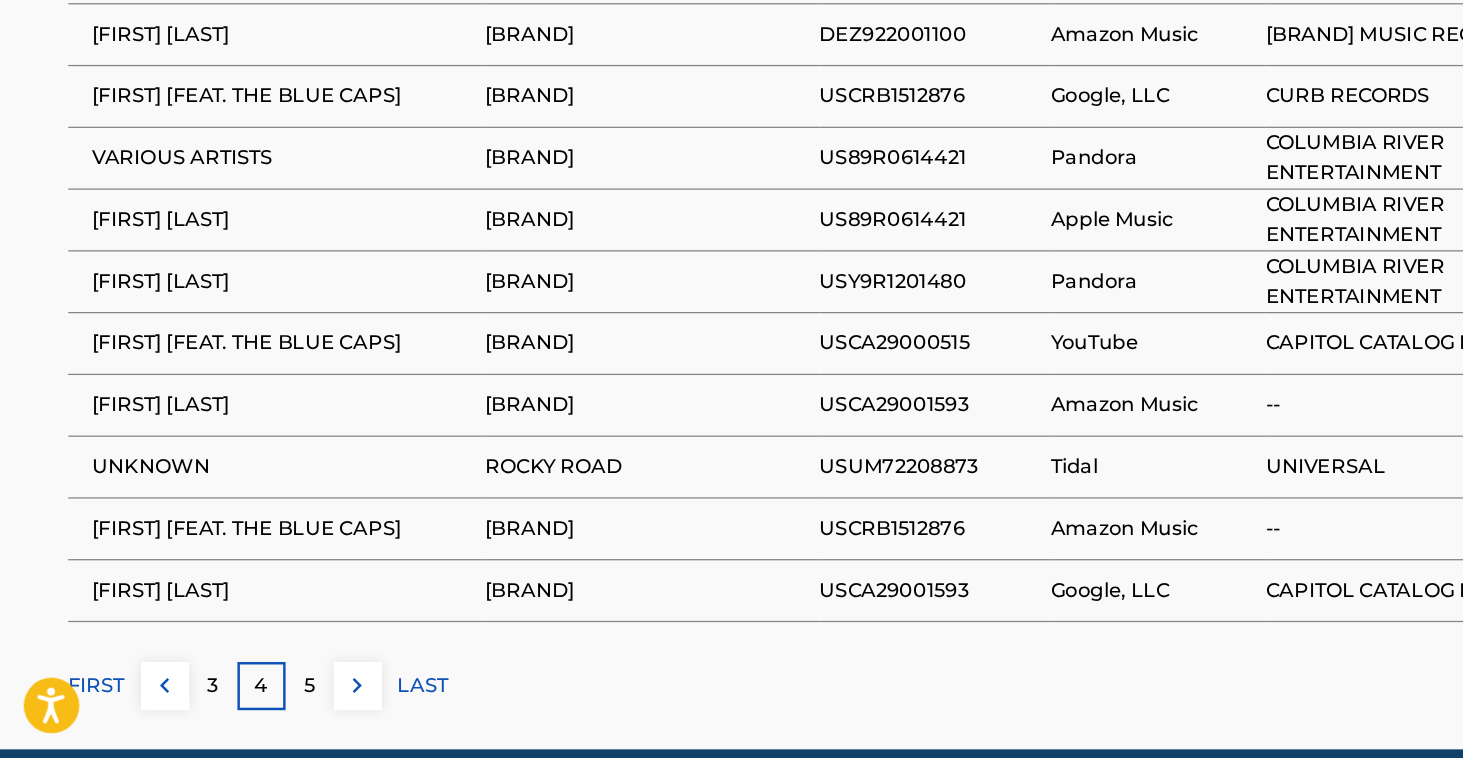 click on "5" at bounding box center [251, 699] 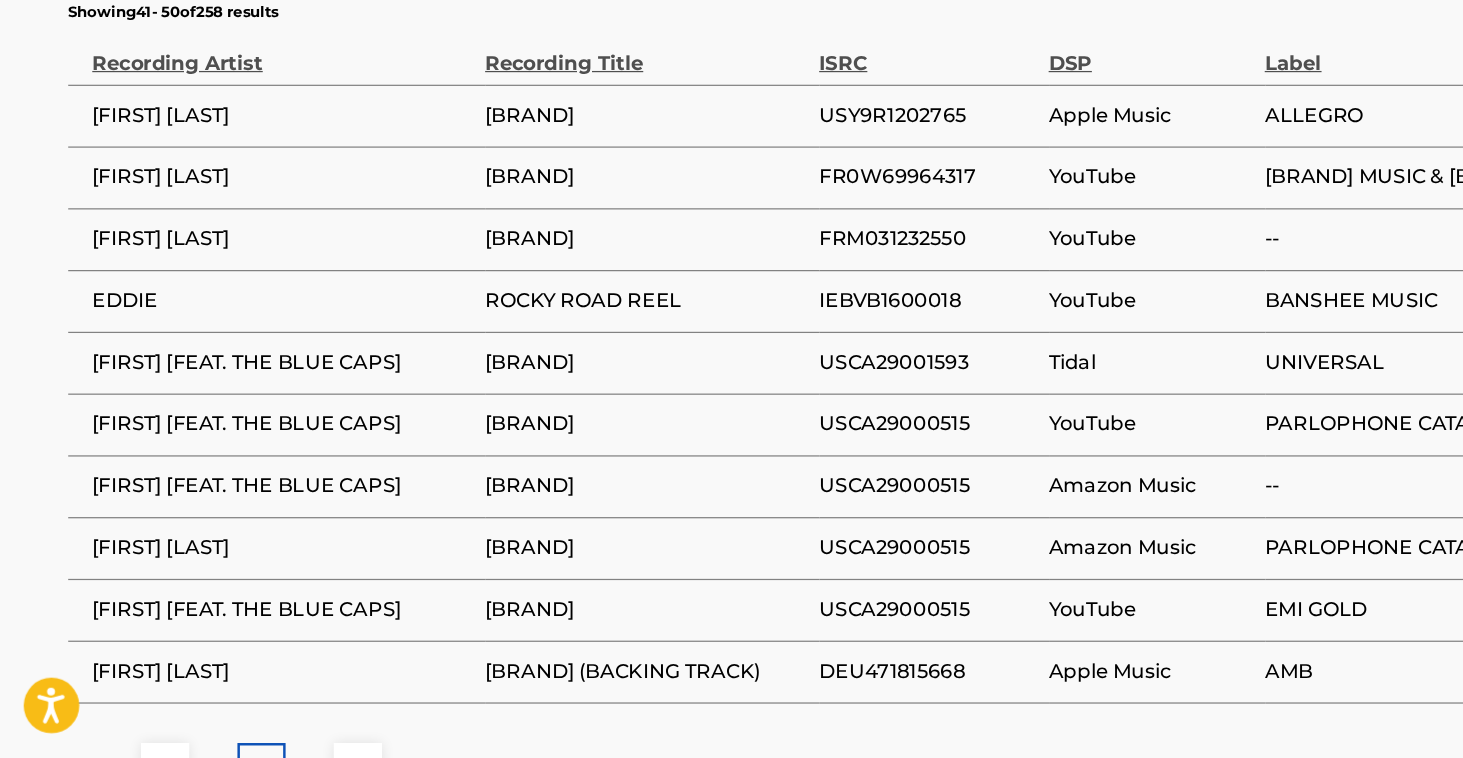 scroll, scrollTop: 1178, scrollLeft: 0, axis: vertical 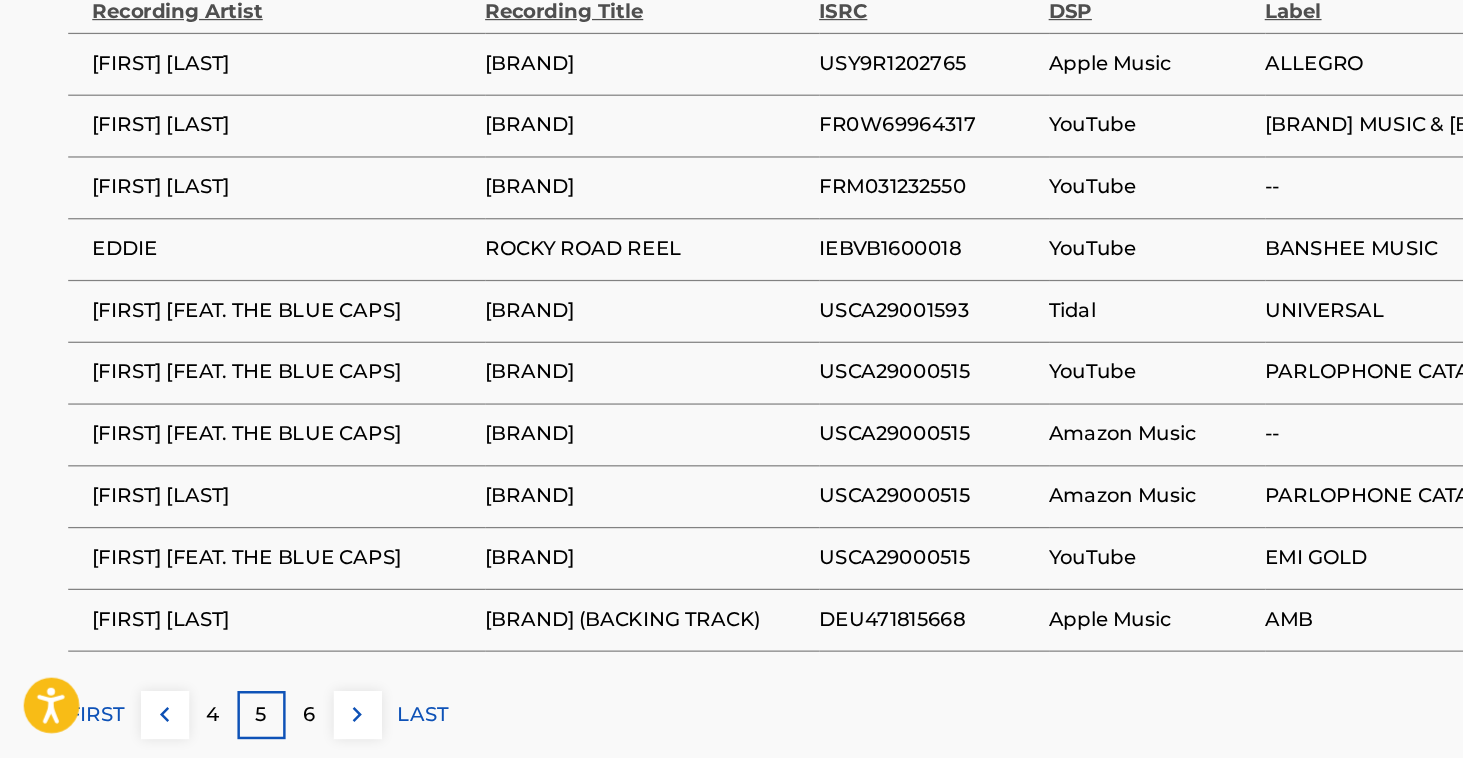 click on "6" at bounding box center (251, 723) 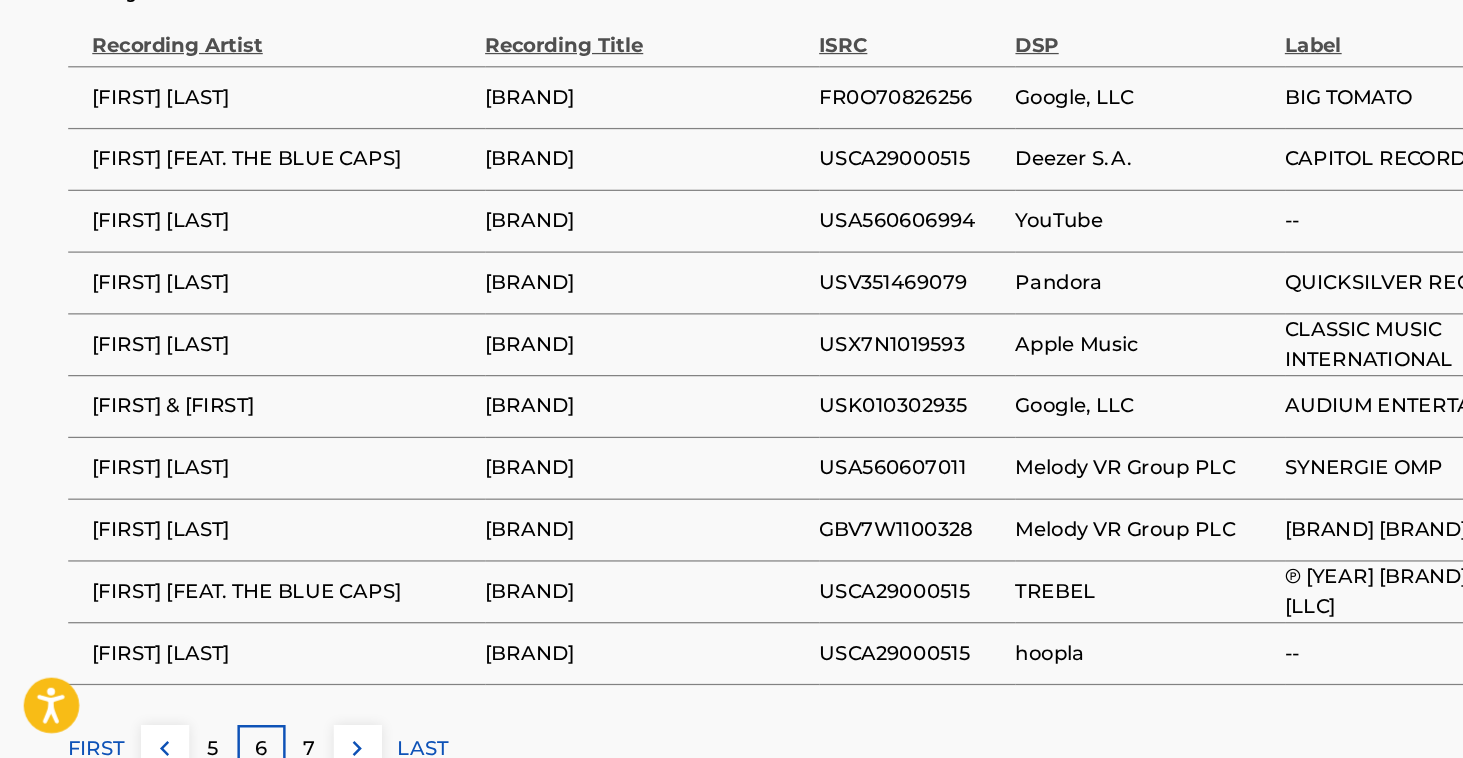 scroll, scrollTop: 1201, scrollLeft: 0, axis: vertical 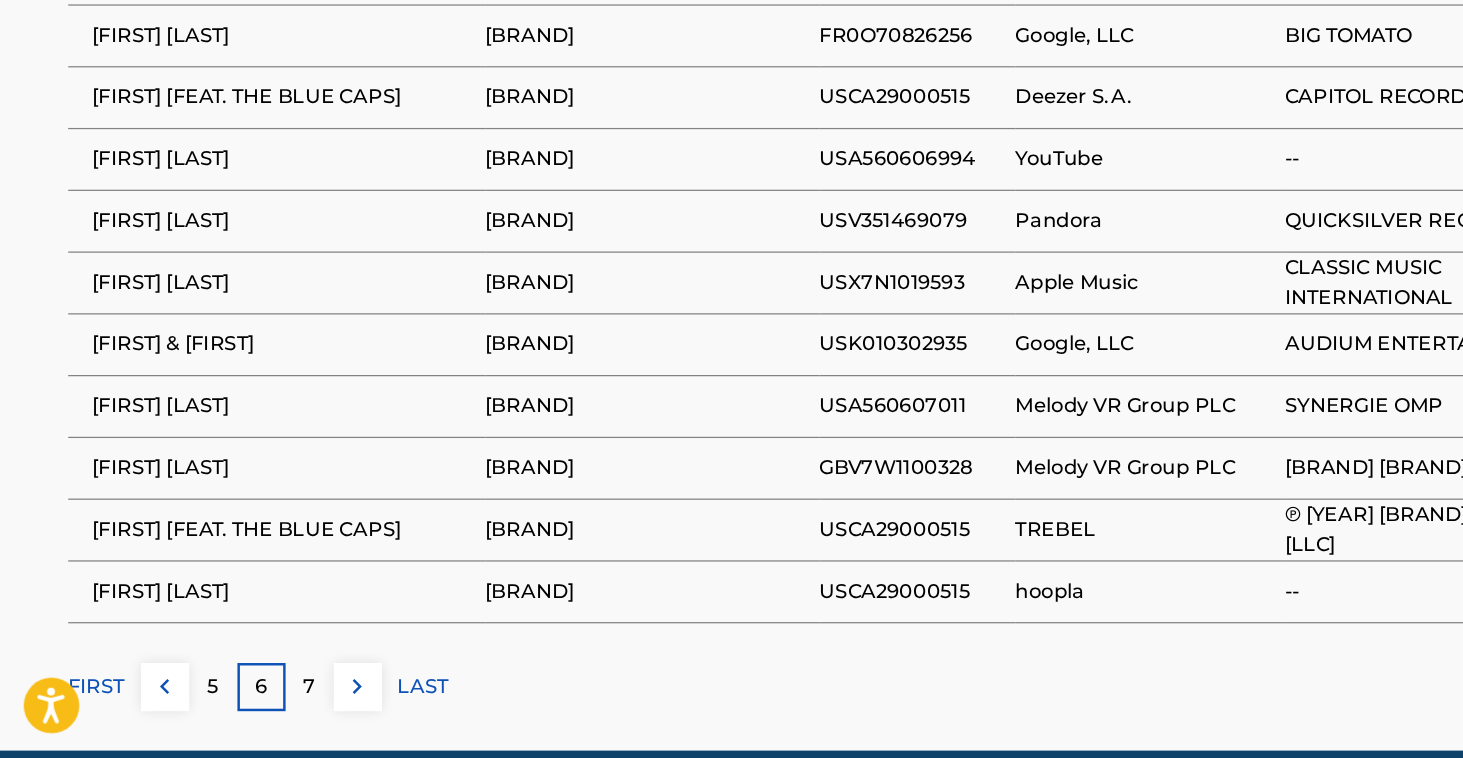 click on "7" at bounding box center [251, 700] 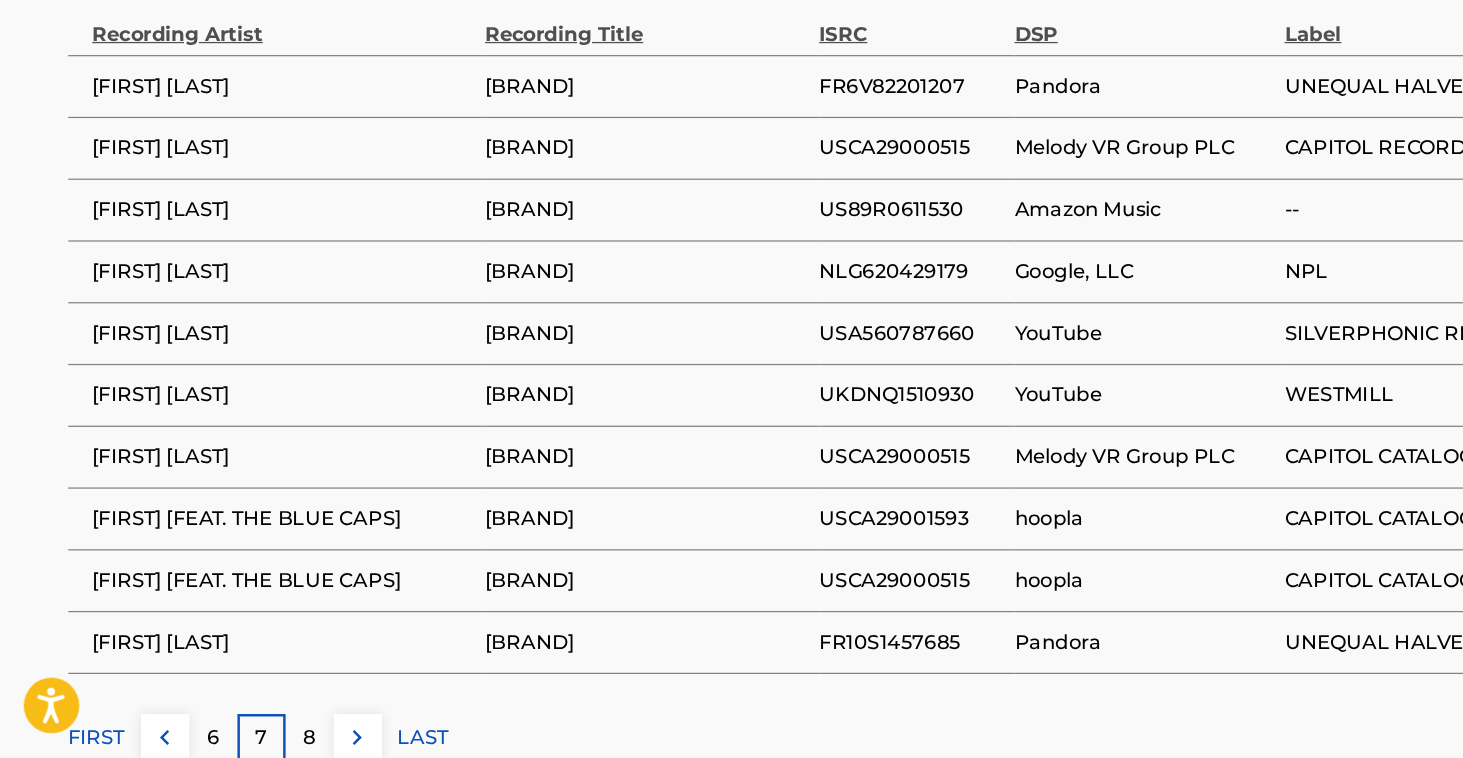 scroll, scrollTop: 1186, scrollLeft: 0, axis: vertical 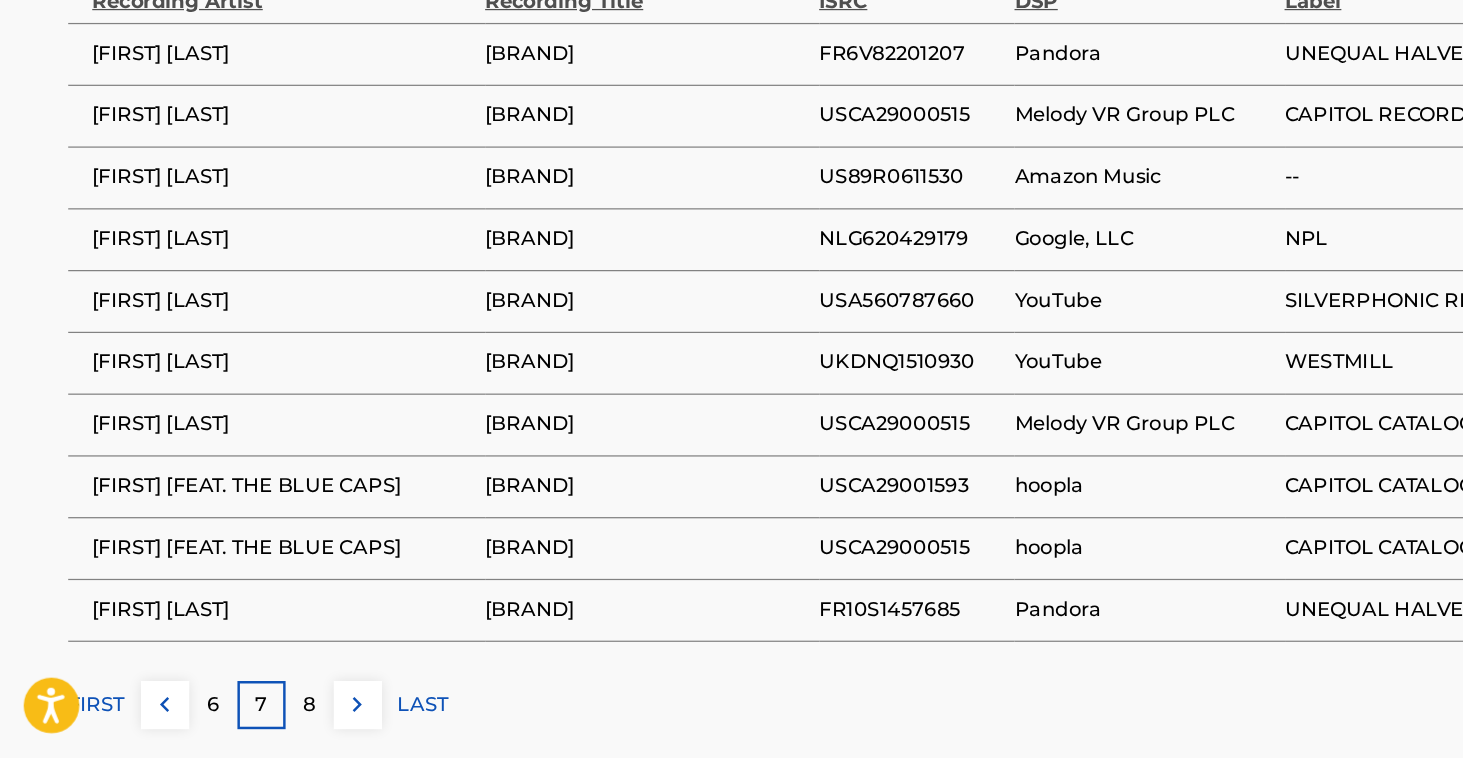 click on "8" at bounding box center [251, 715] 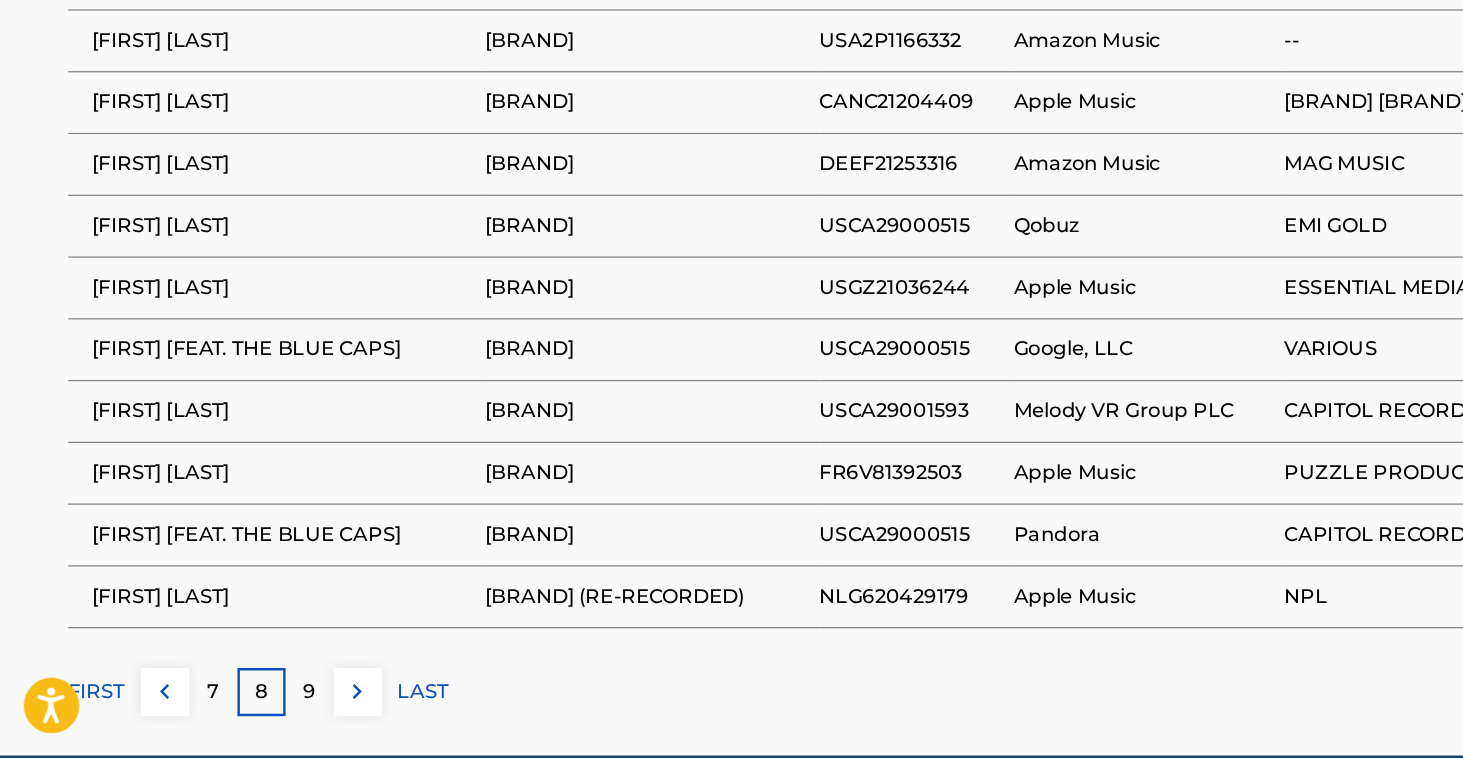 click on "9" at bounding box center [251, 704] 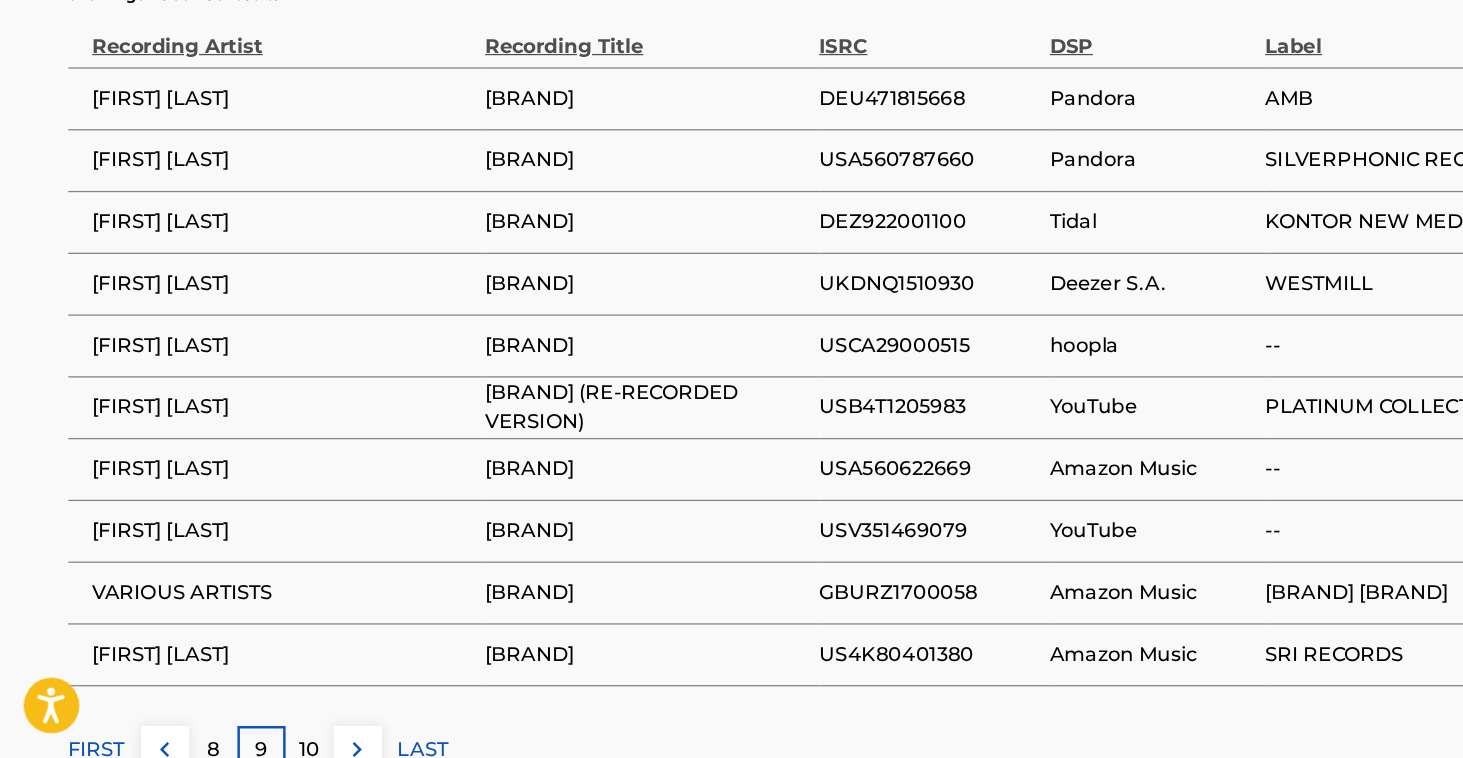 scroll, scrollTop: 1153, scrollLeft: 0, axis: vertical 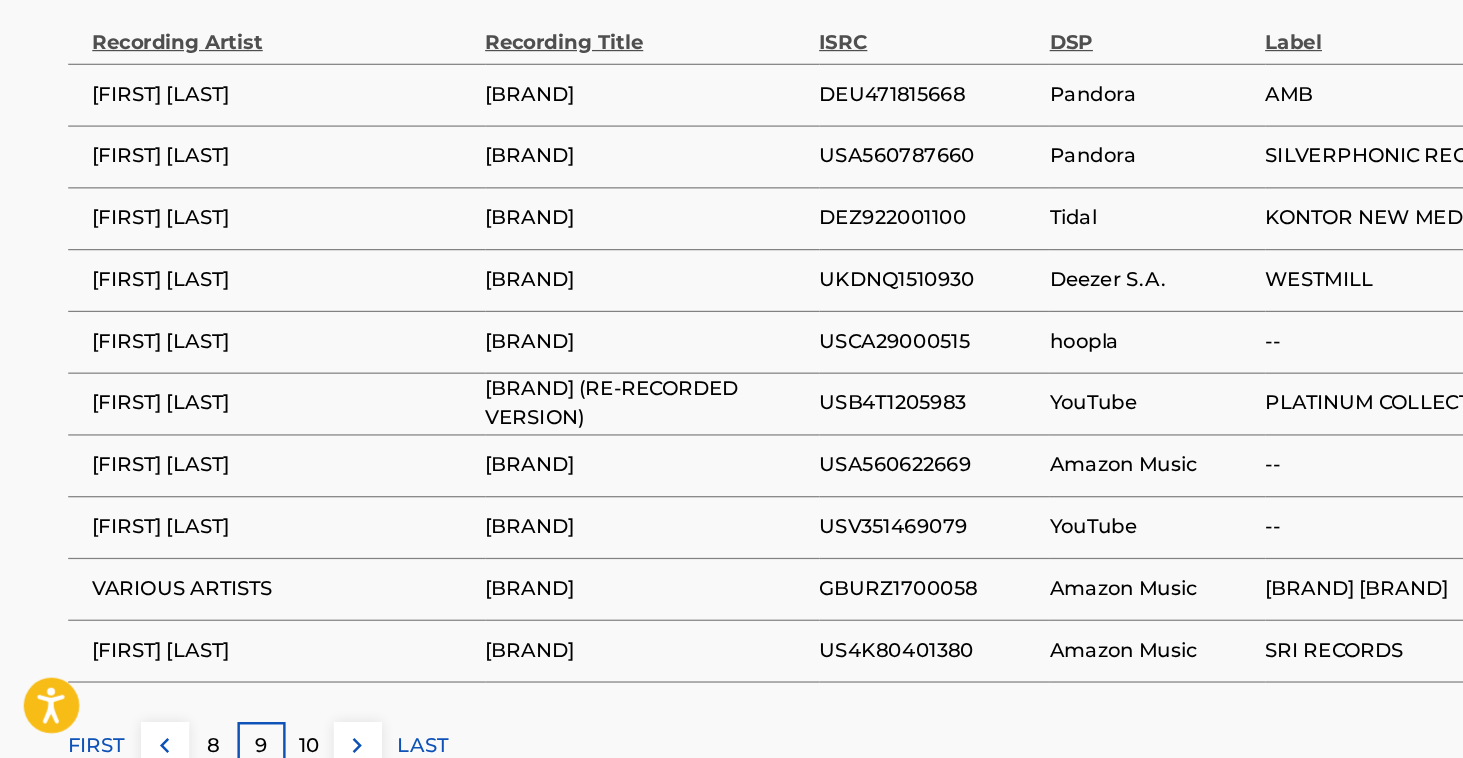 click on "10" at bounding box center (251, 748) 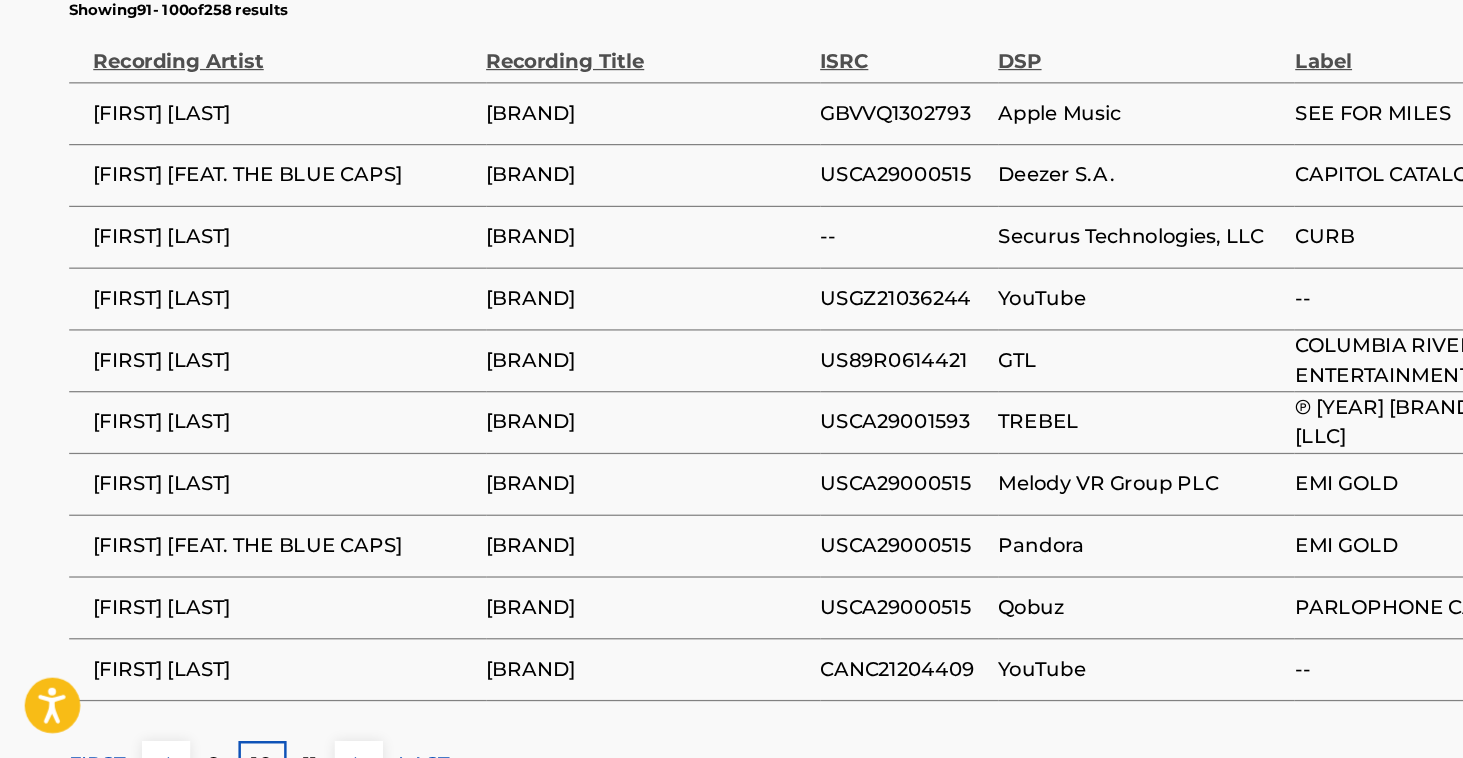 scroll, scrollTop: 1166, scrollLeft: 0, axis: vertical 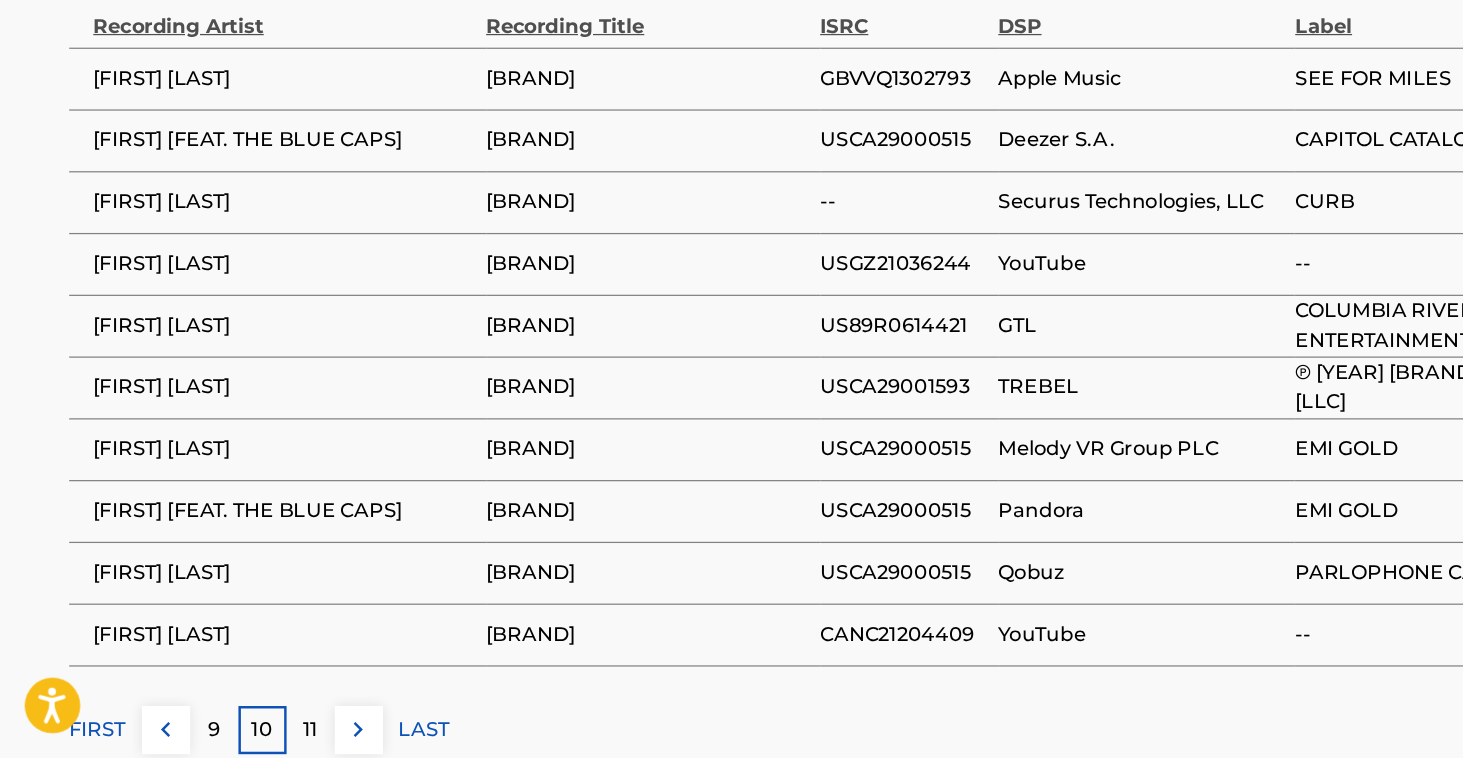 click on "11" at bounding box center [251, 735] 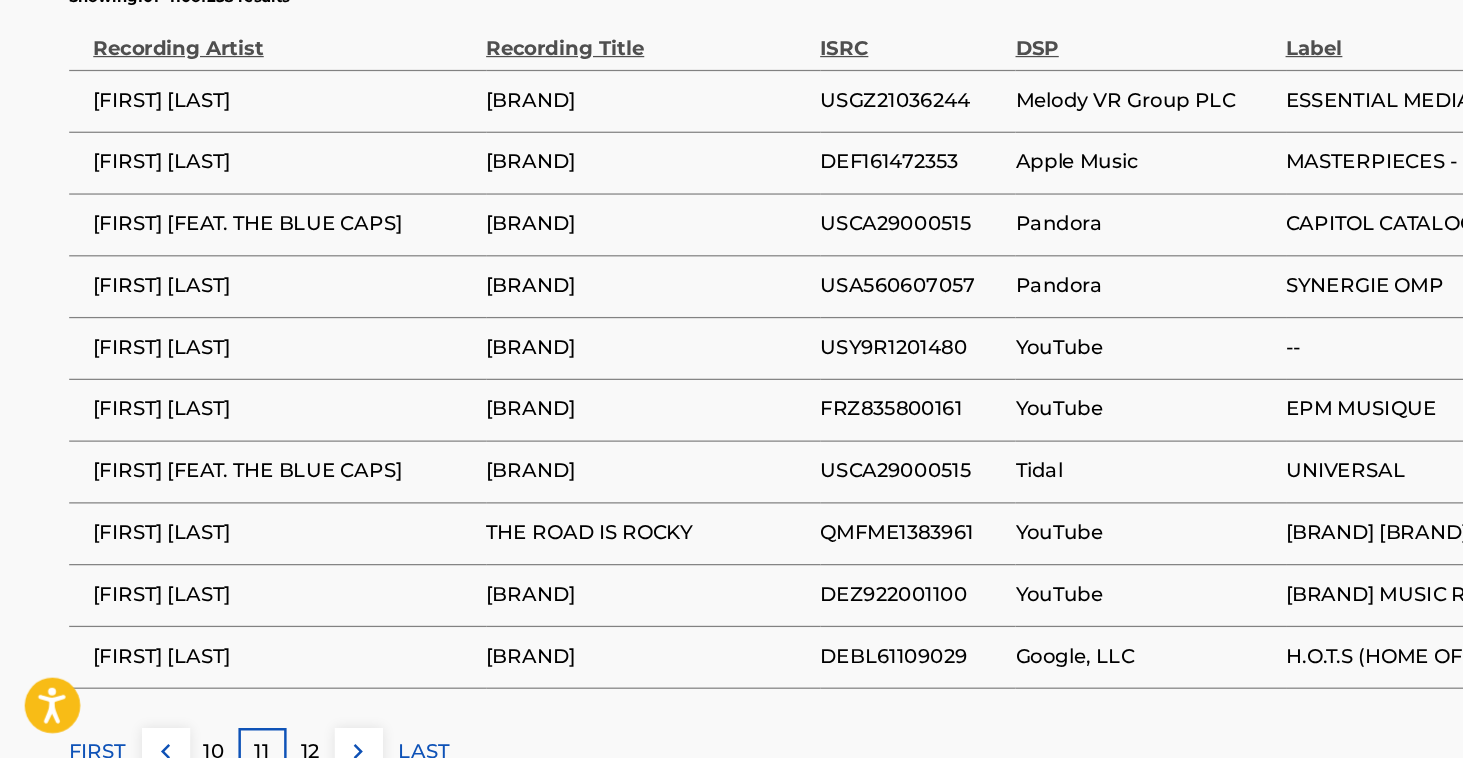 scroll, scrollTop: 1178, scrollLeft: 0, axis: vertical 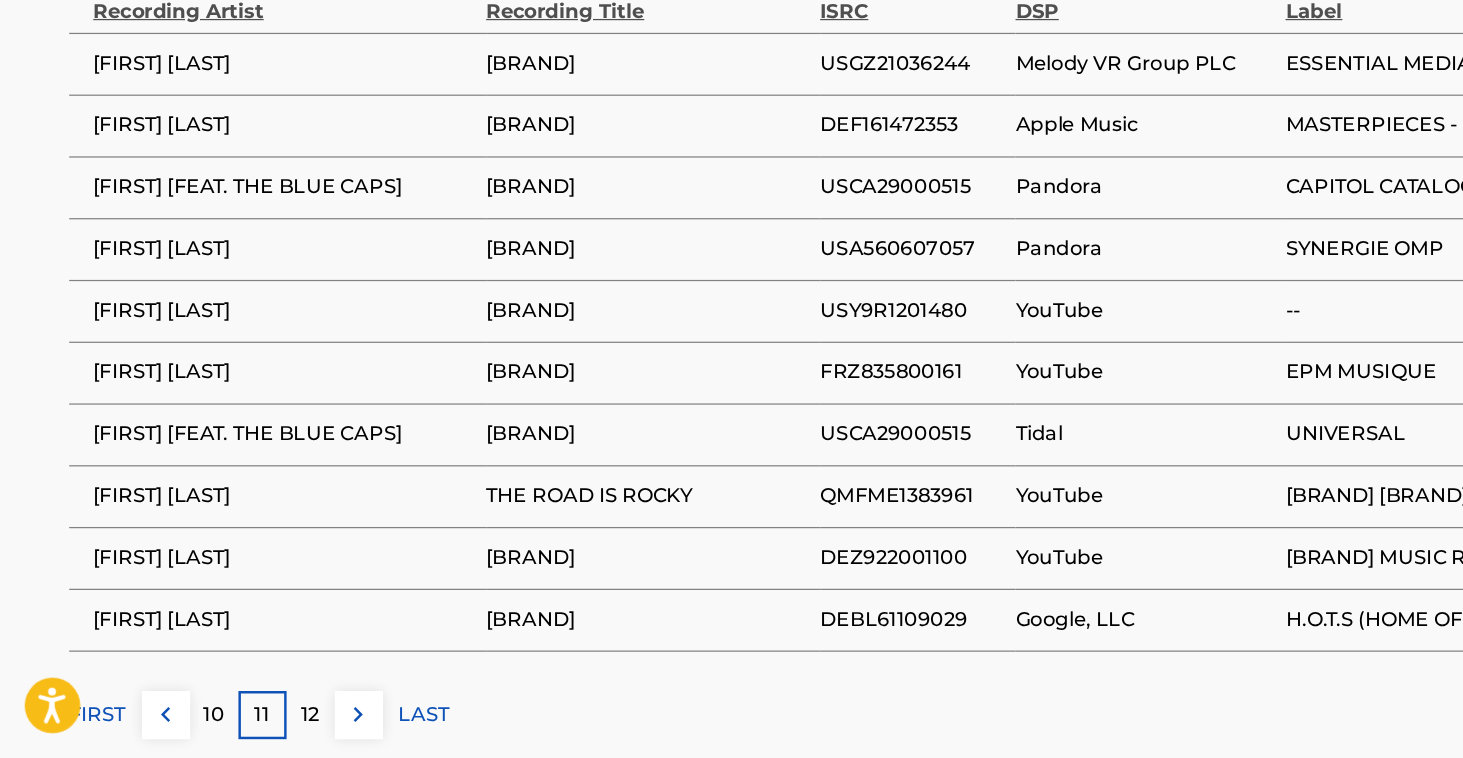 click on "12" at bounding box center (251, 723) 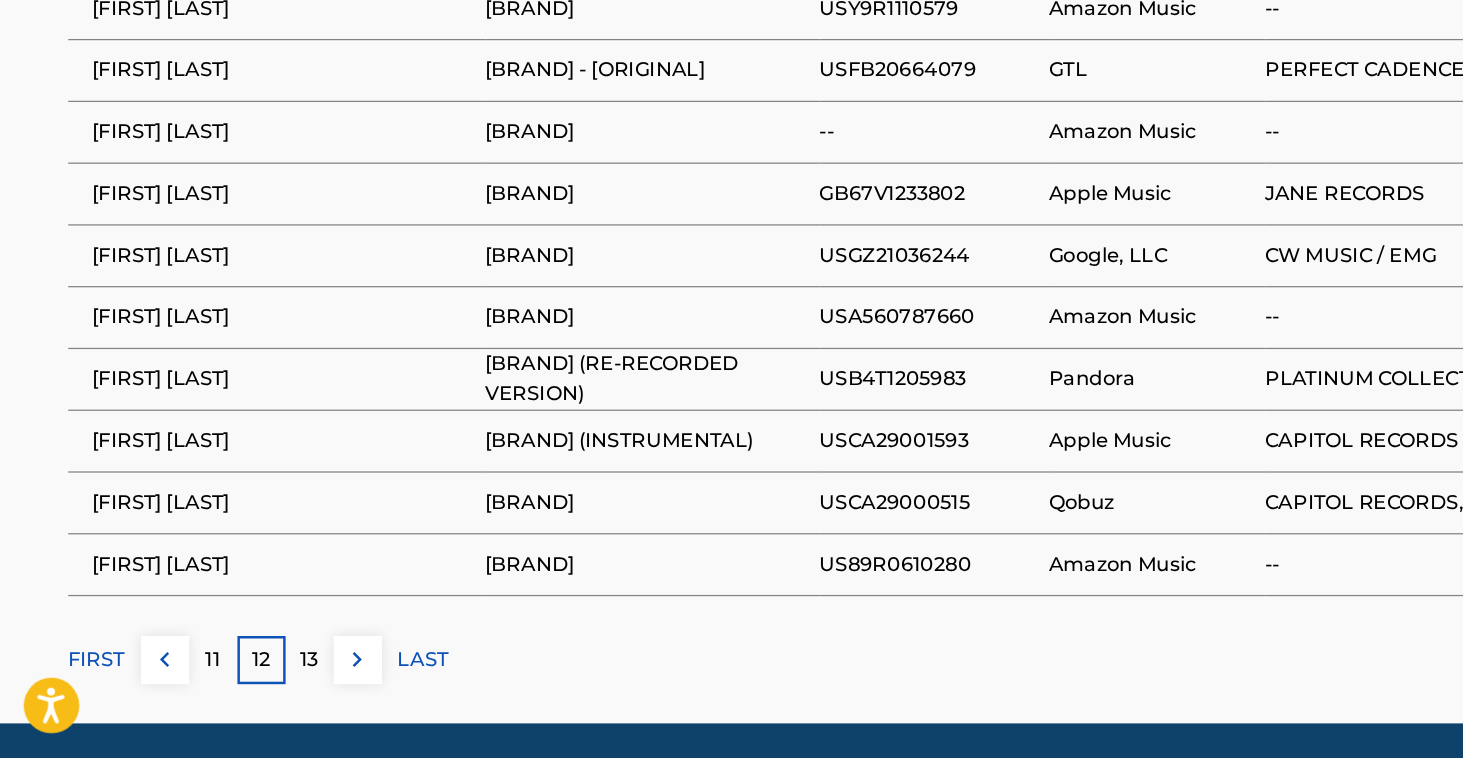scroll, scrollTop: 1226, scrollLeft: 0, axis: vertical 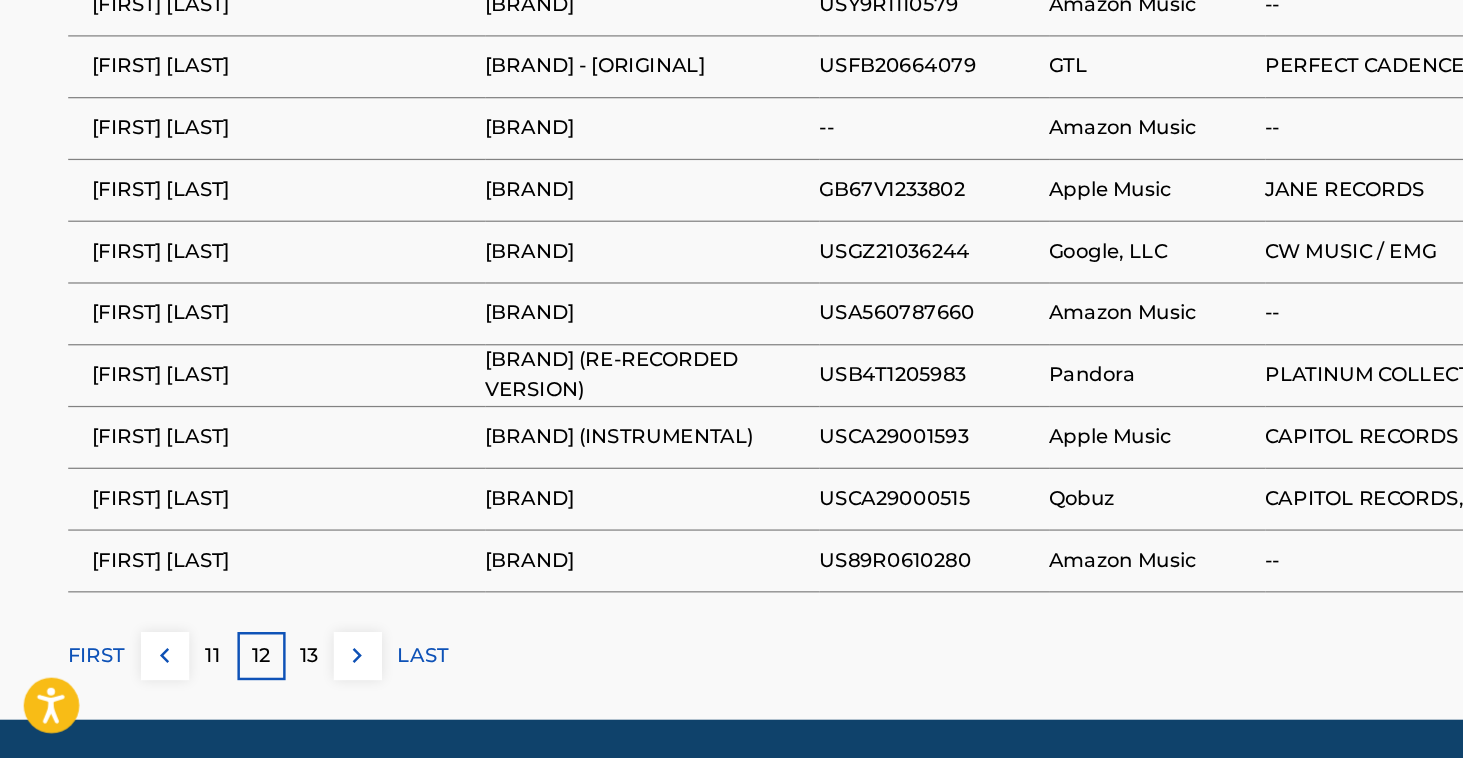click on "13" at bounding box center [251, 675] 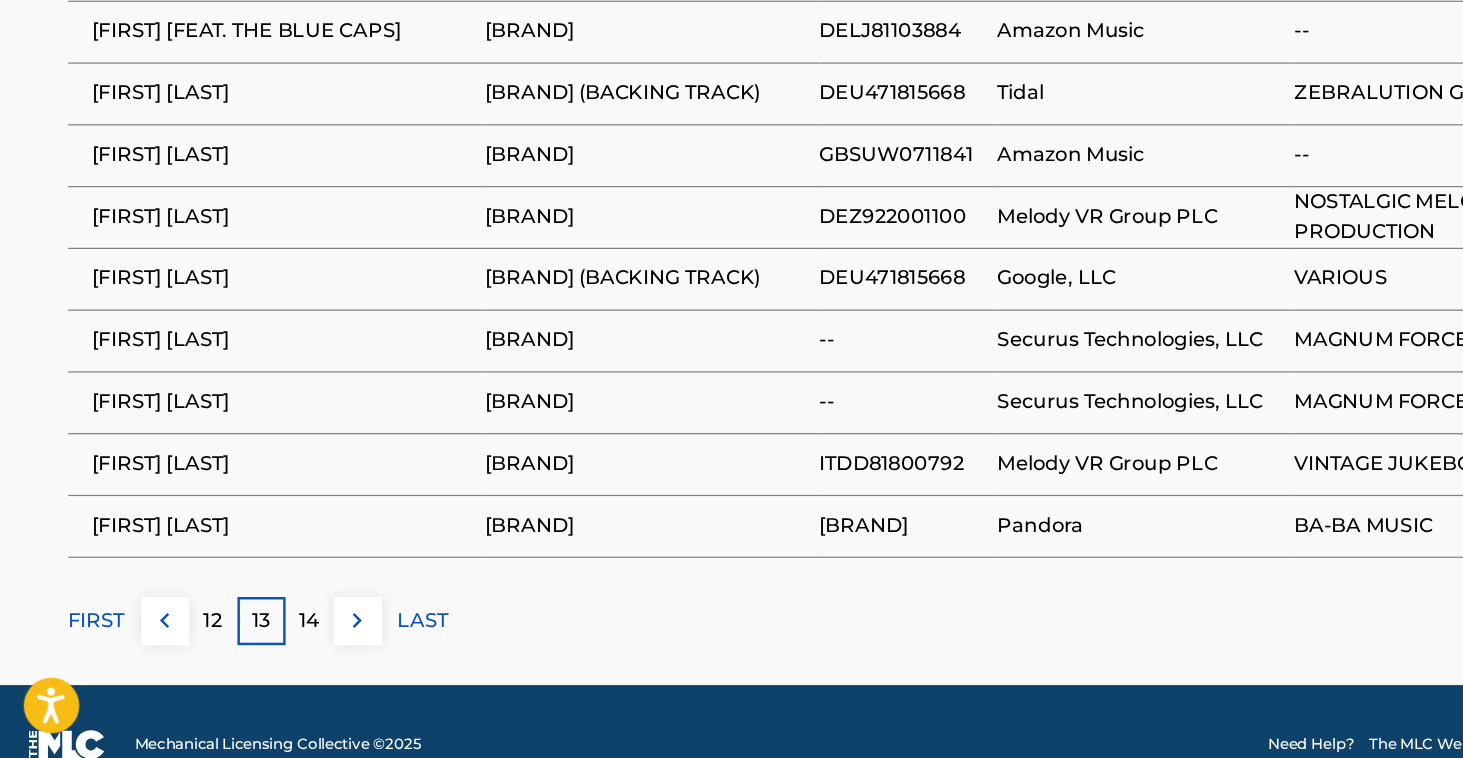 scroll, scrollTop: 1276, scrollLeft: 0, axis: vertical 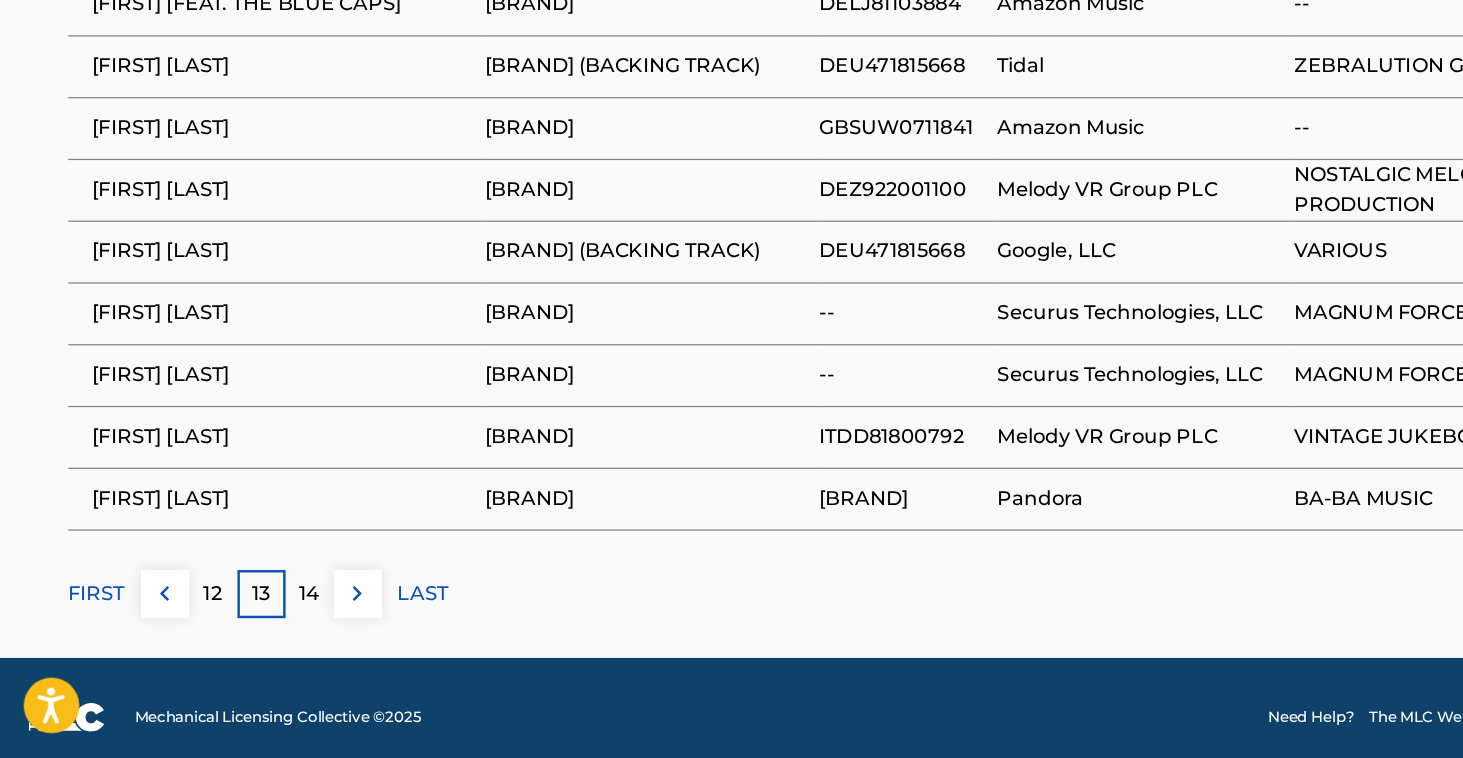 click on "14" at bounding box center (251, 625) 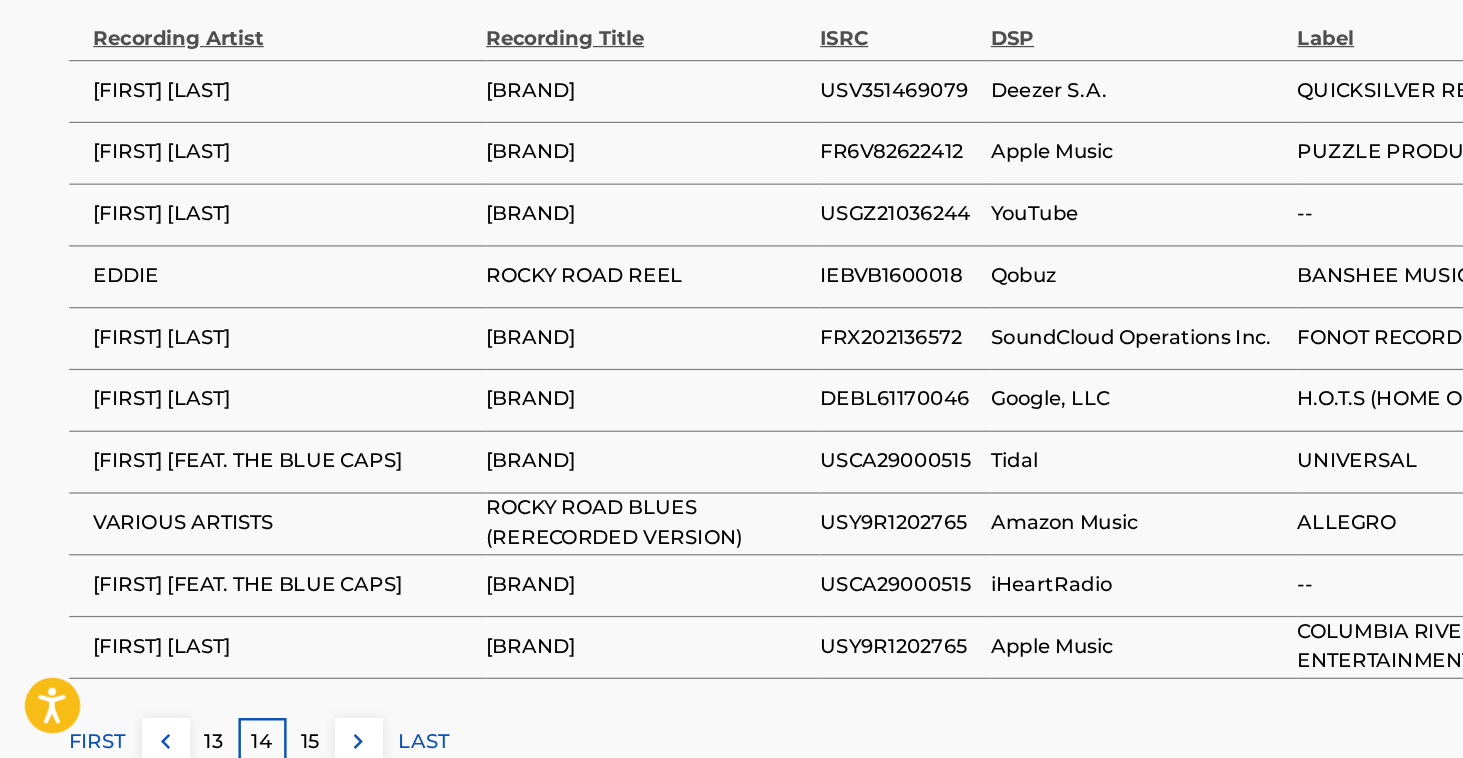 scroll, scrollTop: 1167, scrollLeft: 0, axis: vertical 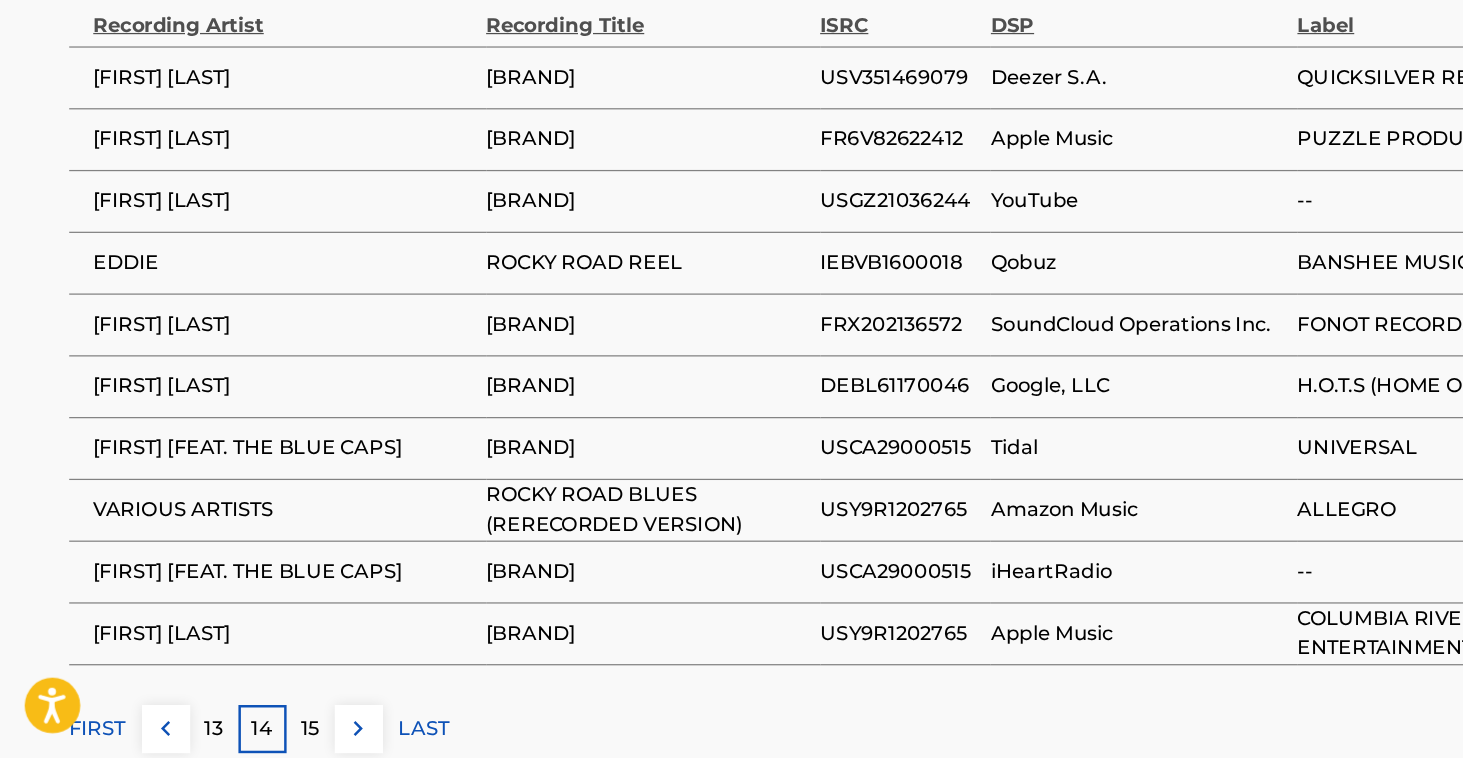 click on "15" at bounding box center [251, 734] 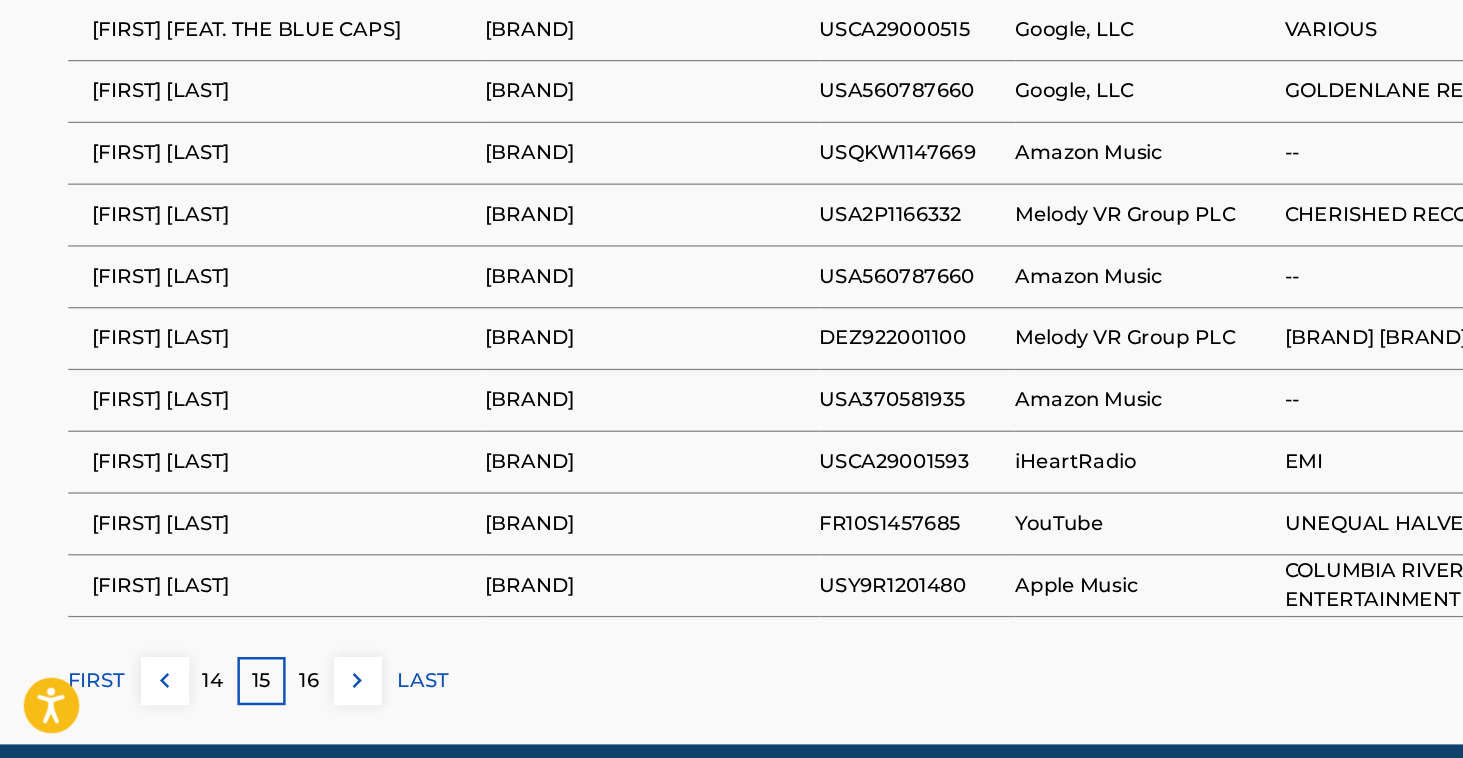 scroll, scrollTop: 1242, scrollLeft: 0, axis: vertical 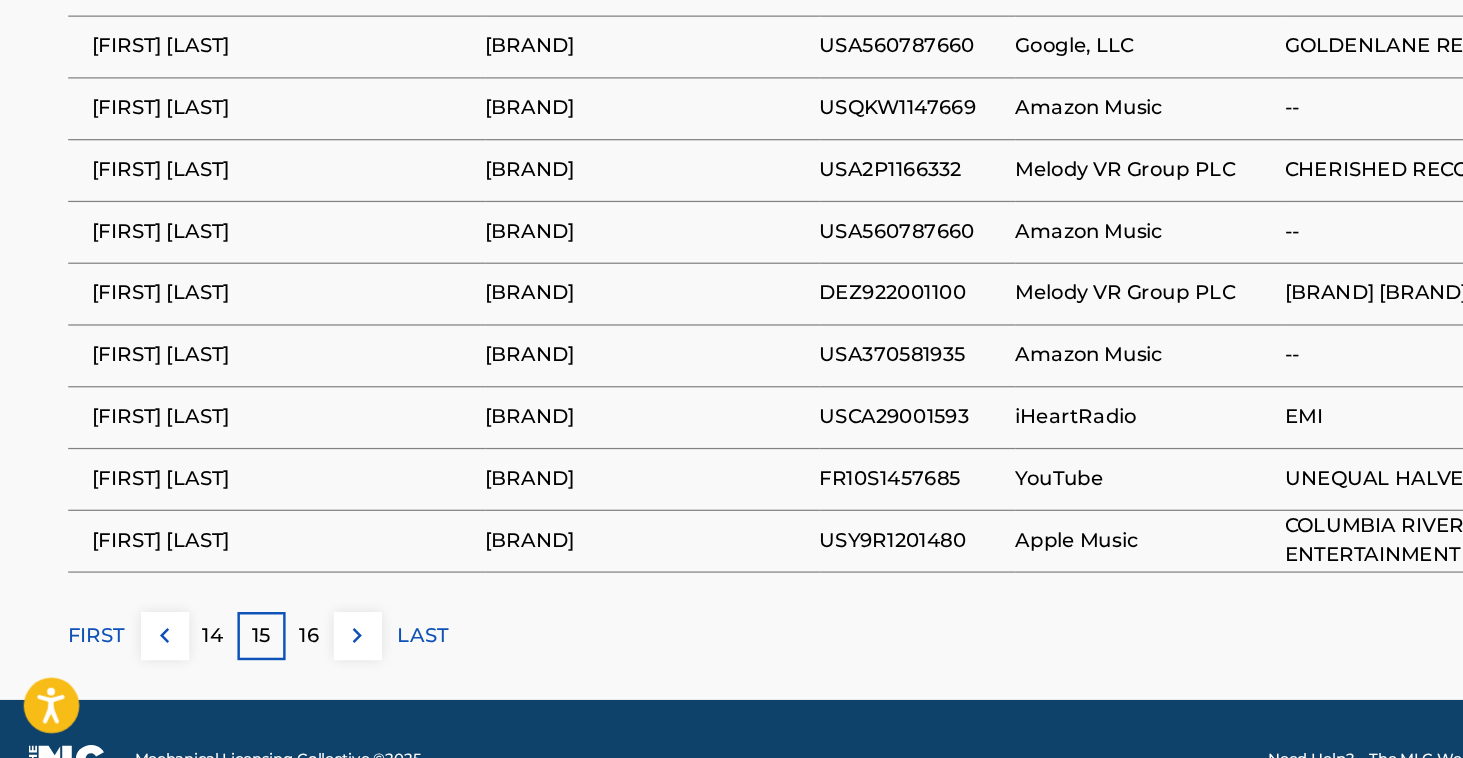 click on "16" at bounding box center [251, 659] 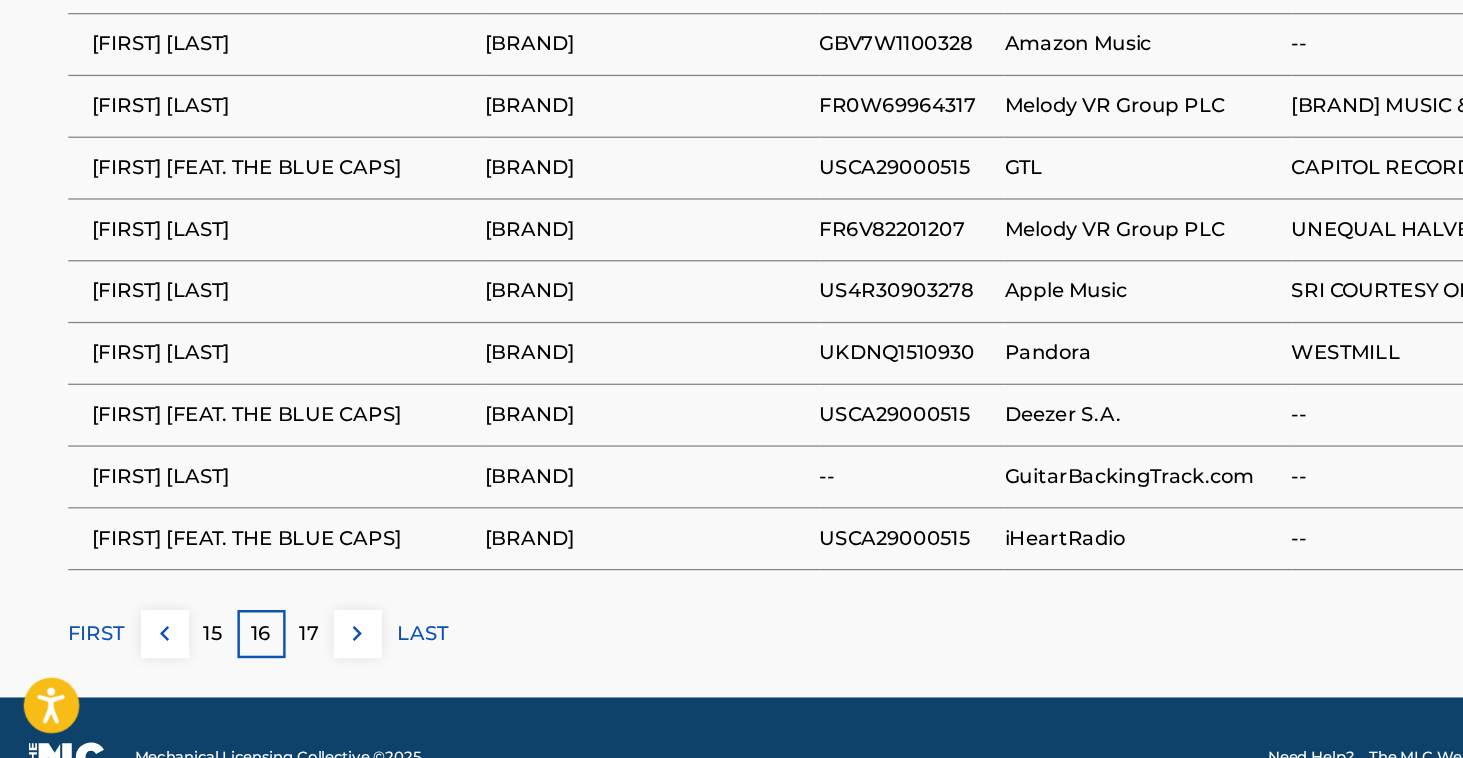 scroll, scrollTop: 1281, scrollLeft: 0, axis: vertical 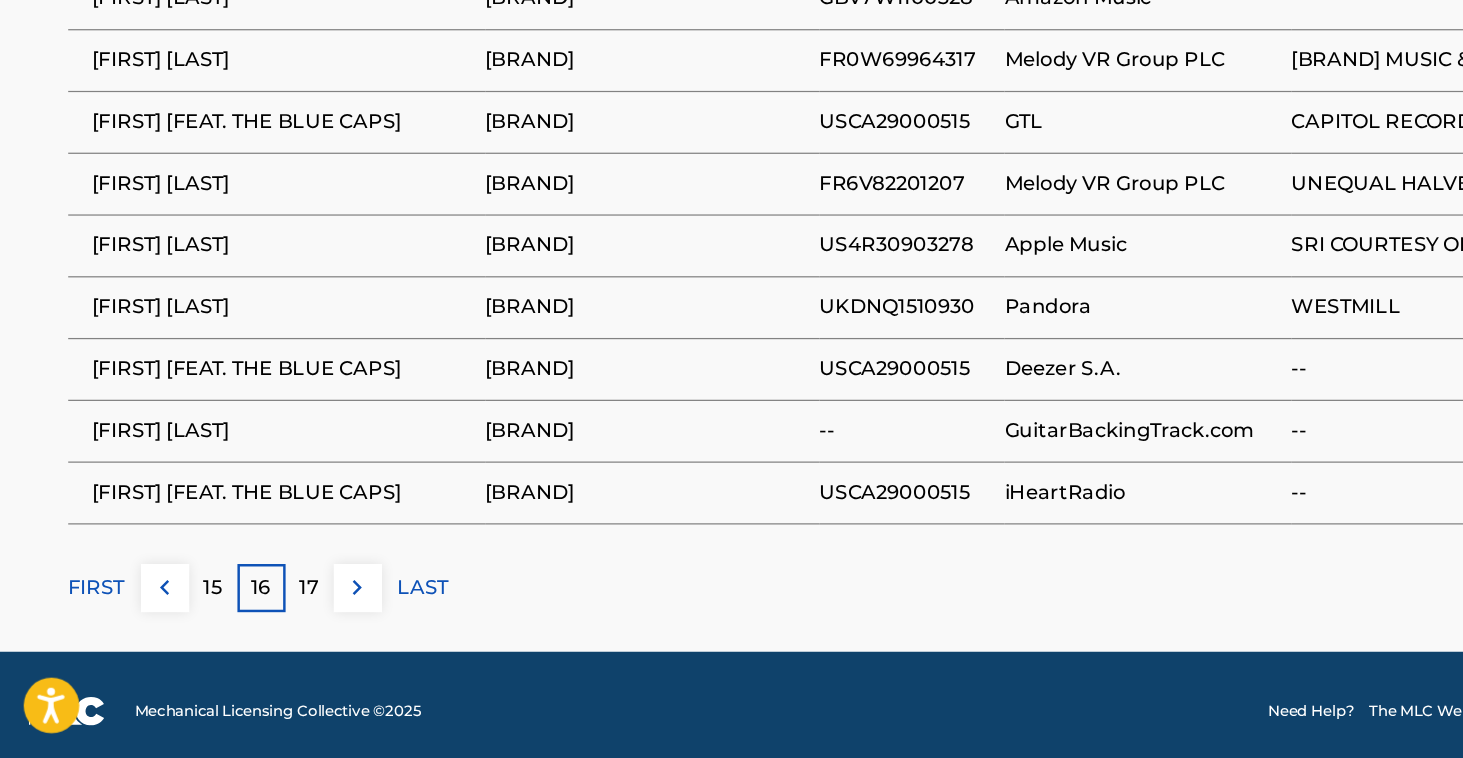 click on "17" at bounding box center [251, 620] 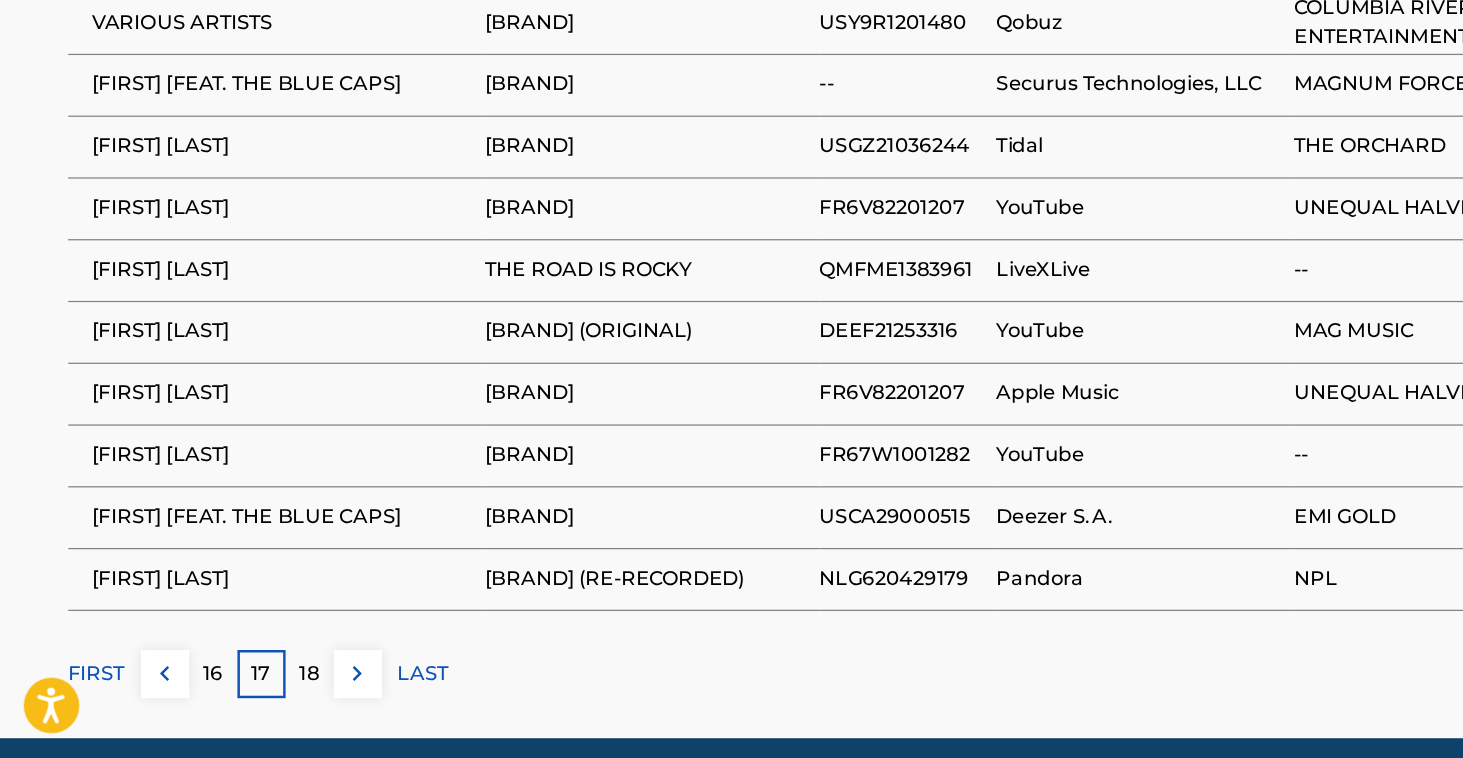 click on "18" at bounding box center [251, 690] 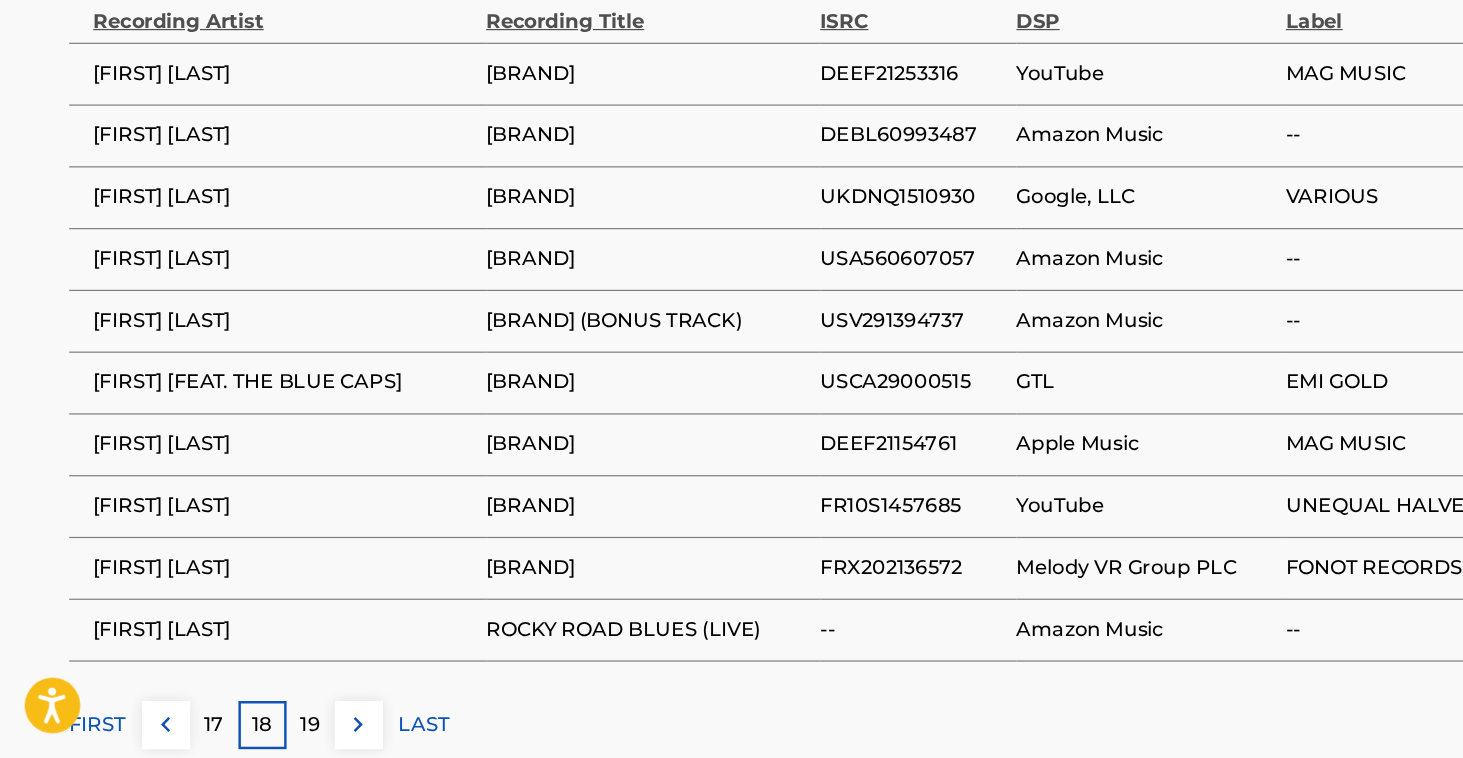 scroll, scrollTop: 1200, scrollLeft: 0, axis: vertical 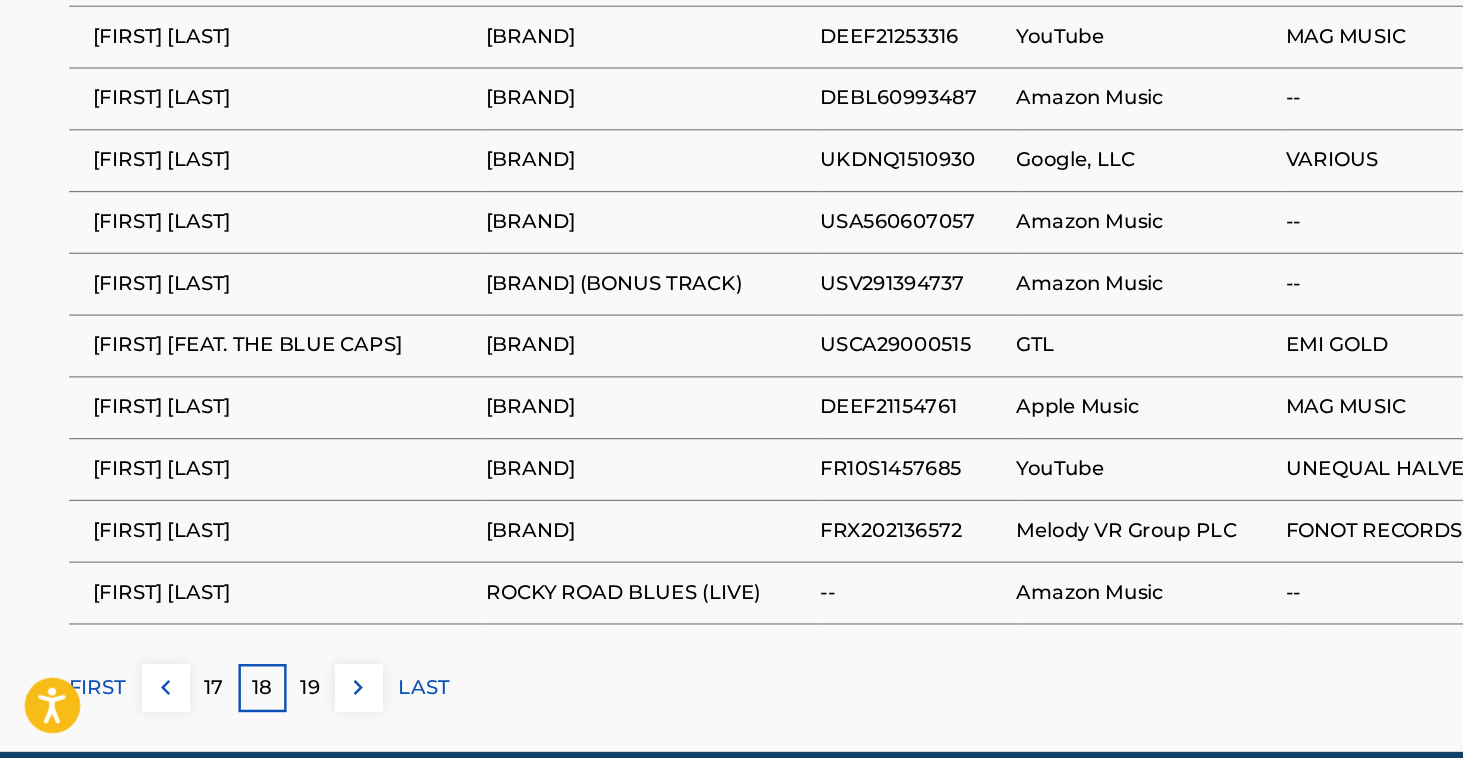 click on "19" at bounding box center (251, 701) 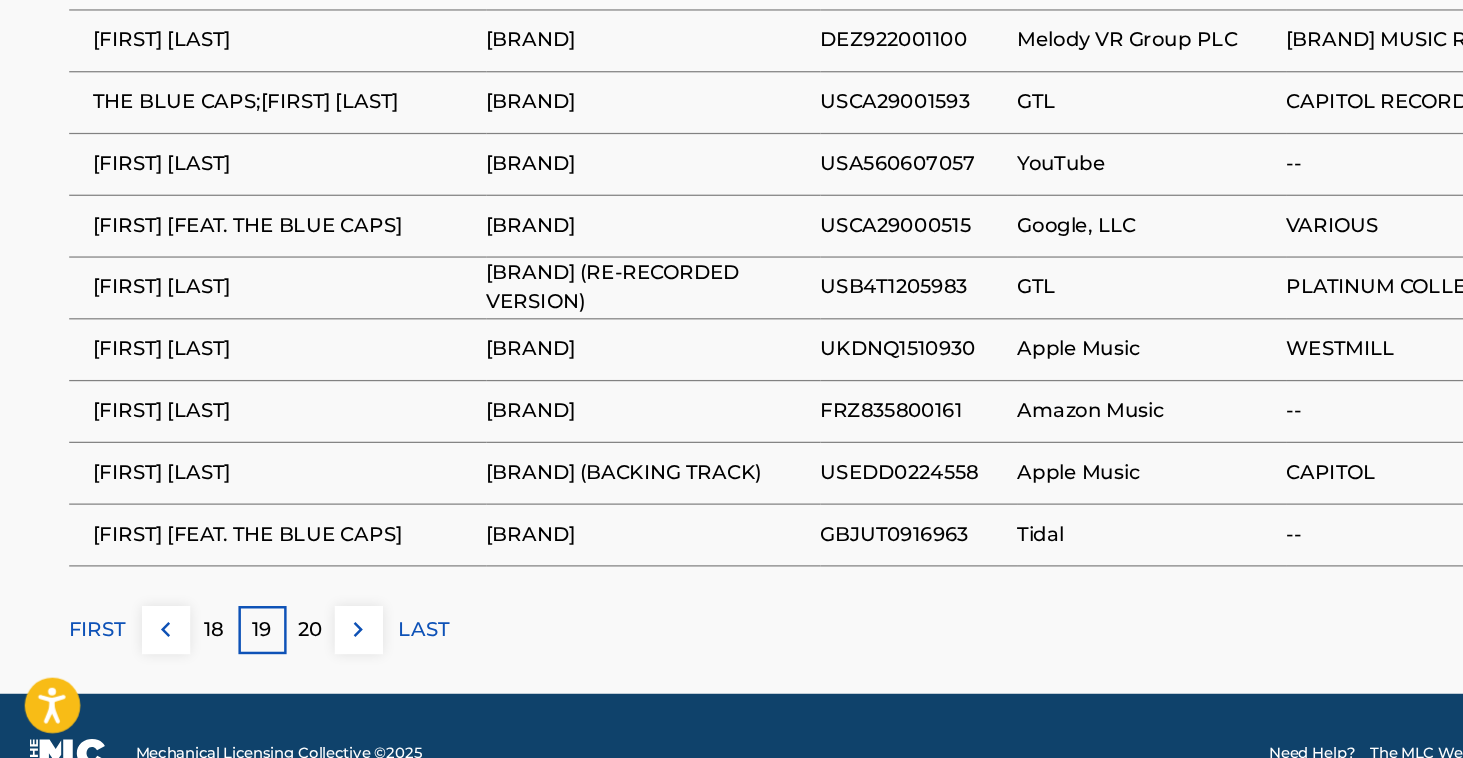 scroll, scrollTop: 1249, scrollLeft: 0, axis: vertical 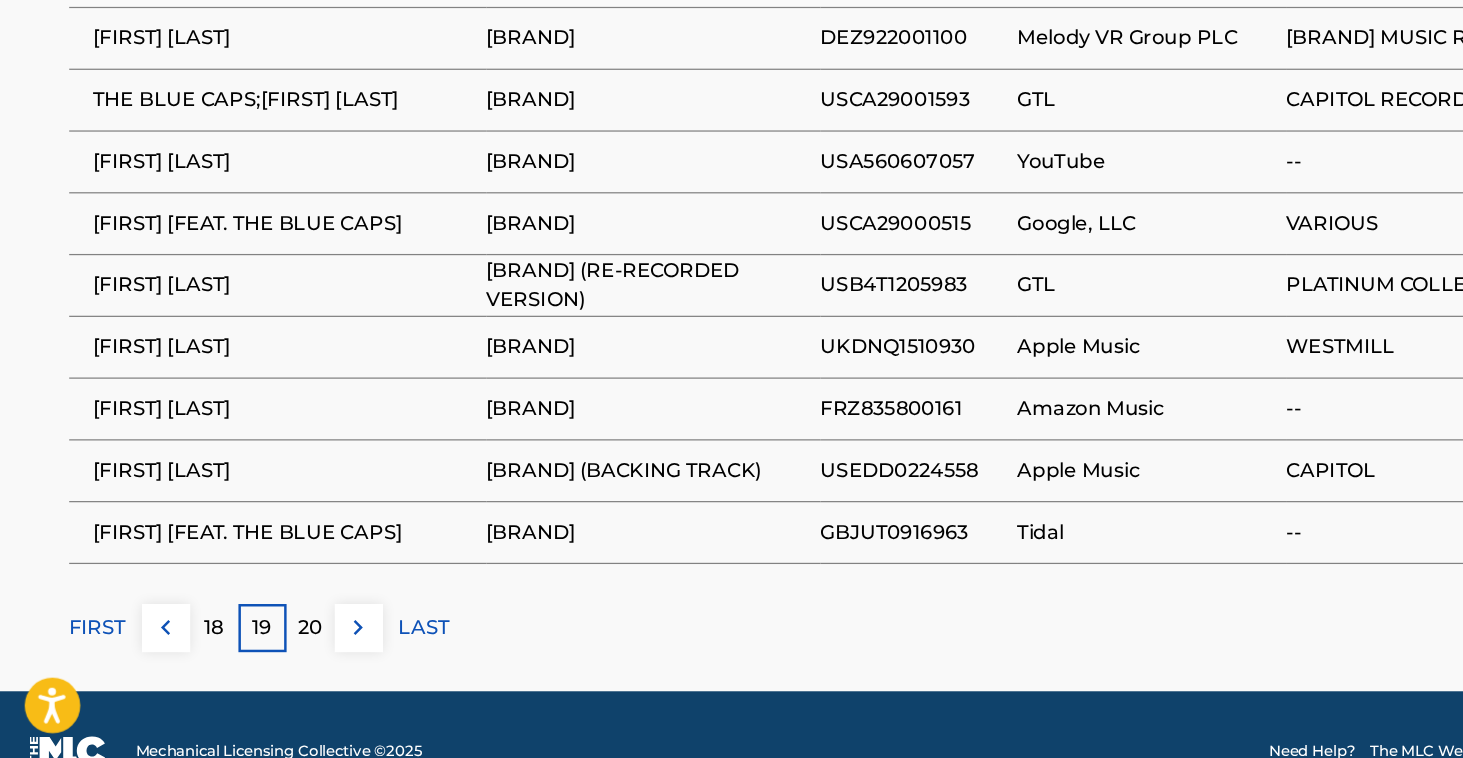 click on "20" at bounding box center (251, 652) 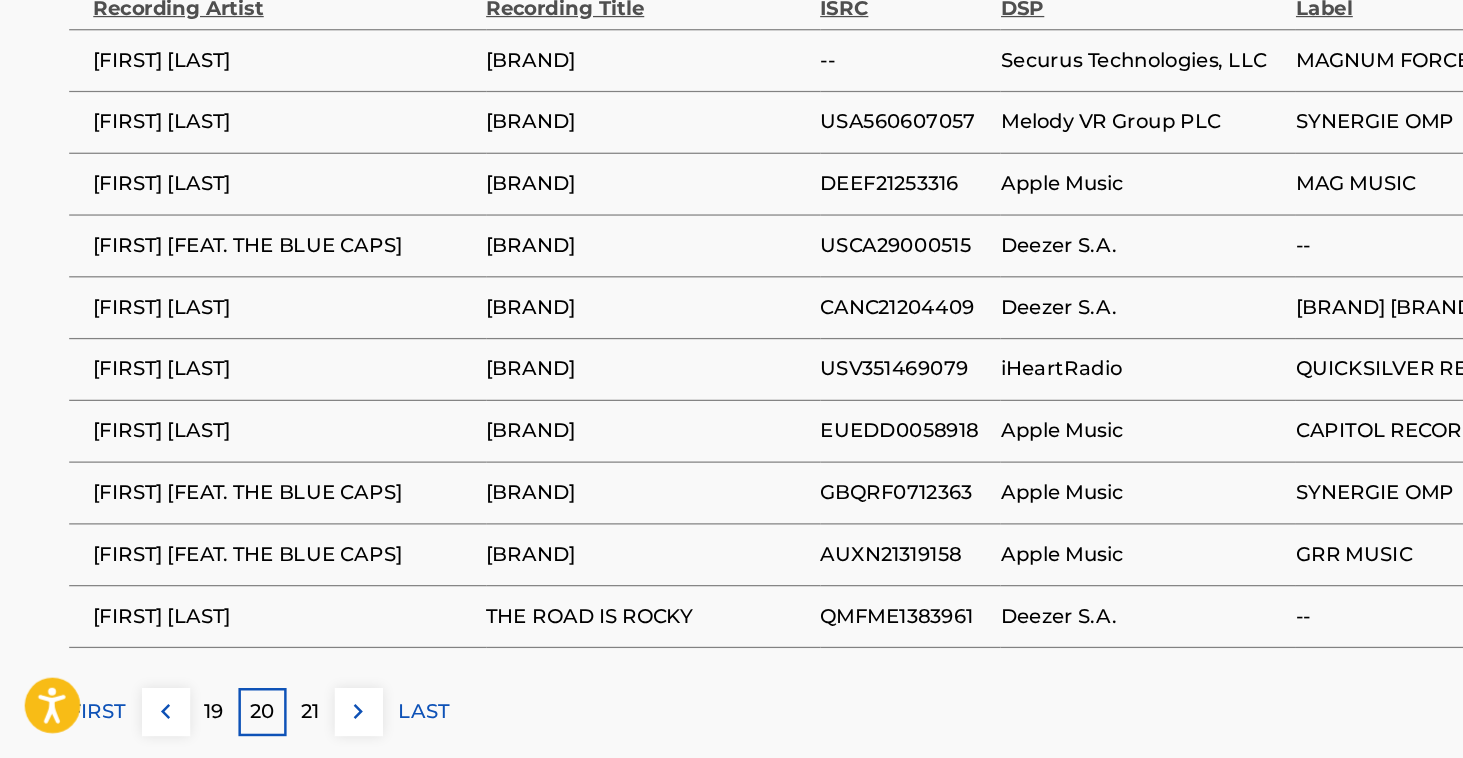scroll, scrollTop: 1250, scrollLeft: 0, axis: vertical 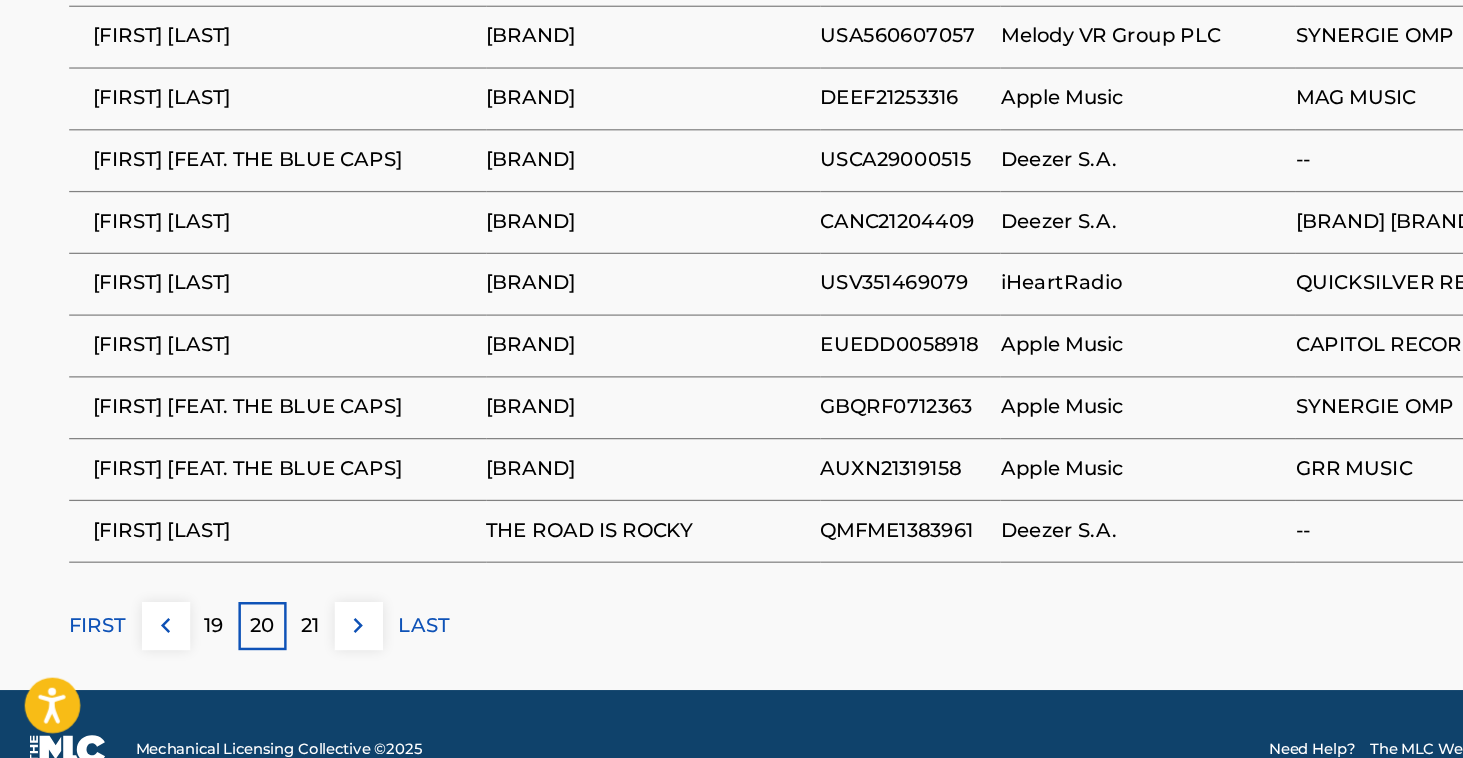 click on "21" at bounding box center (251, 651) 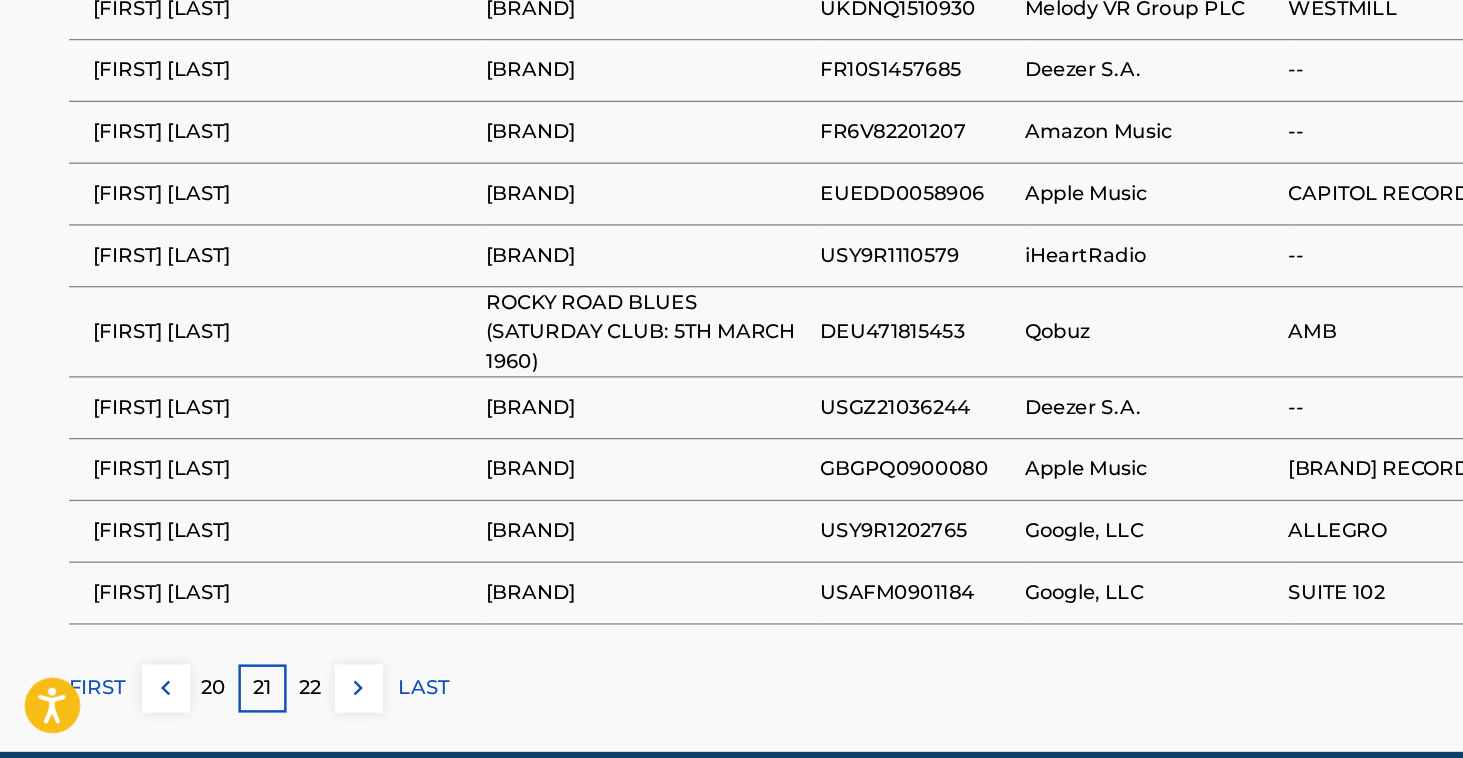 scroll, scrollTop: 1224, scrollLeft: 0, axis: vertical 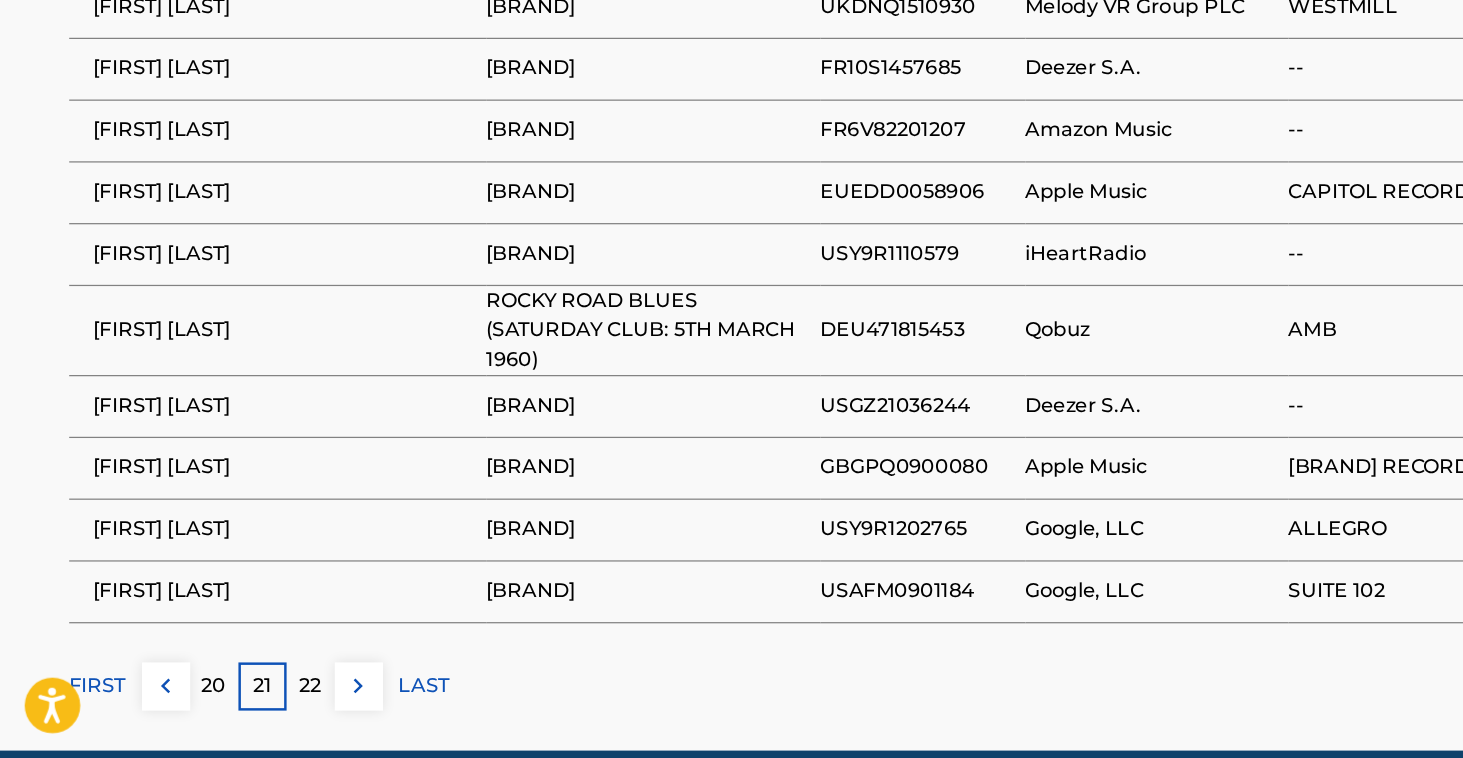 click on "22" at bounding box center (251, 700) 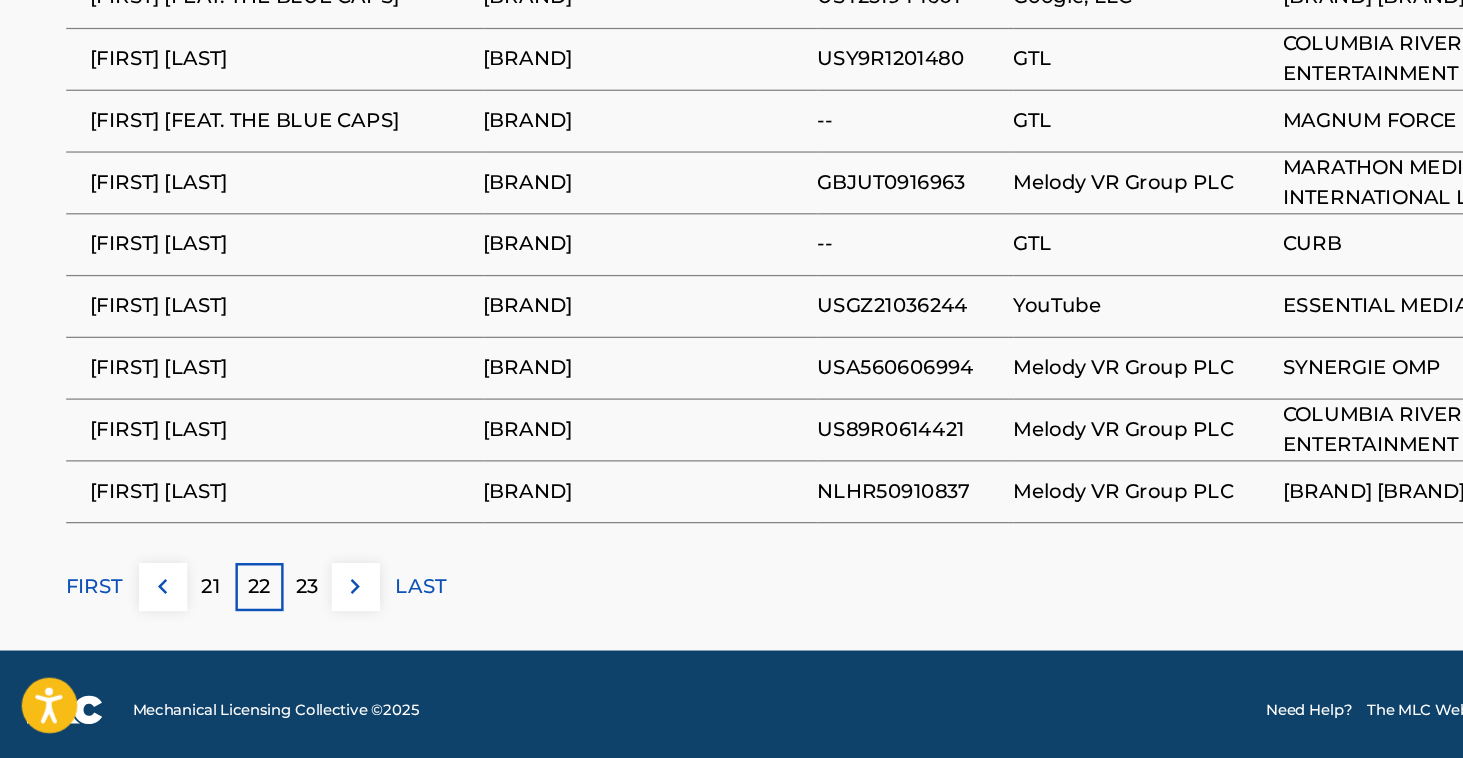 click on "23" at bounding box center [251, 619] 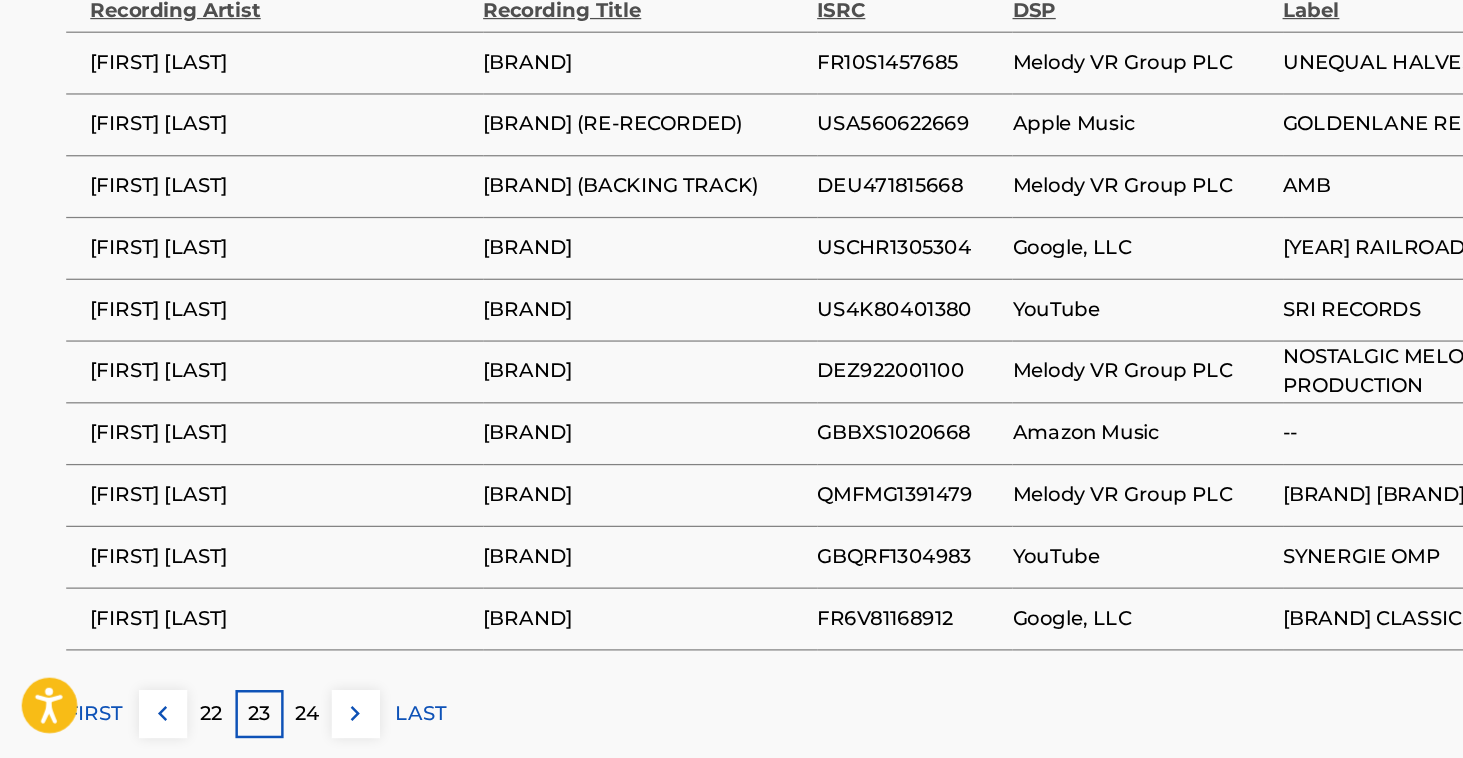 scroll, scrollTop: 1181, scrollLeft: 0, axis: vertical 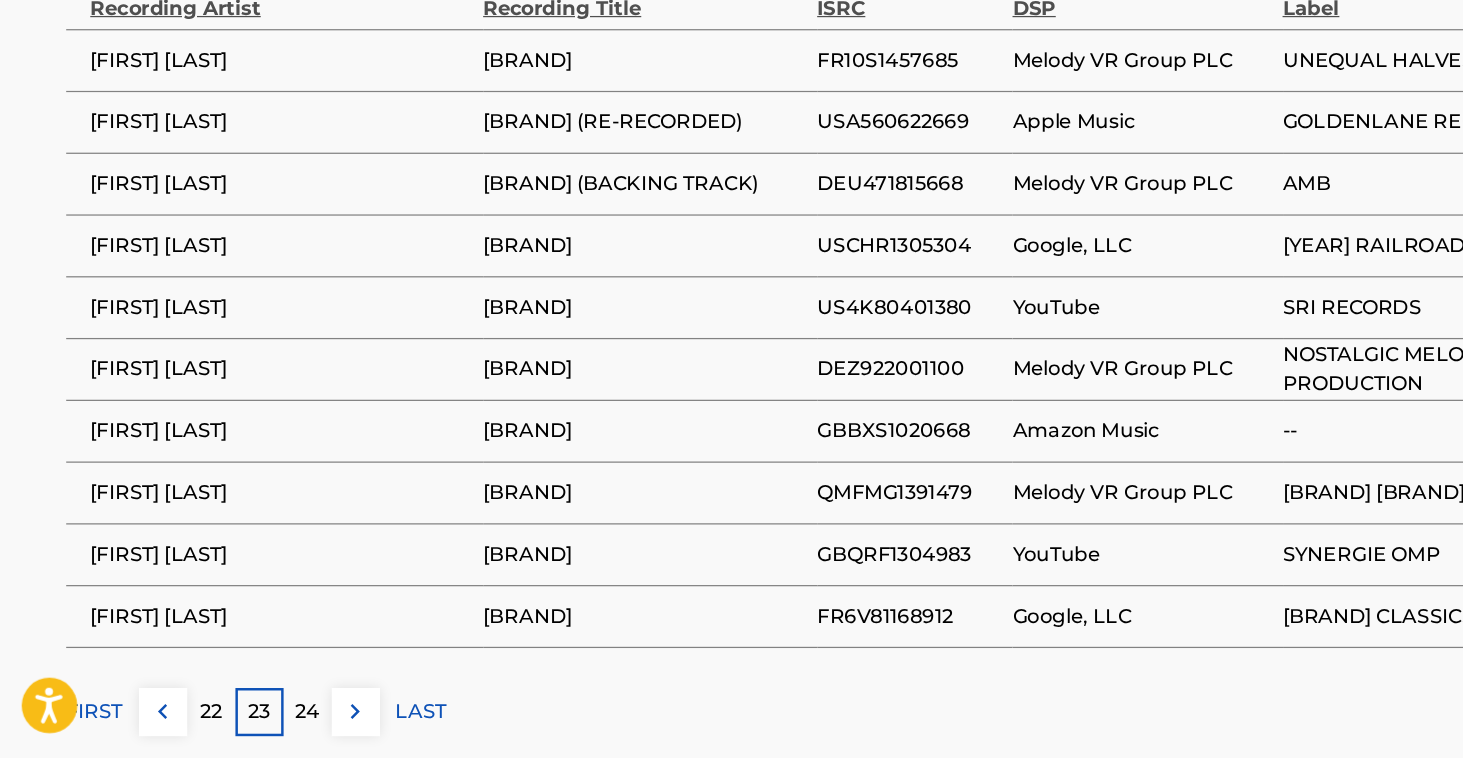 click on "24" at bounding box center (251, 720) 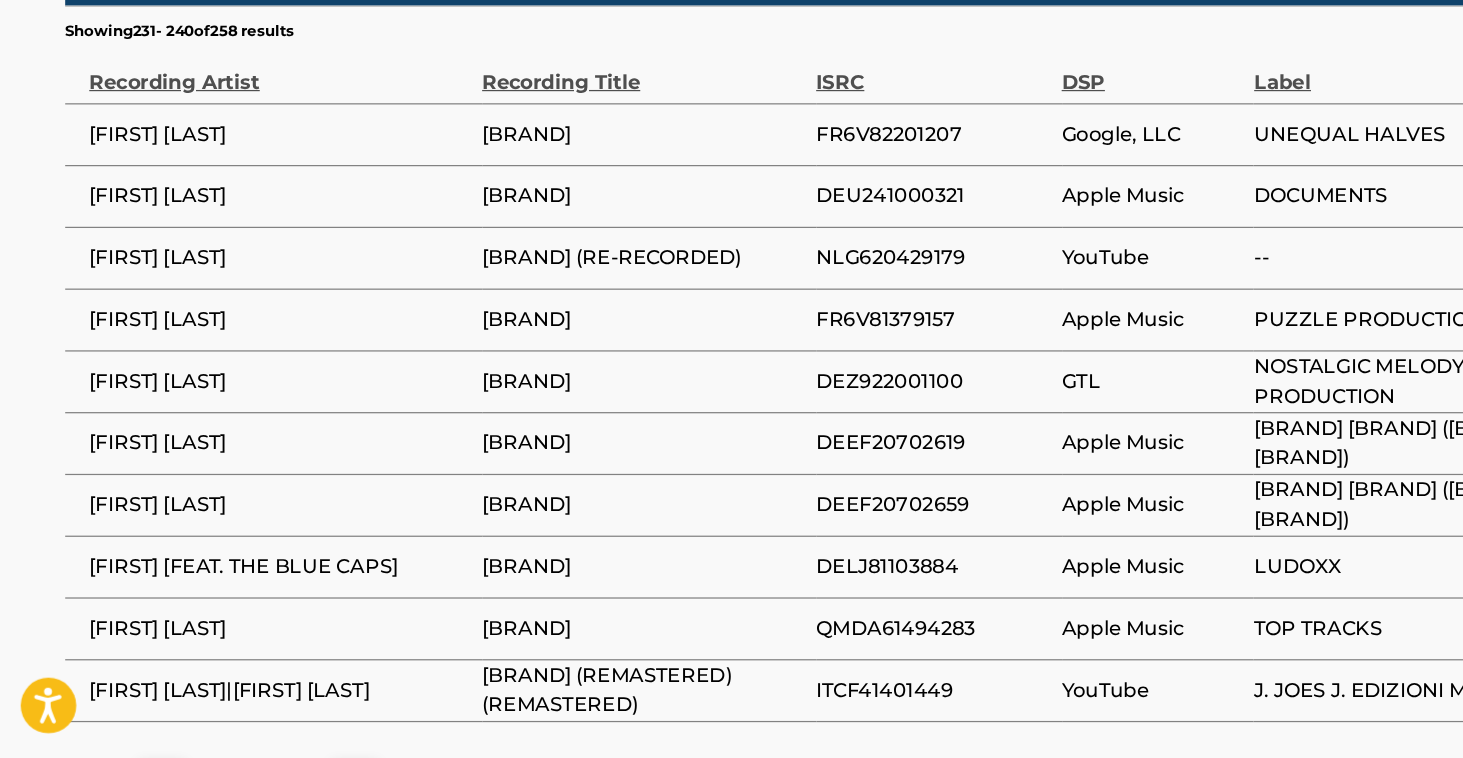 scroll, scrollTop: 1125, scrollLeft: 0, axis: vertical 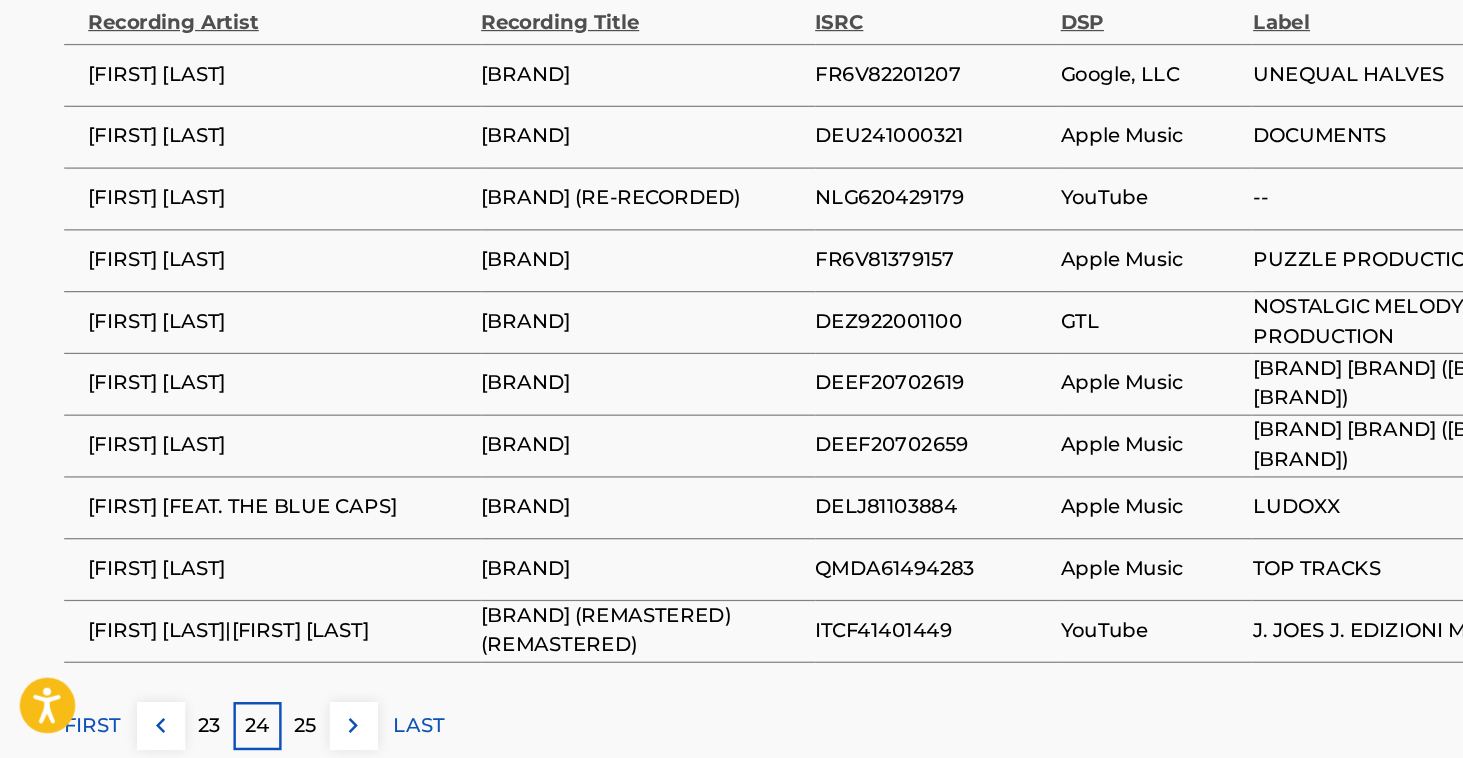 click on "25" at bounding box center (251, 732) 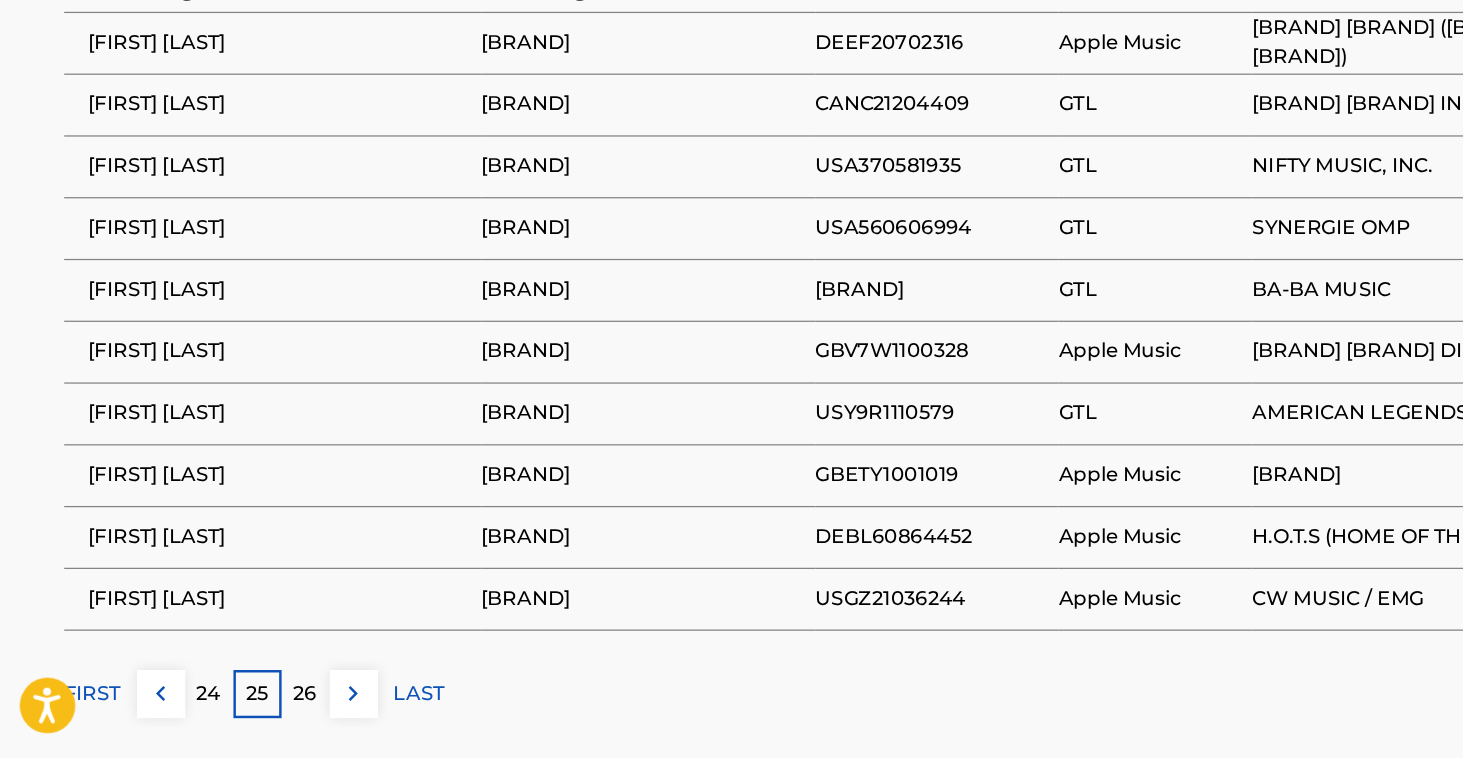 scroll, scrollTop: 1198, scrollLeft: 0, axis: vertical 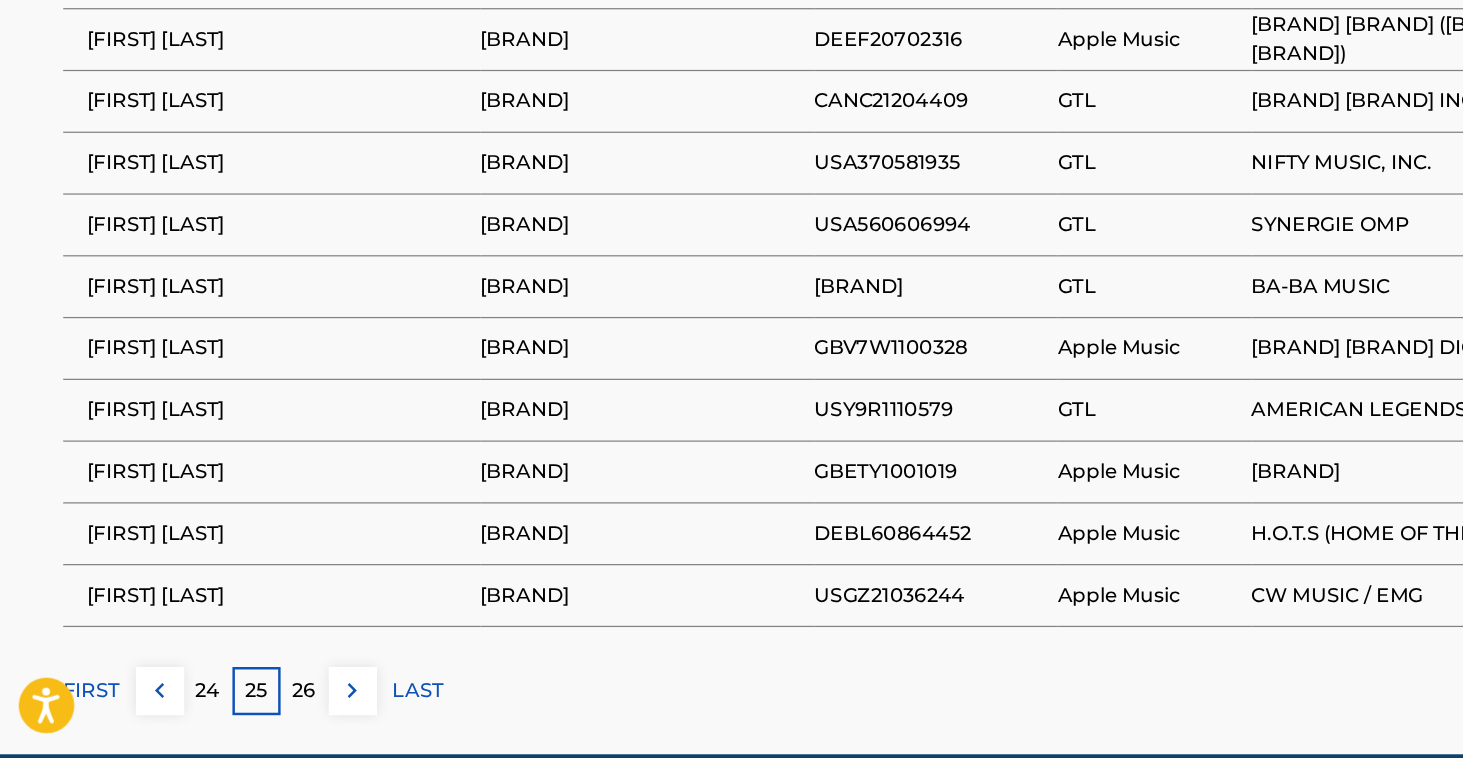 click on "26" at bounding box center (251, 703) 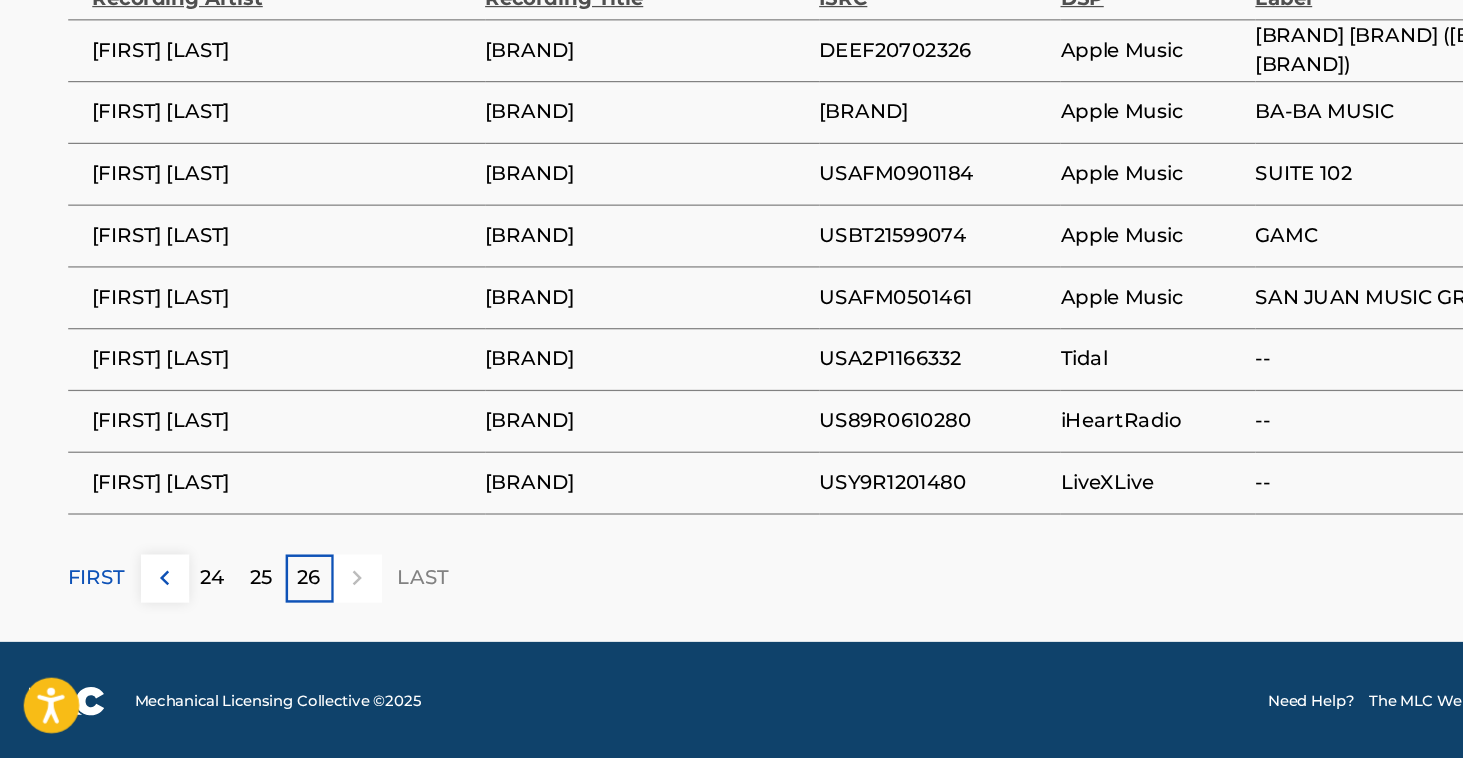 scroll, scrollTop: 1189, scrollLeft: 0, axis: vertical 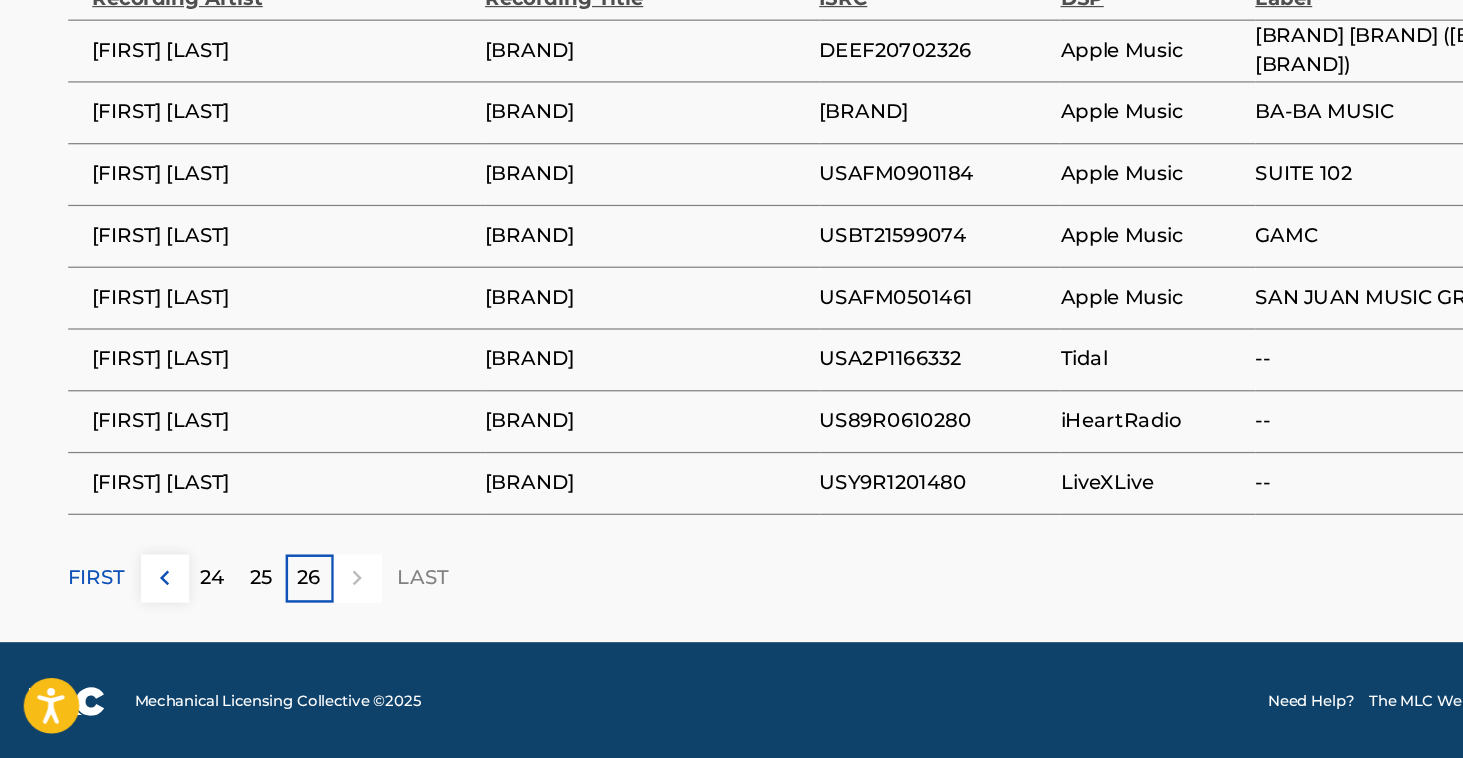 click on "FIRST" at bounding box center [79, 612] 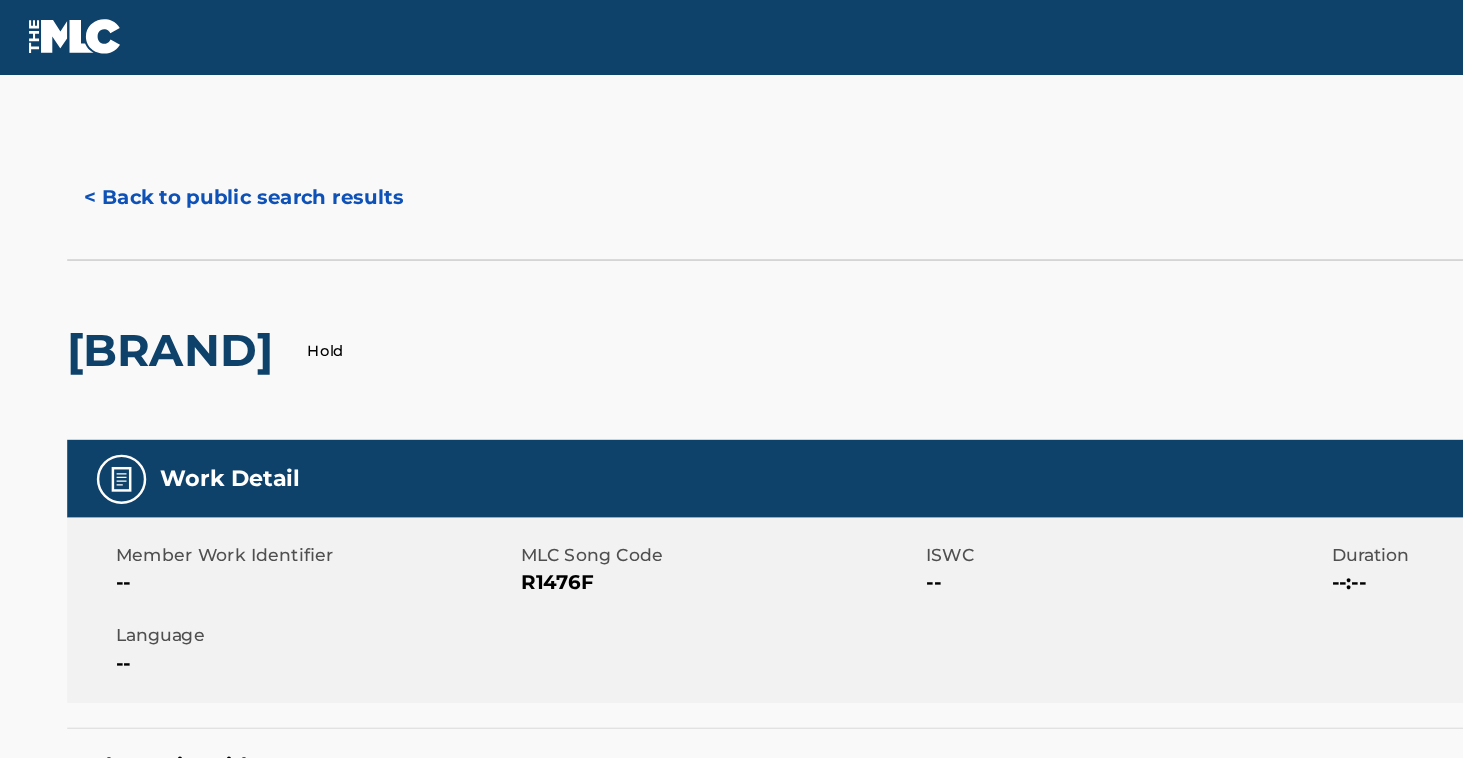 scroll, scrollTop: 0, scrollLeft: 0, axis: both 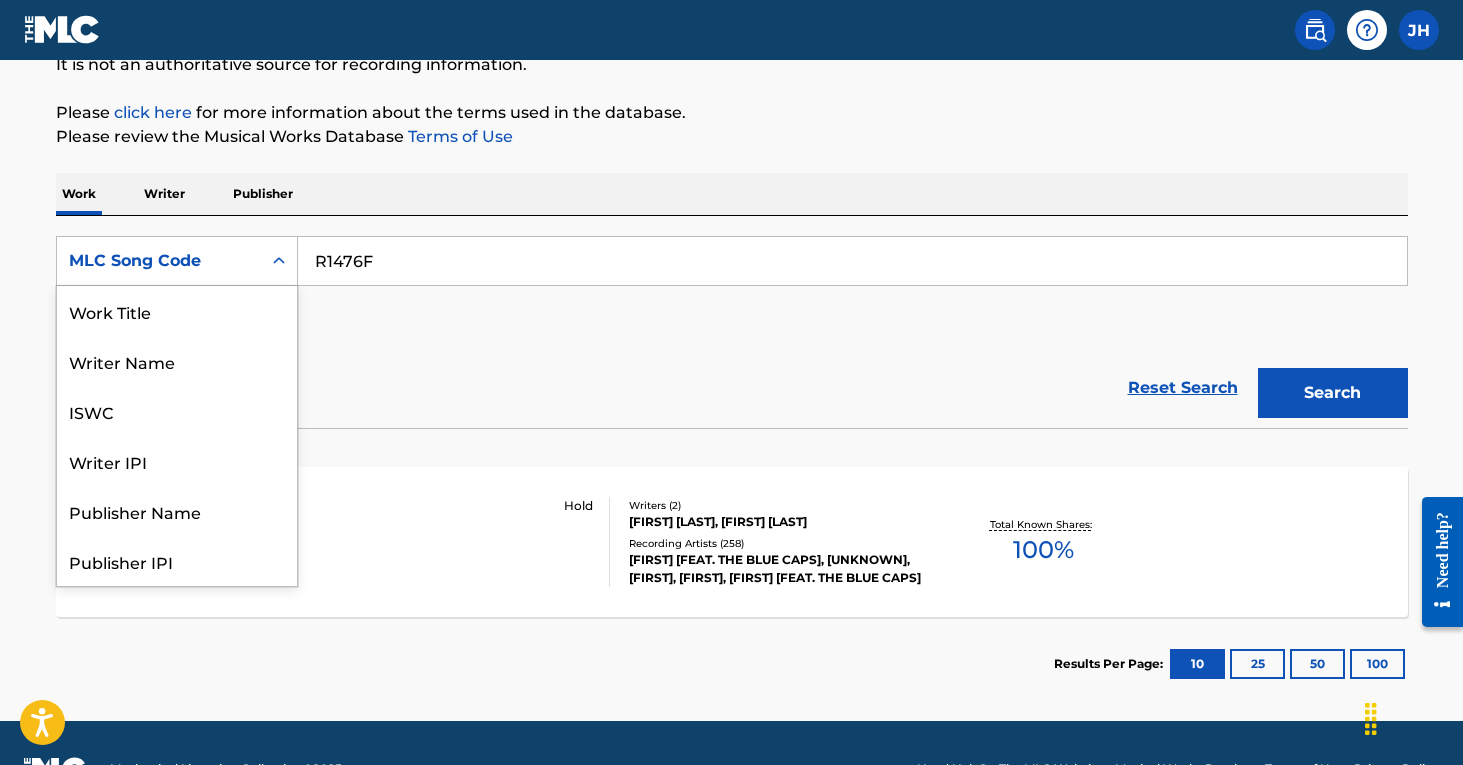 click 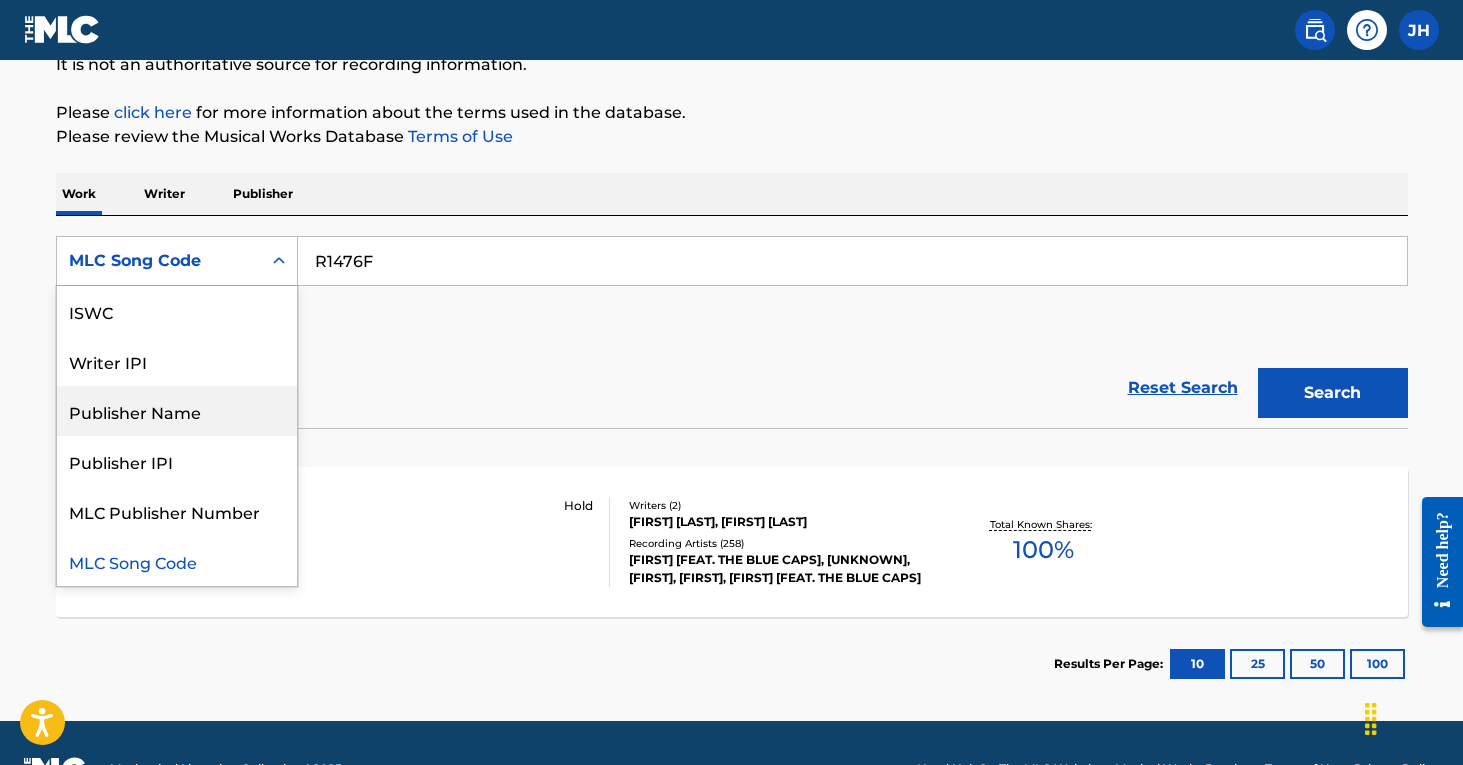 scroll, scrollTop: 203, scrollLeft: 0, axis: vertical 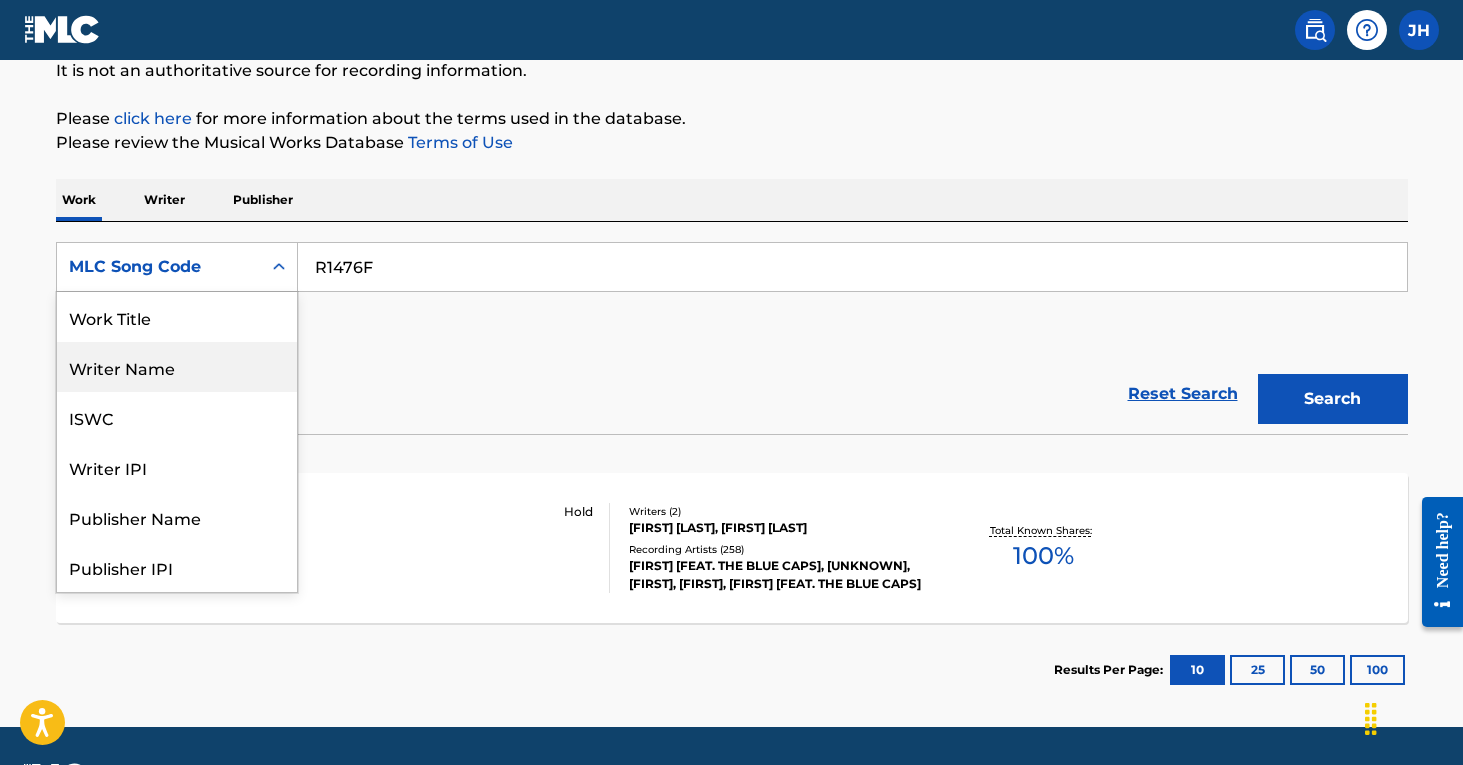 click on "Writer Name" at bounding box center (177, 367) 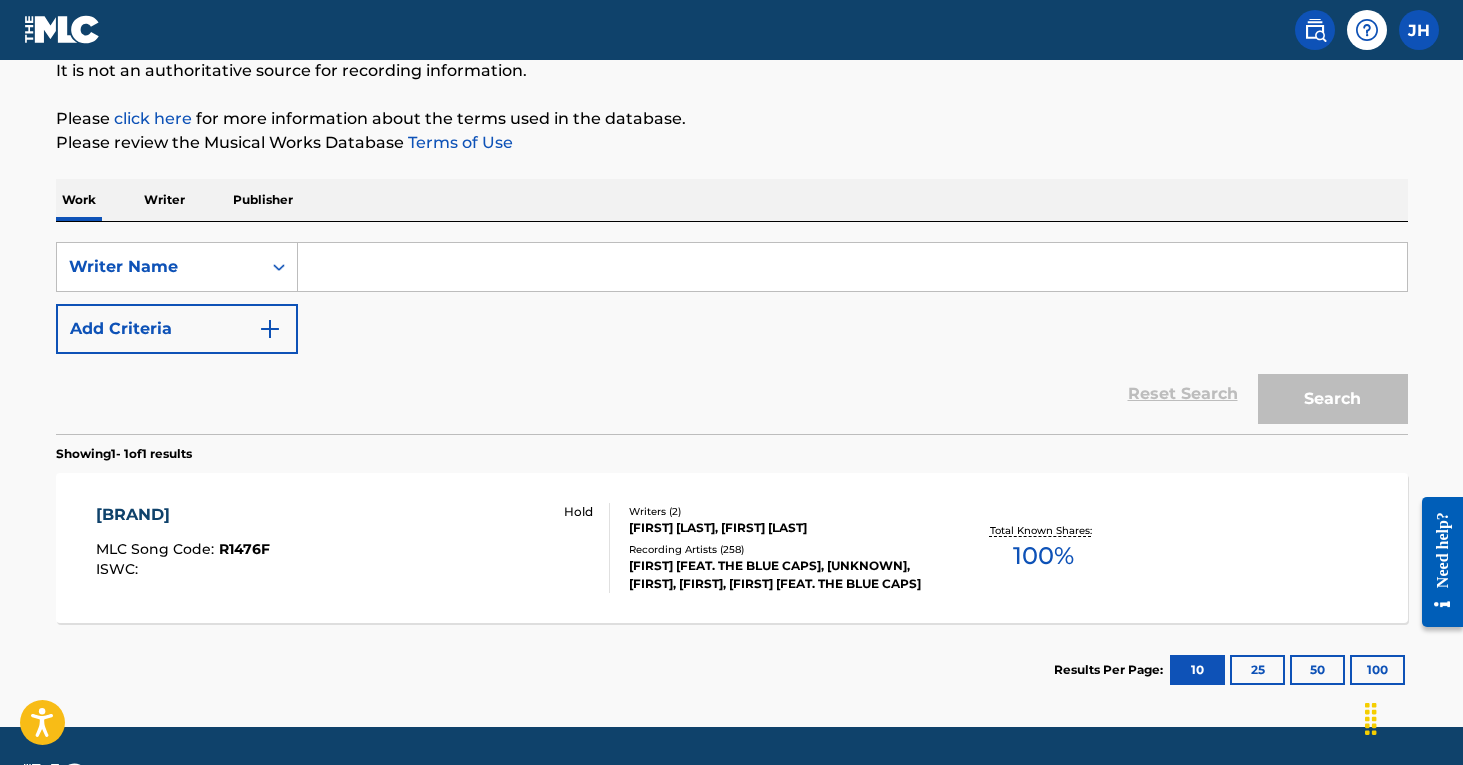 click at bounding box center [852, 267] 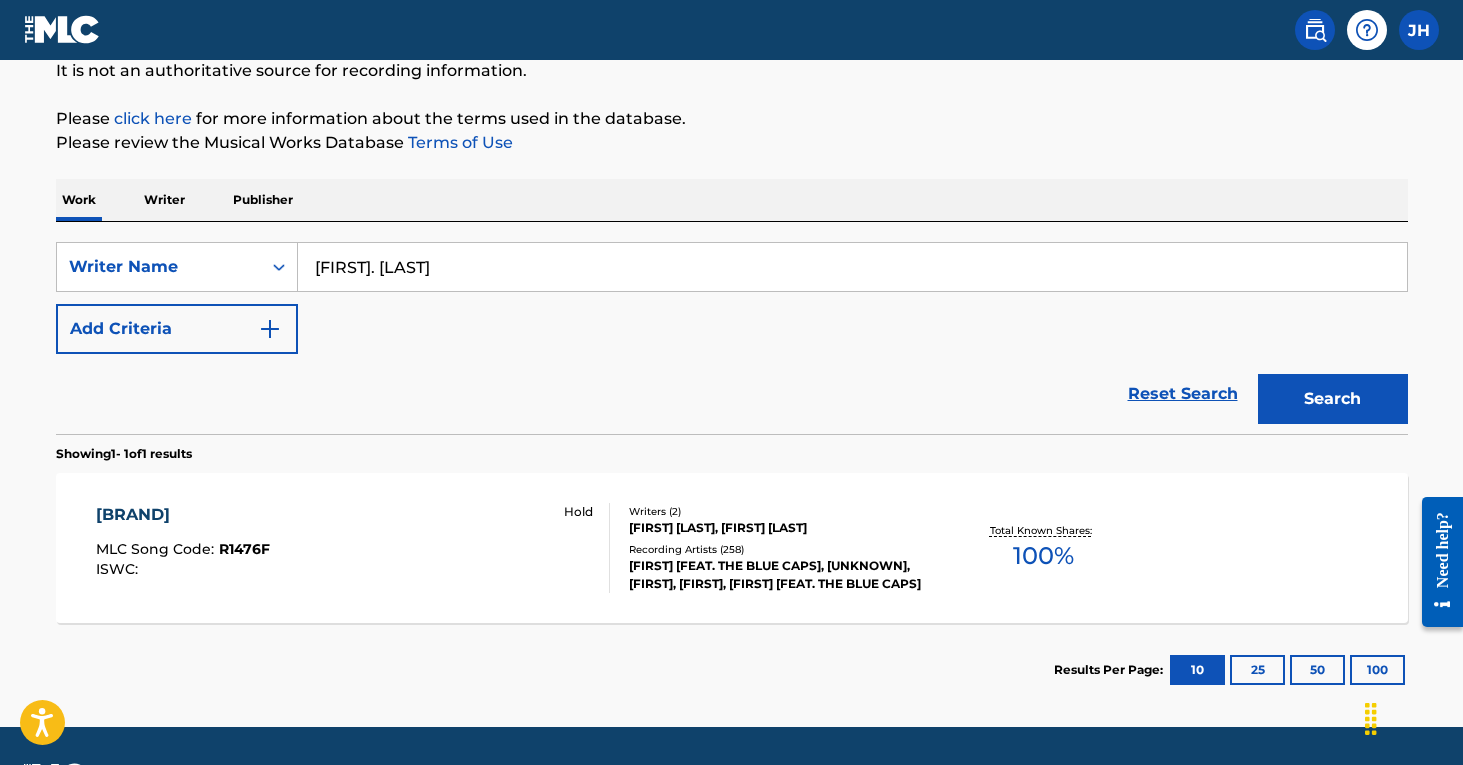 type on "[FIRST]. [LAST]" 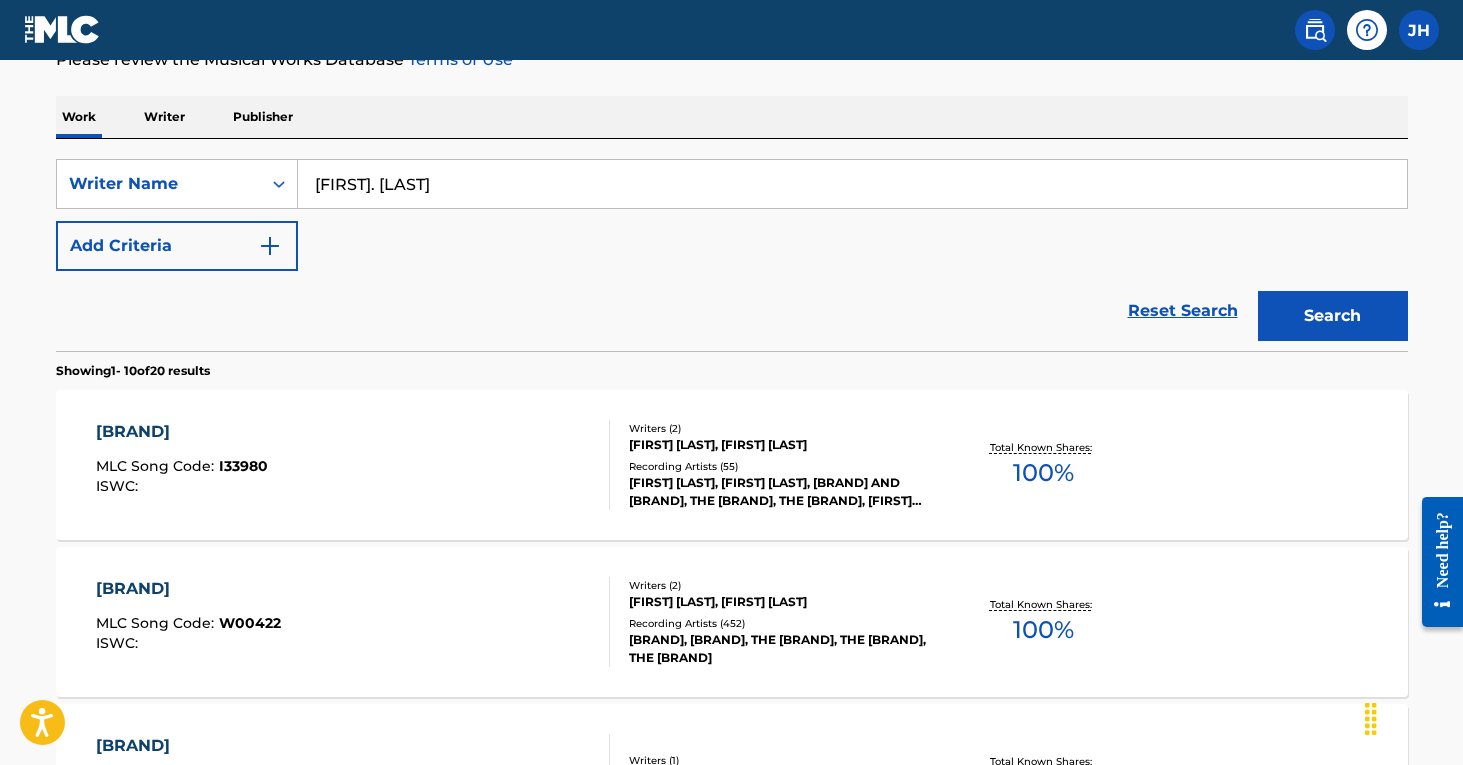scroll, scrollTop: 258, scrollLeft: 0, axis: vertical 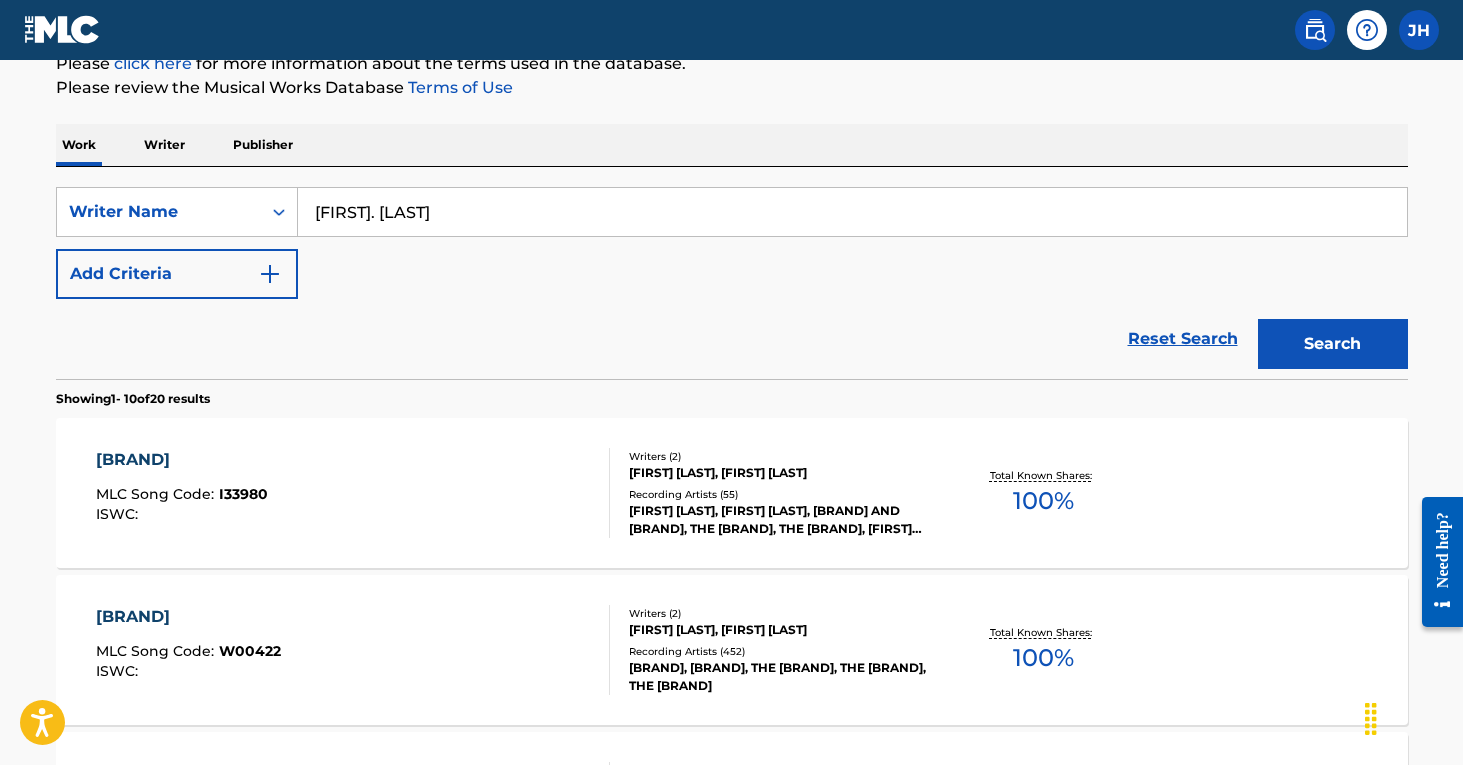 click on "Add Criteria" at bounding box center [177, 274] 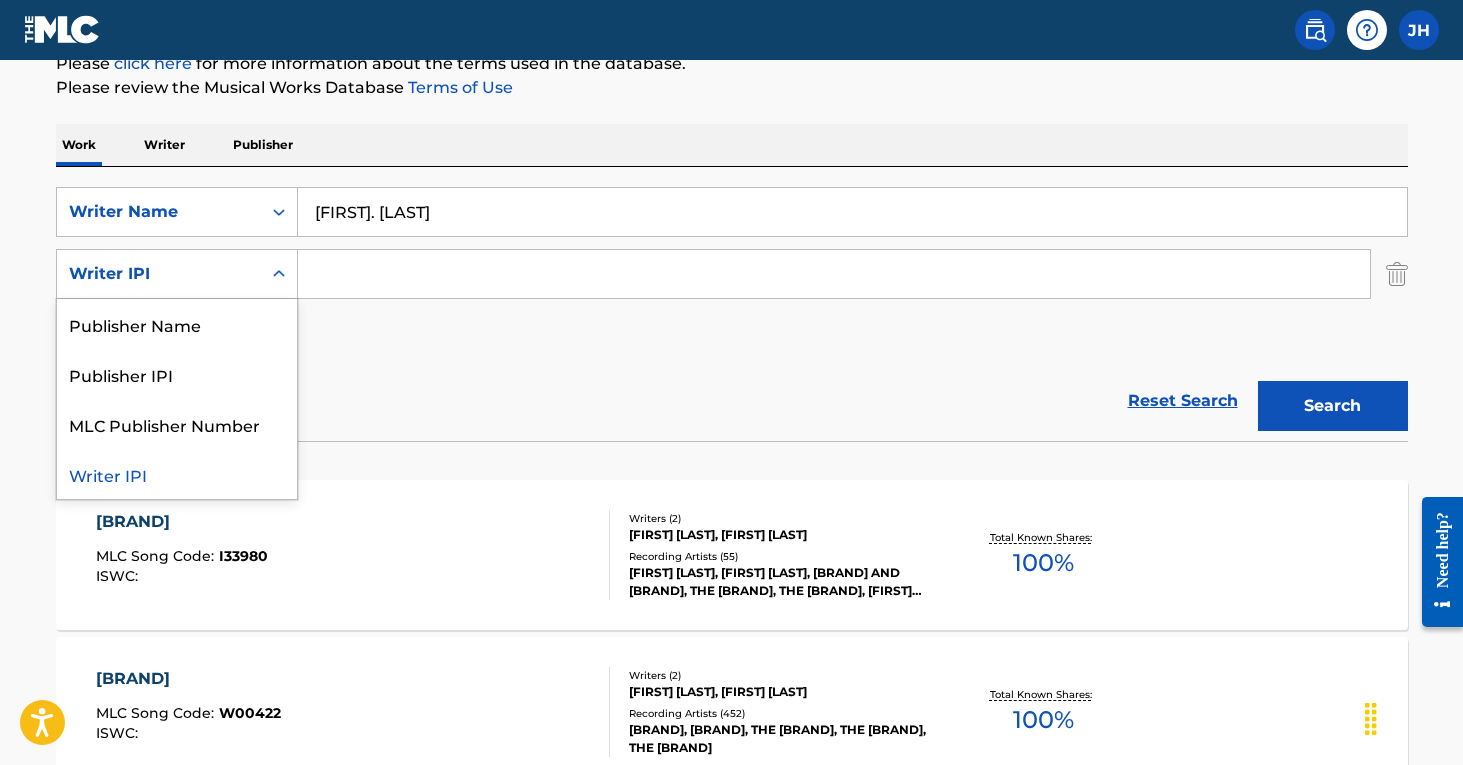 click 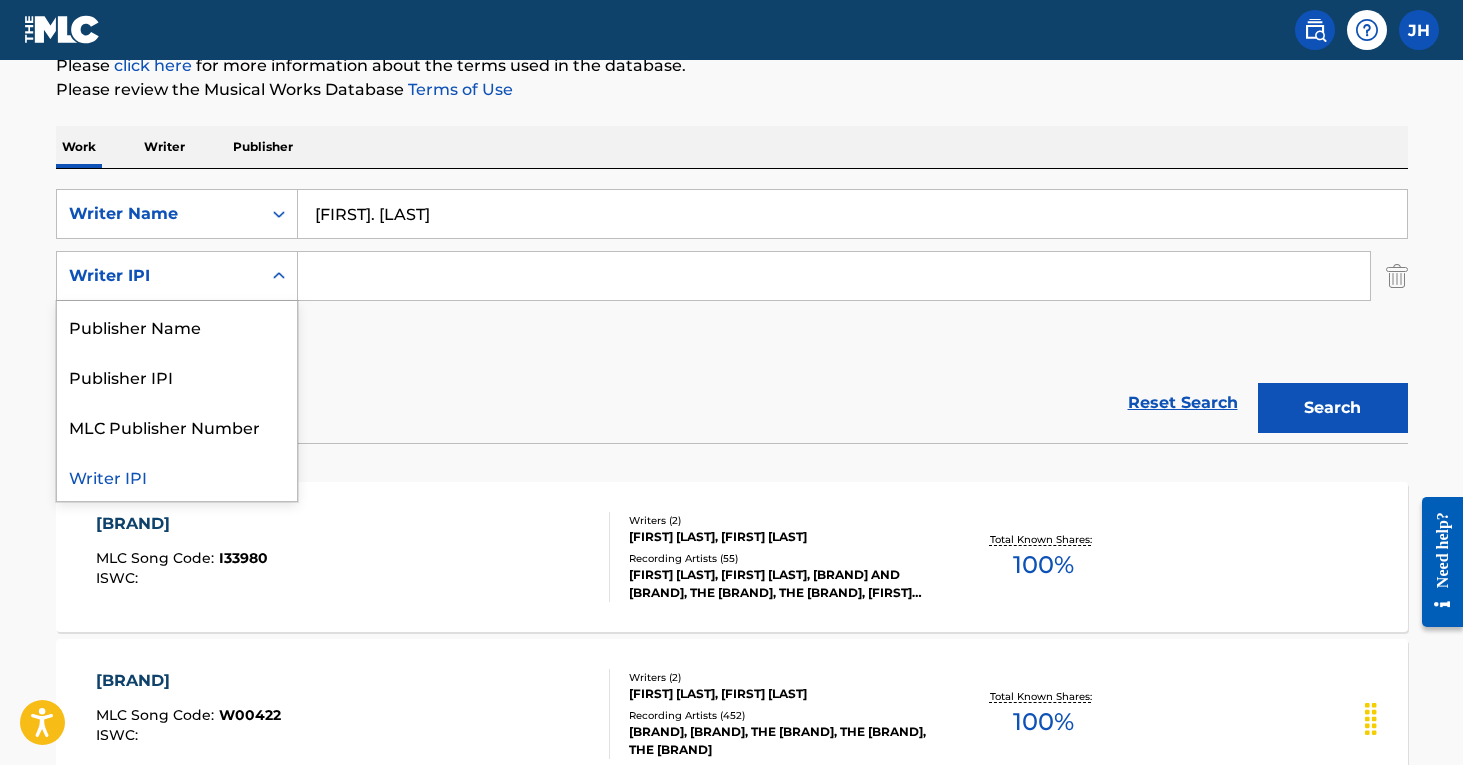 scroll, scrollTop: 254, scrollLeft: 0, axis: vertical 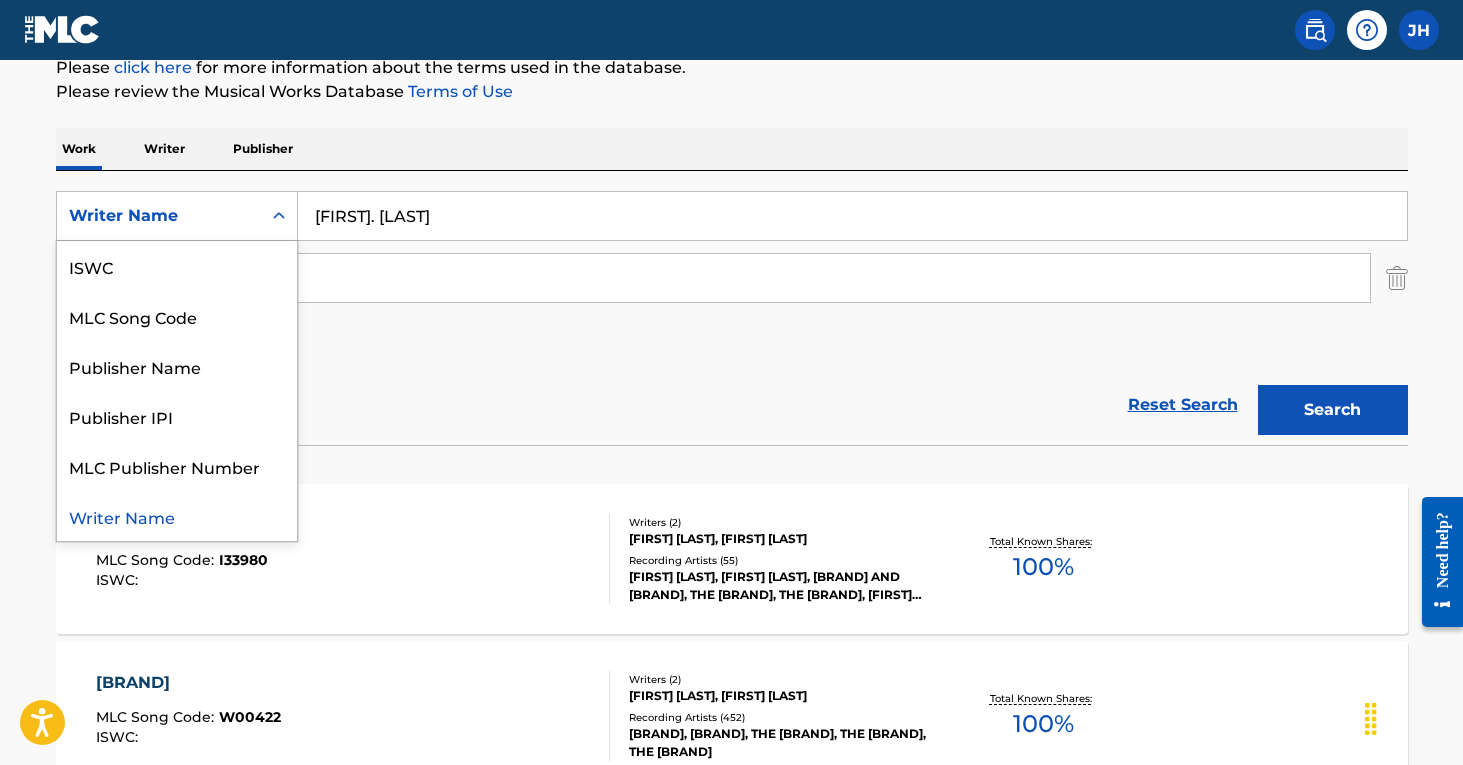 click at bounding box center [279, 216] 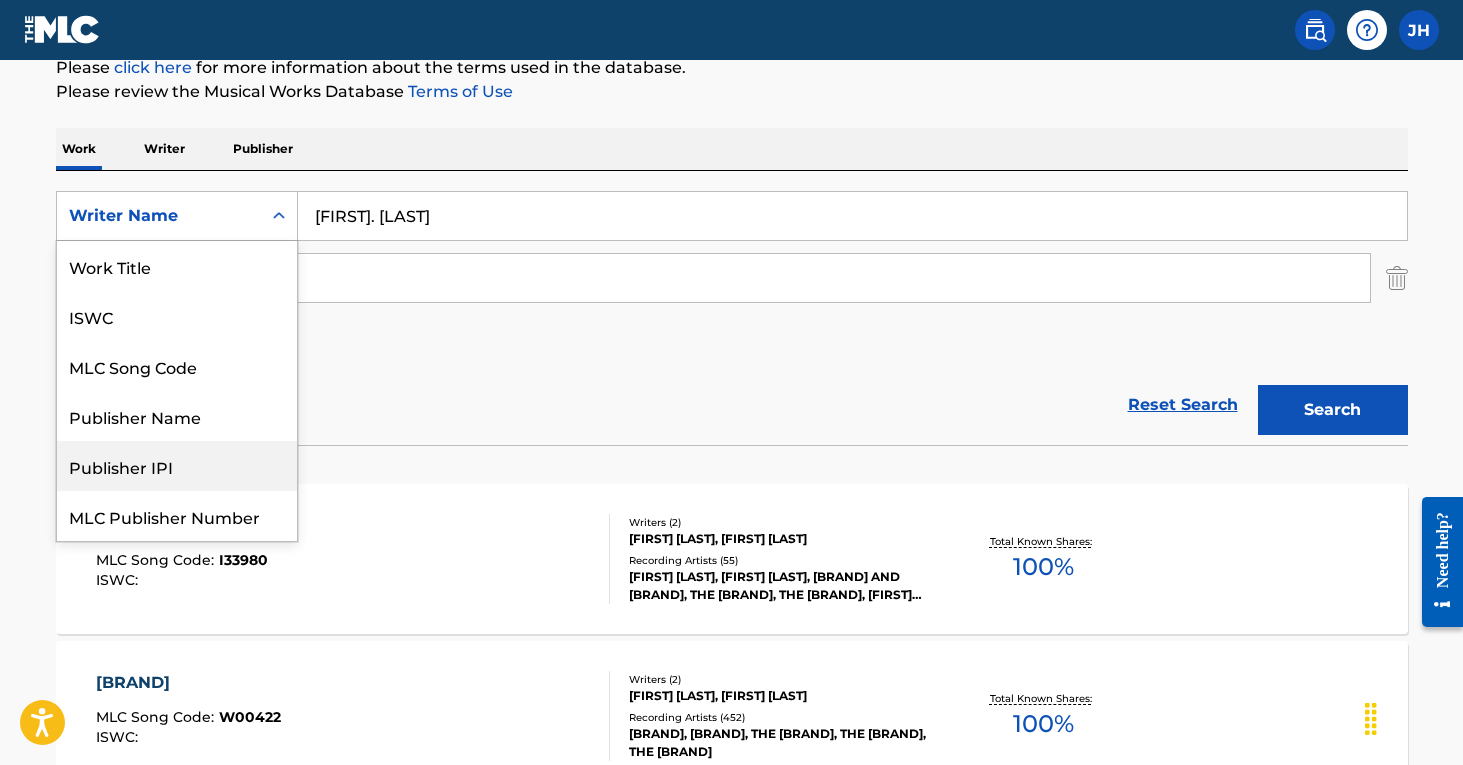 scroll, scrollTop: 0, scrollLeft: 0, axis: both 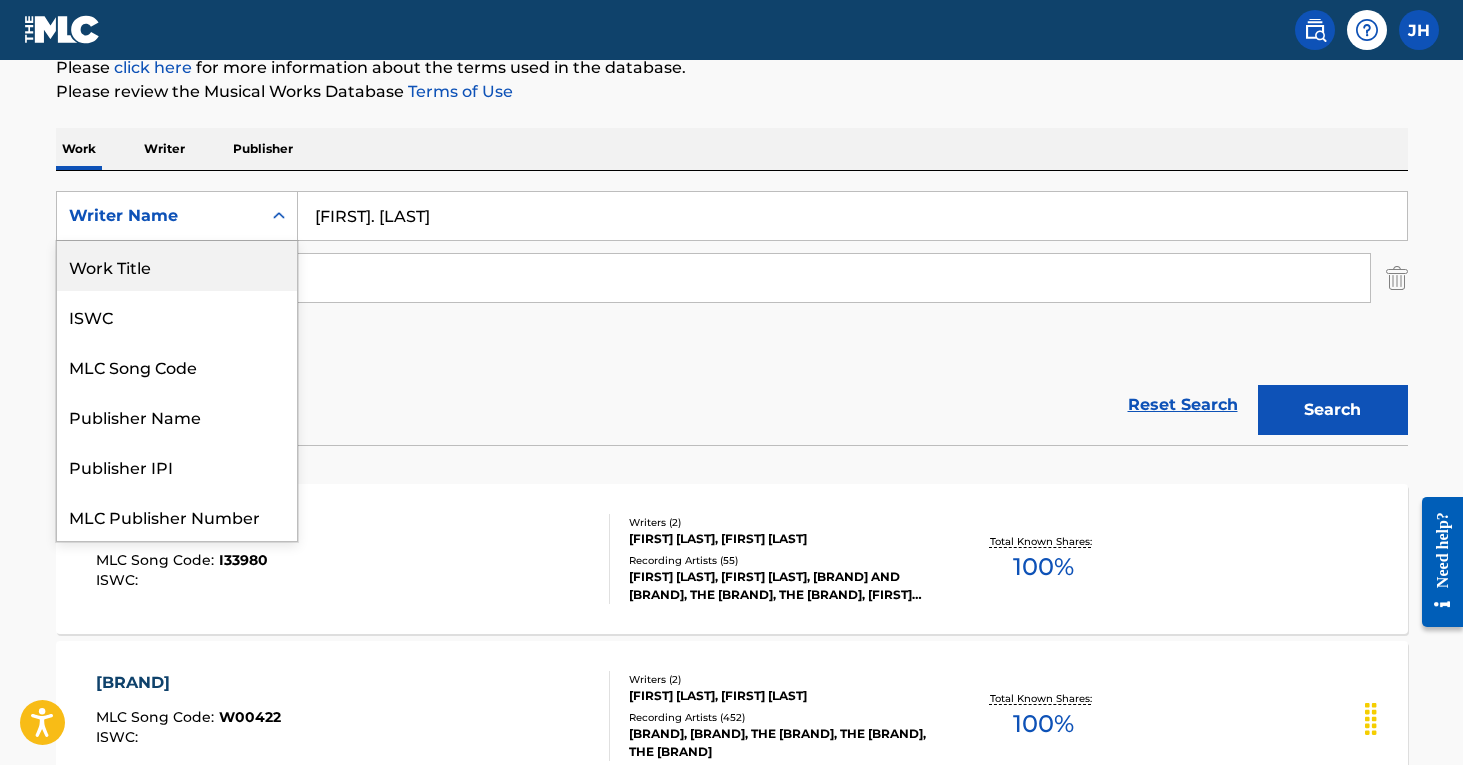 click on "Work Title" at bounding box center (177, 266) 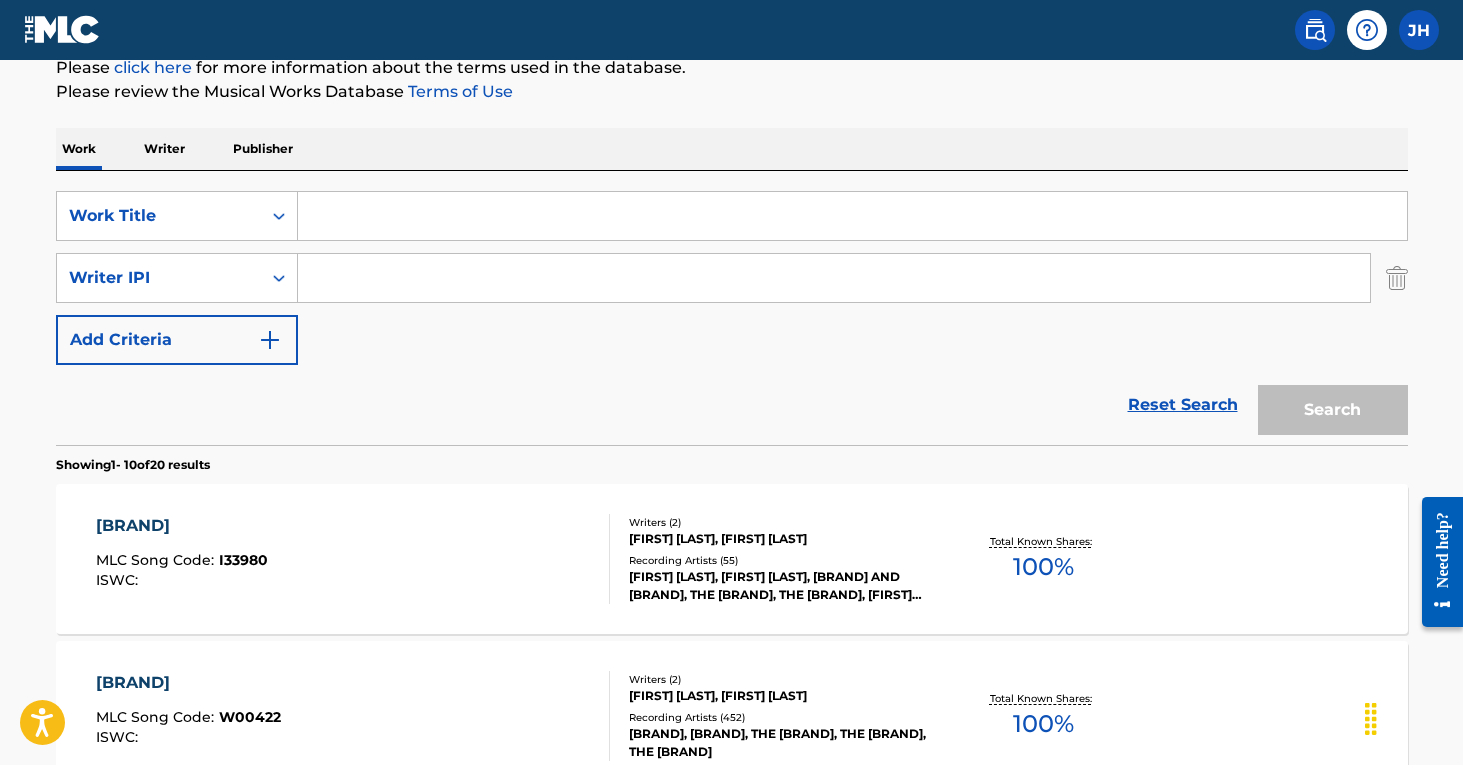 click at bounding box center (852, 216) 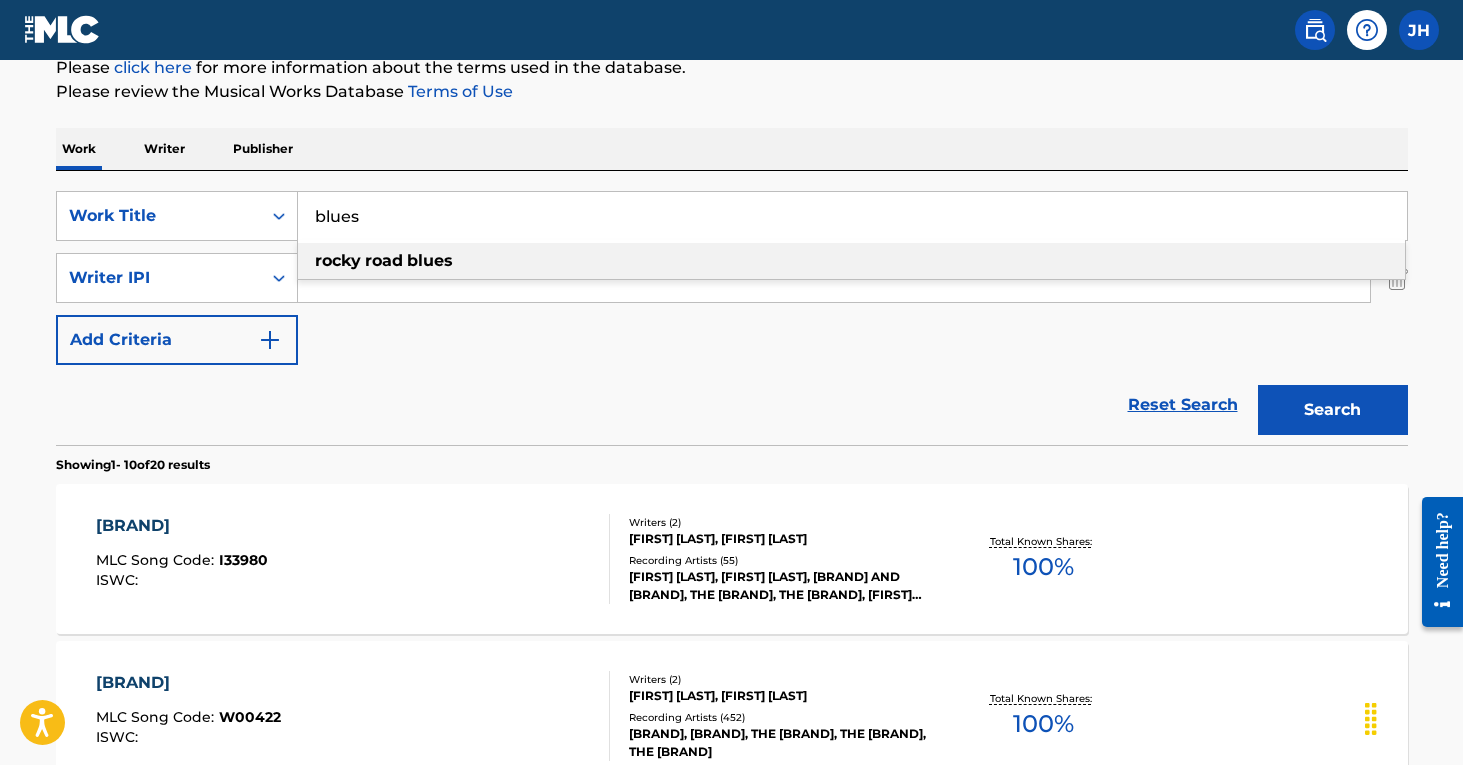 type on "blues" 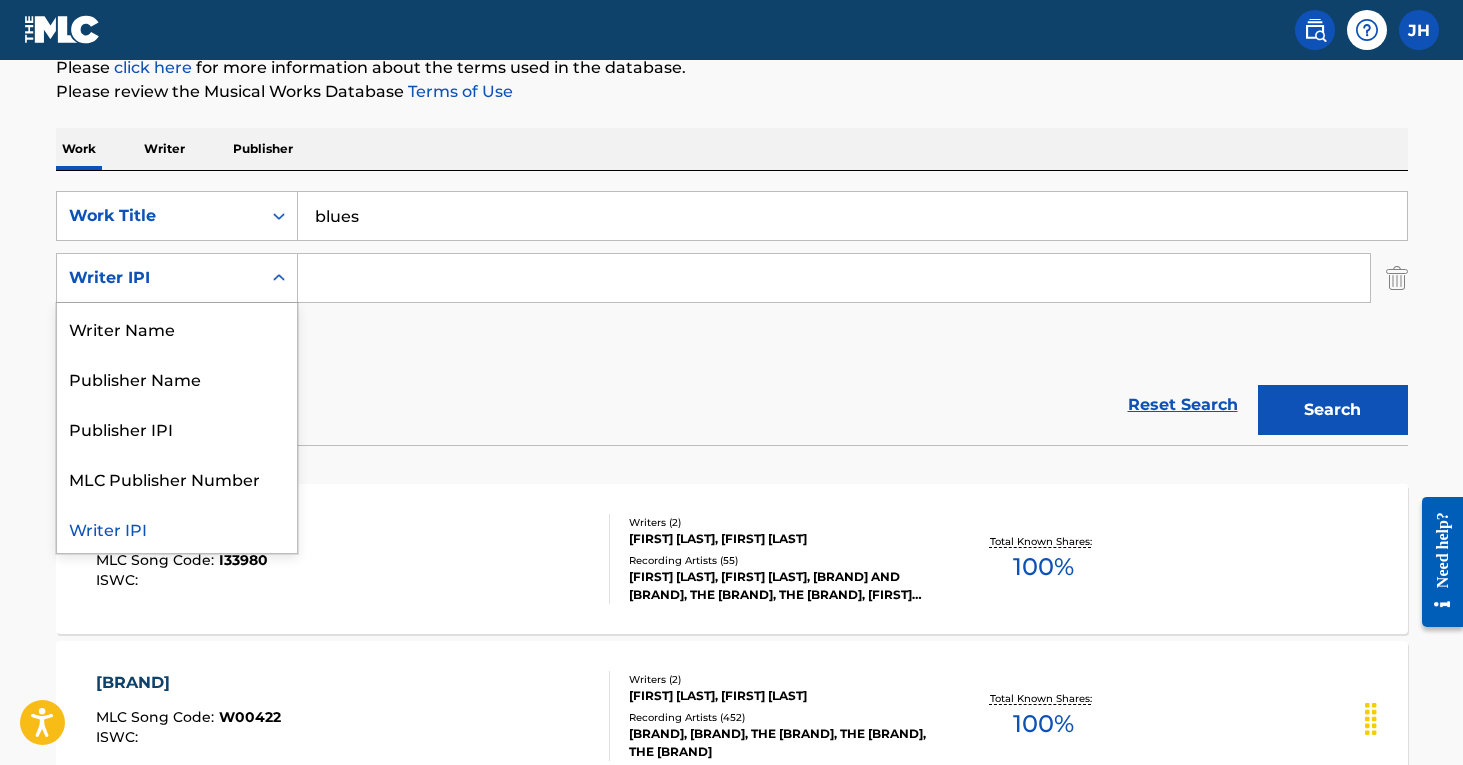 click 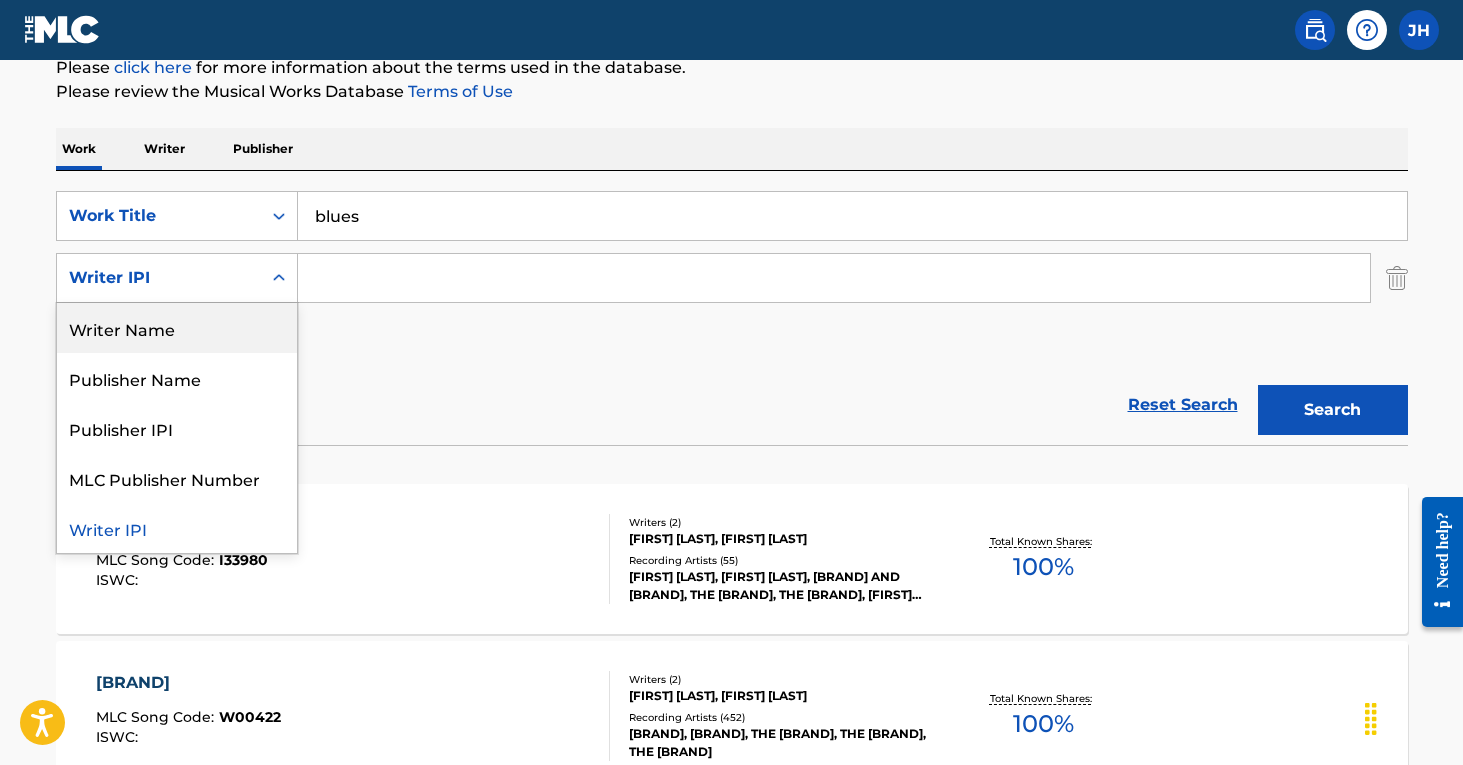 click on "Writer Name" at bounding box center [177, 328] 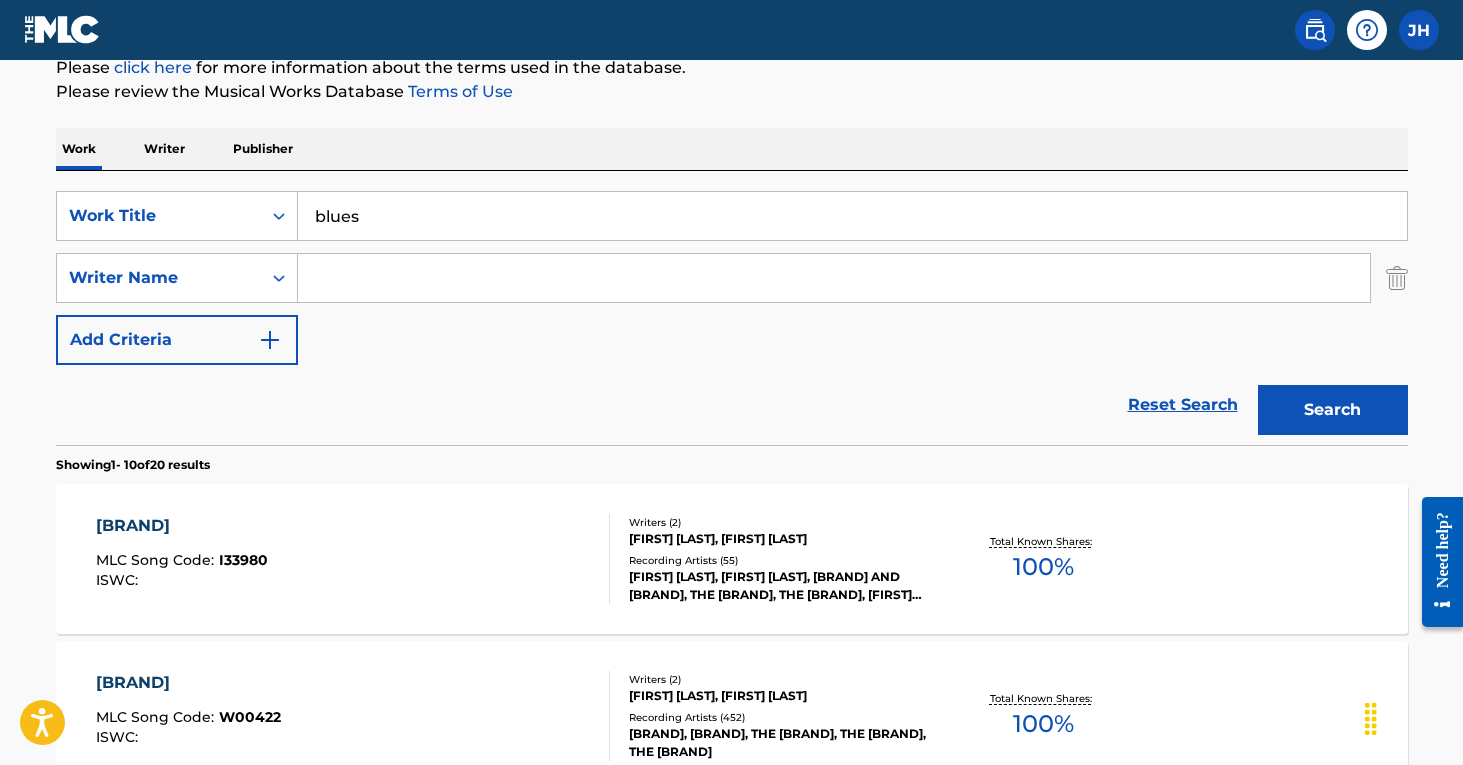 drag, startPoint x: 339, startPoint y: 284, endPoint x: 326, endPoint y: 257, distance: 29.966648 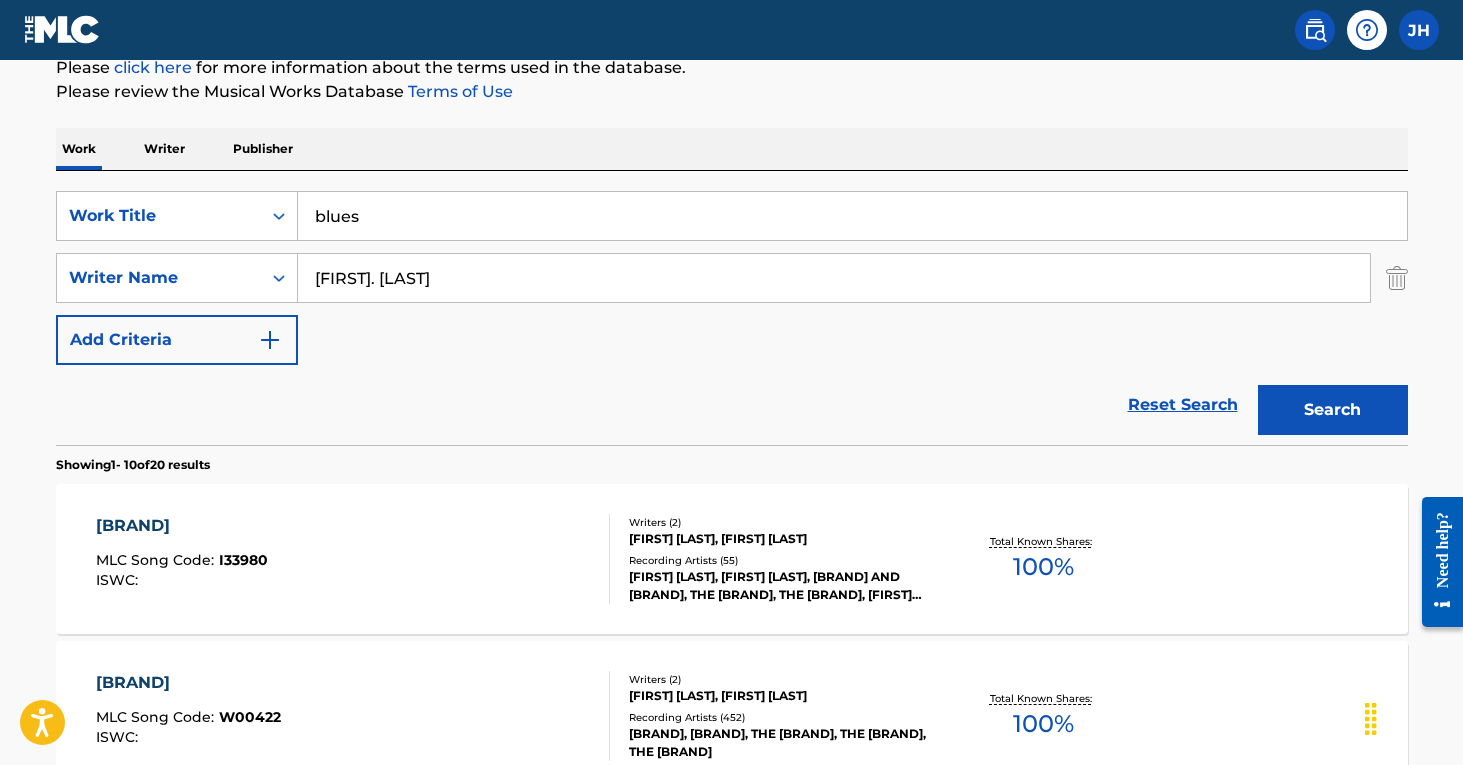 type on "[FIRST]. [LAST]" 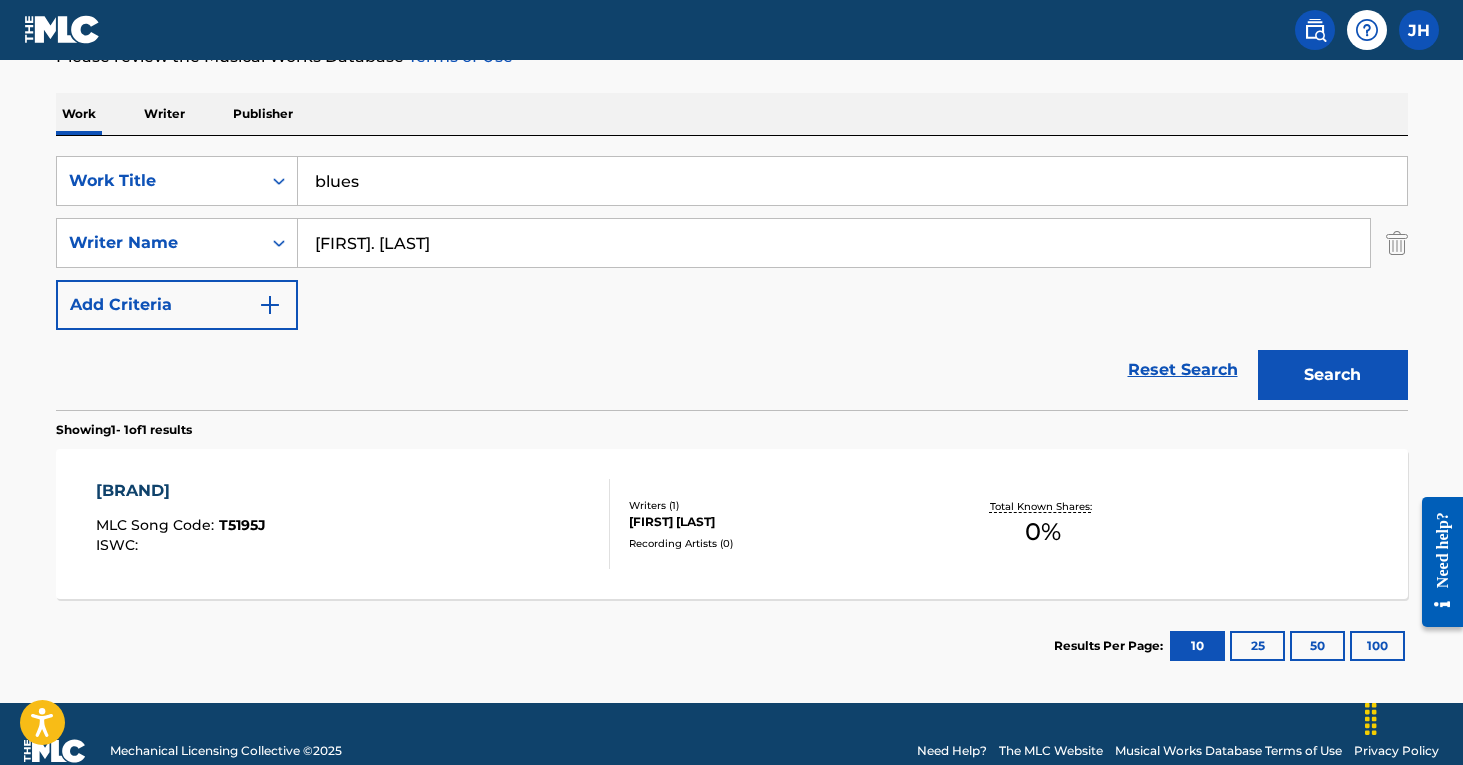 scroll, scrollTop: 305, scrollLeft: 0, axis: vertical 